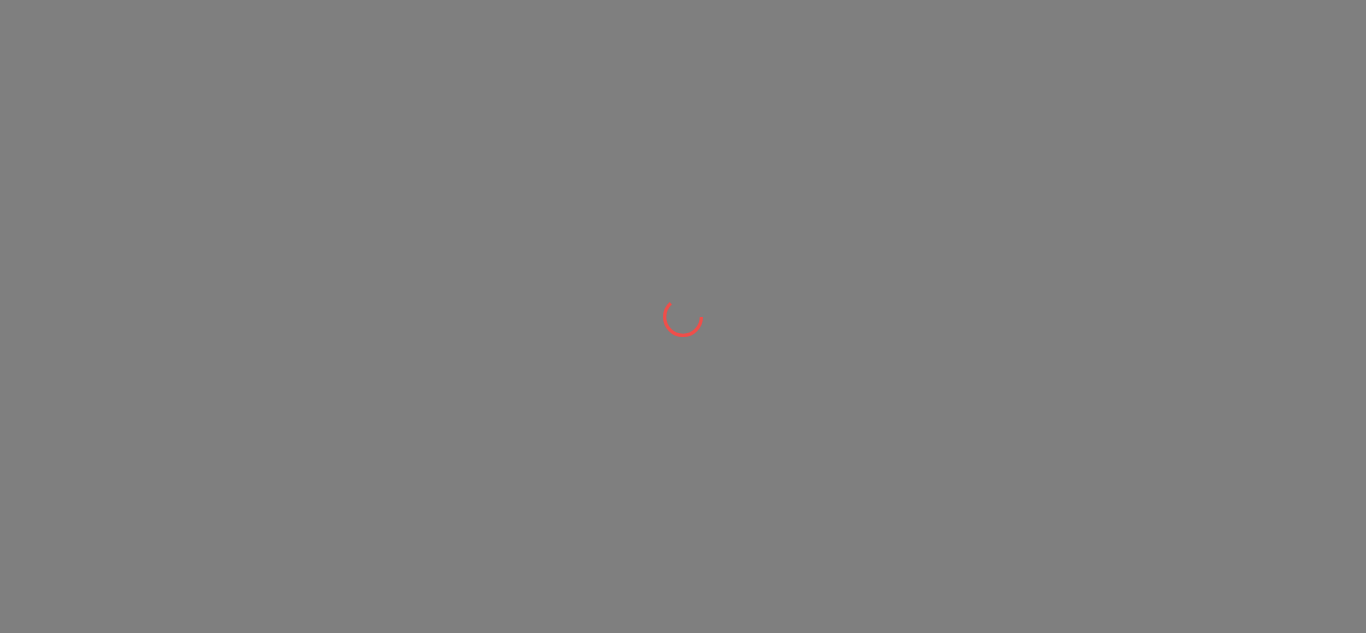 scroll, scrollTop: 0, scrollLeft: 0, axis: both 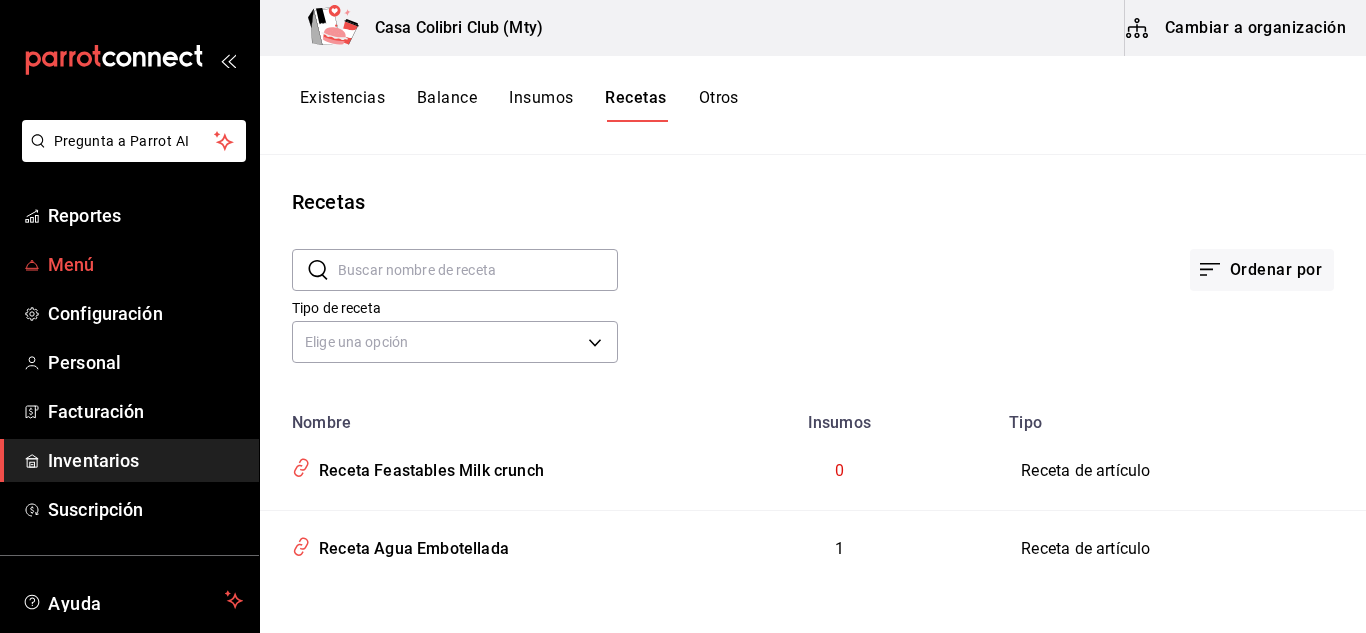click on "Menú" at bounding box center (145, 264) 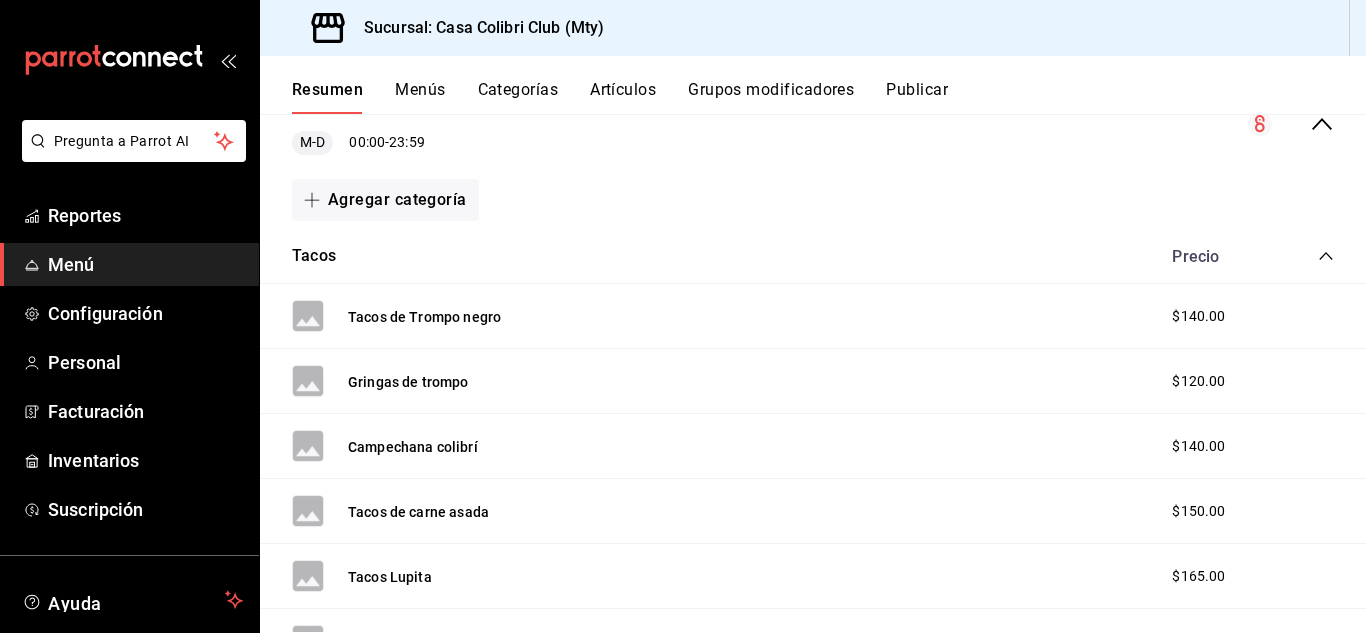 scroll, scrollTop: 231, scrollLeft: 0, axis: vertical 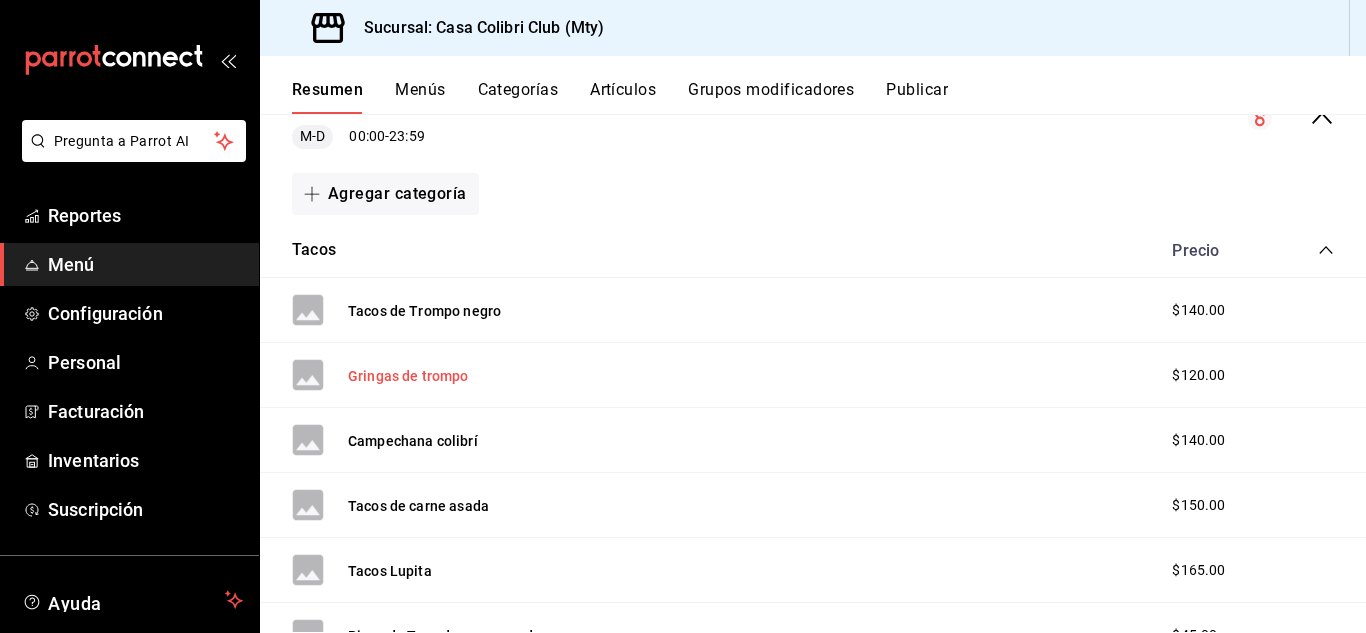 click on "Gringas de trompo" at bounding box center [408, 376] 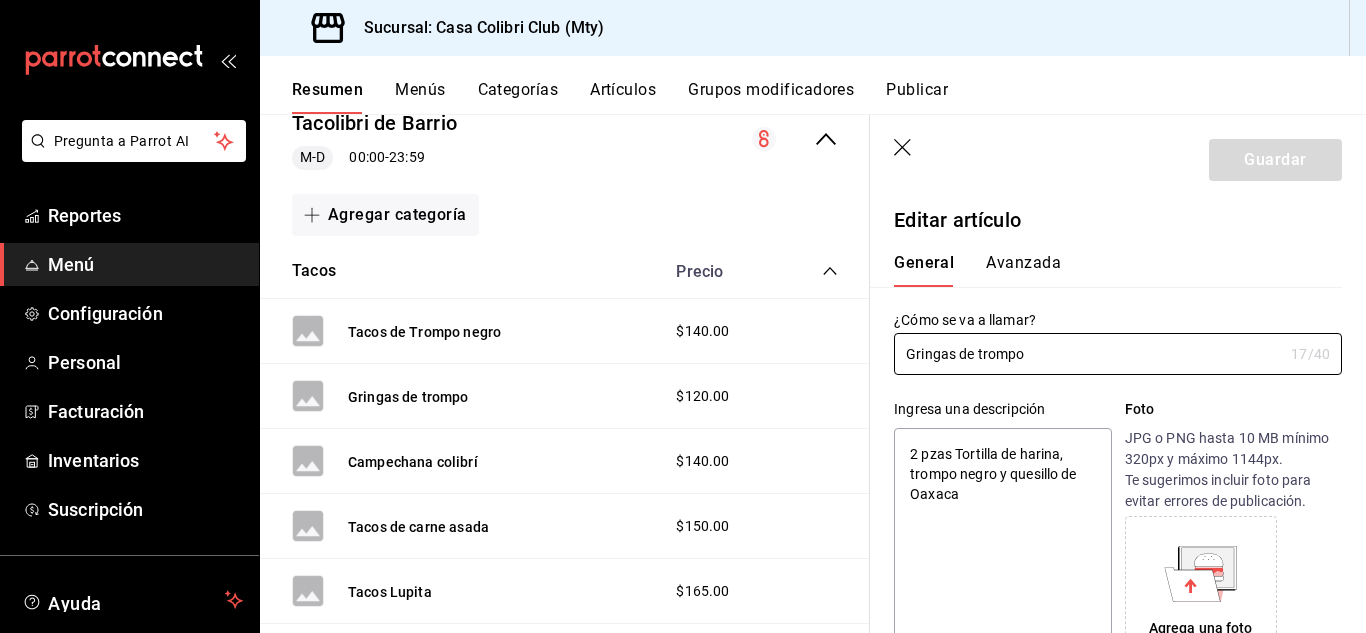 type on "x" 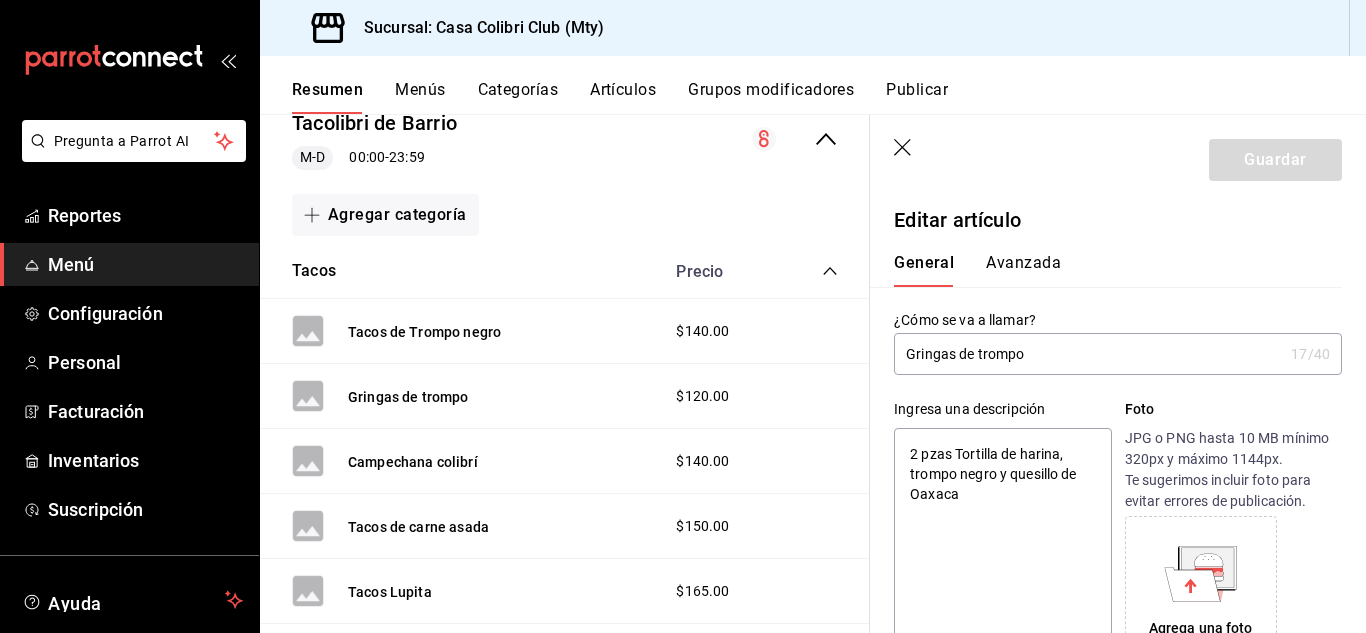 click 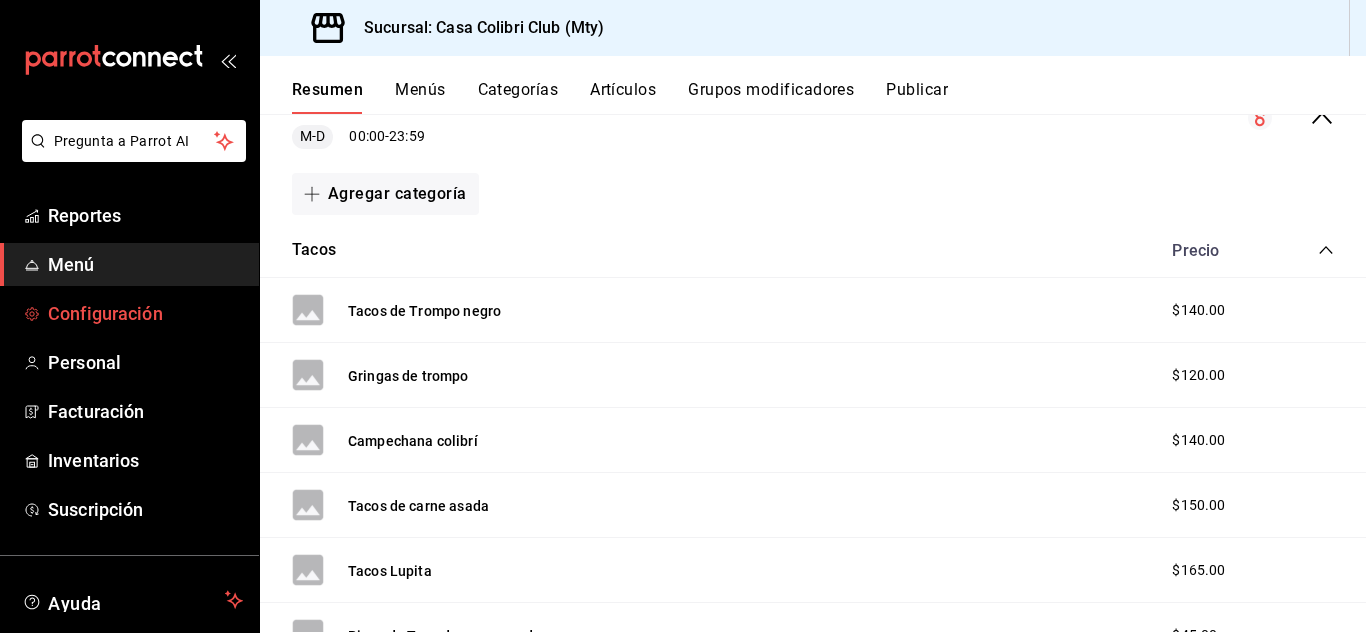 click on "Configuración" at bounding box center [145, 313] 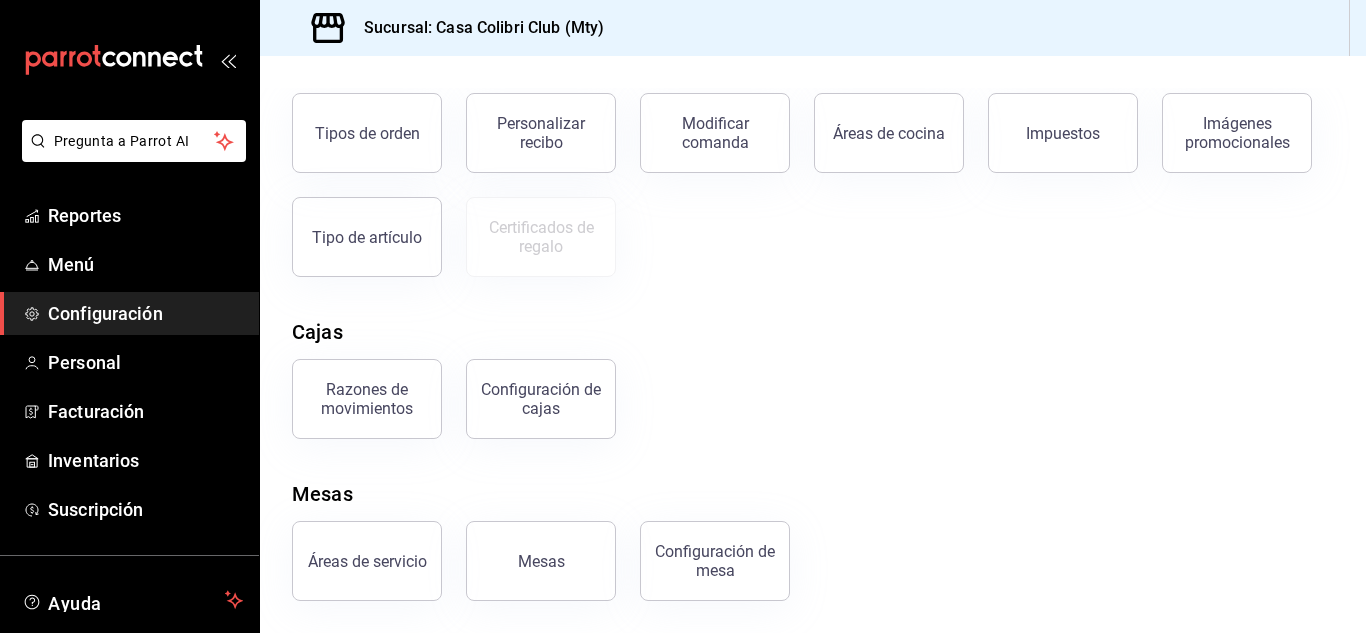 scroll, scrollTop: 0, scrollLeft: 0, axis: both 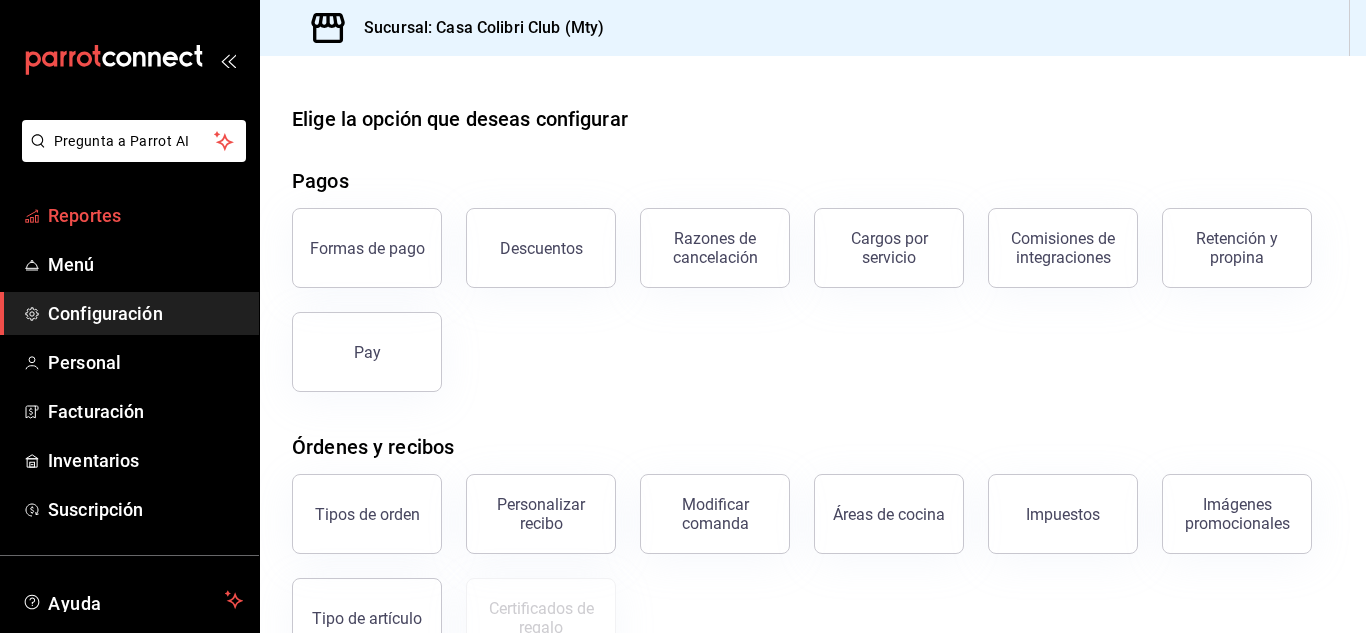 click on "Reportes" at bounding box center (129, 215) 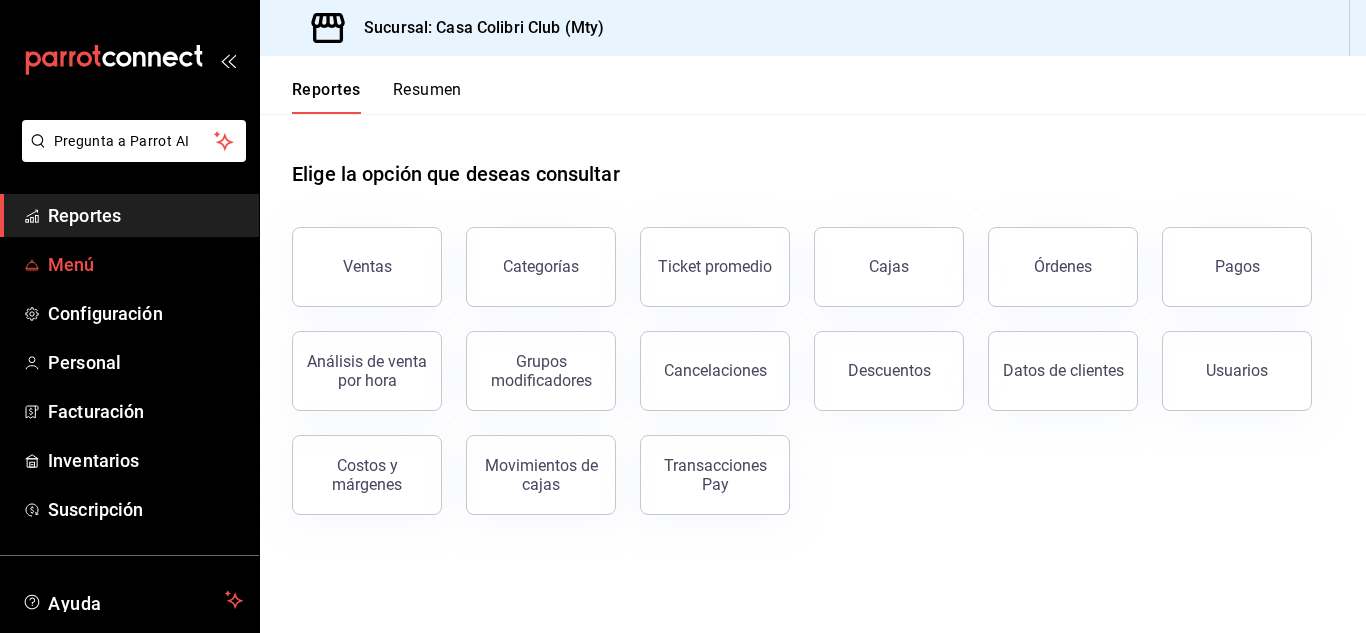 click on "Menú" at bounding box center [145, 264] 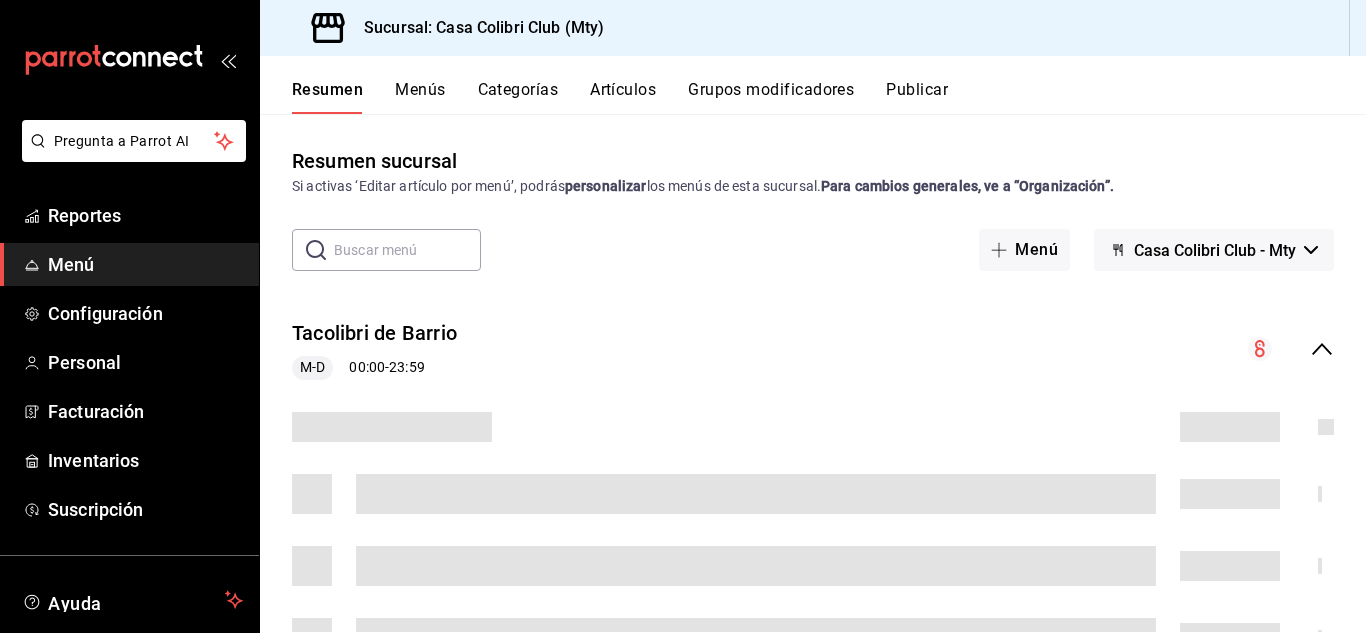 click on "Menús" at bounding box center (420, 97) 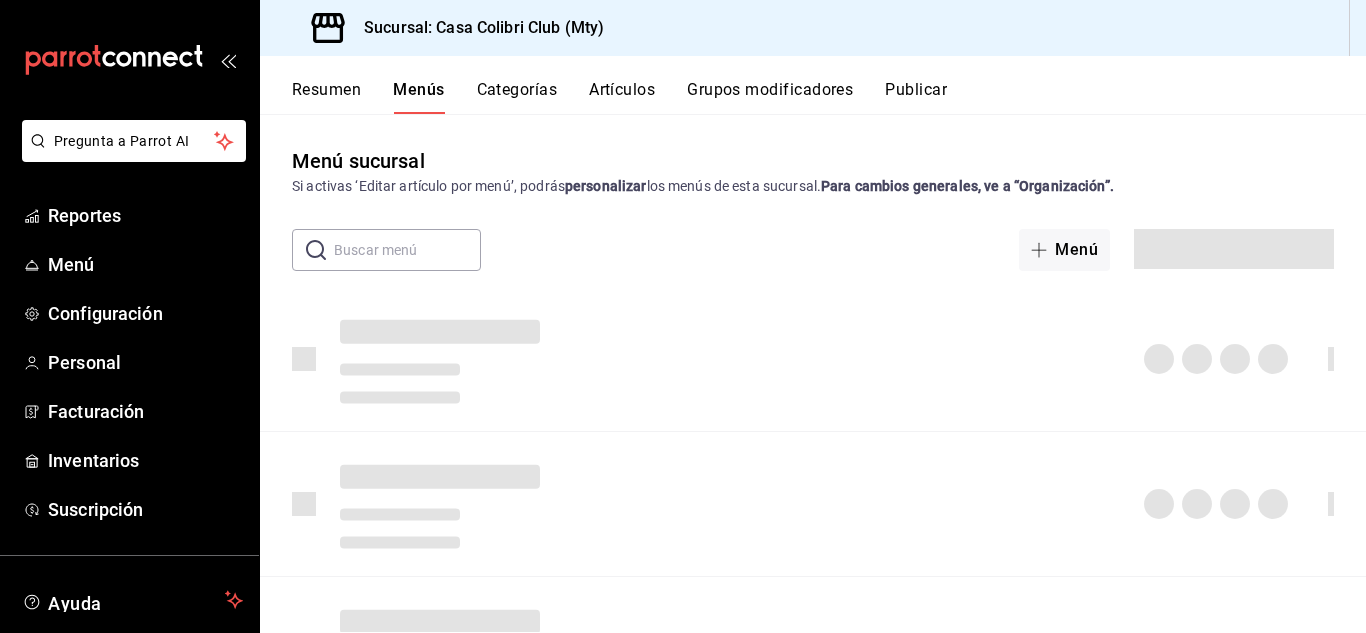 click on "Artículos" at bounding box center (622, 97) 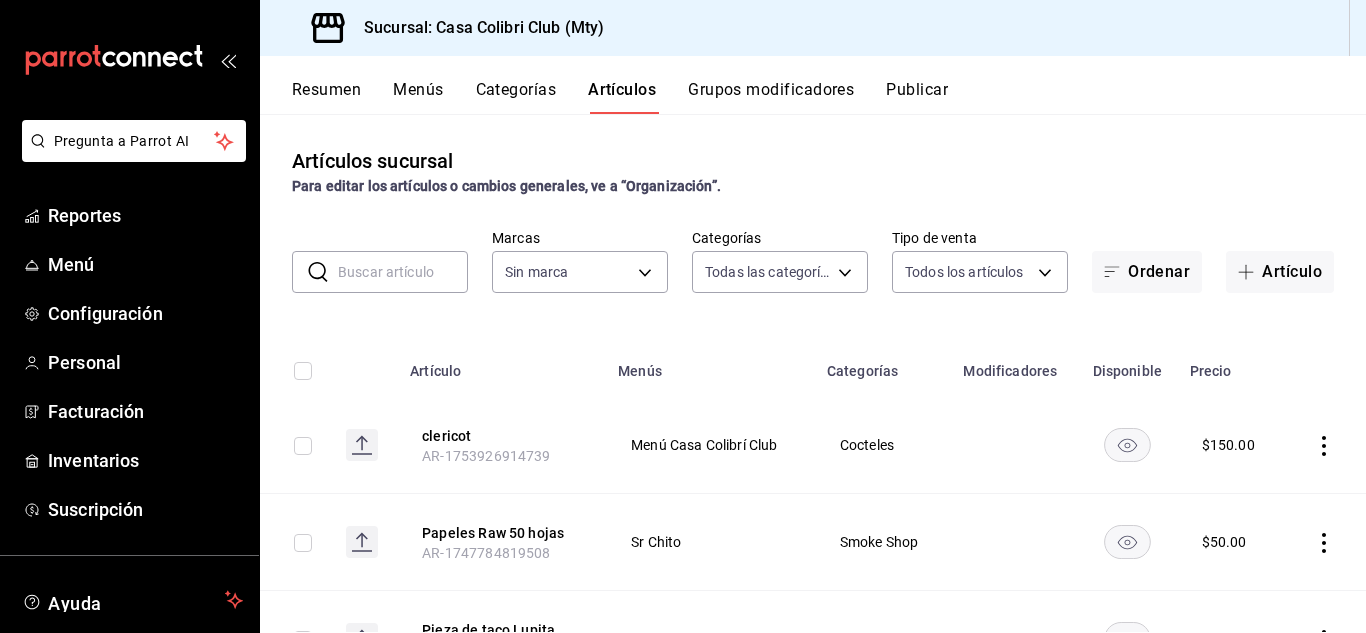 type on "d9c7a848-6a39-49e9-a245-e7d19dcca844,bf07a195-ba52-4a35-bb00-dddd6b084f6a,cd88270c-f133-46b7-930b-c78f5f4bd9da,41a3b1dc-a3a6-445d-b566-c1e1dbc60d8d,38537ca7-404c-418d-98ca-e8a873917bc1,d1d633c9-df15-42be-bb61-78658066a055,e71d3167-e3c5-4d95-b856-eef47bf27c58,3de62c1e-5b6e-46e6-80d0-b7bff459e0e3,dd177d6d-ec88-49e5-9bf4-e2bbb2486179,f309c771-a94e-41ff-9c79-7d433e1d8d10,2e9c1020-a5d5-4c8c-b8e6-404826cbe24c,1e2dd578-d1b5-4b7b-8161-45d9e68f5ad0,332de00d-6cc1-4993-95d6-031866da27ec,0af920ca-51bf-4ea1-89a4-1aeffaa14358,2c95d823-cb87-4f43-ad2a-43c64467275f,331a05e4-4190-43fc-97d3-d90d8efc3d55,4dca4c11-9297-4b88-992e-0b23feefc9fb" 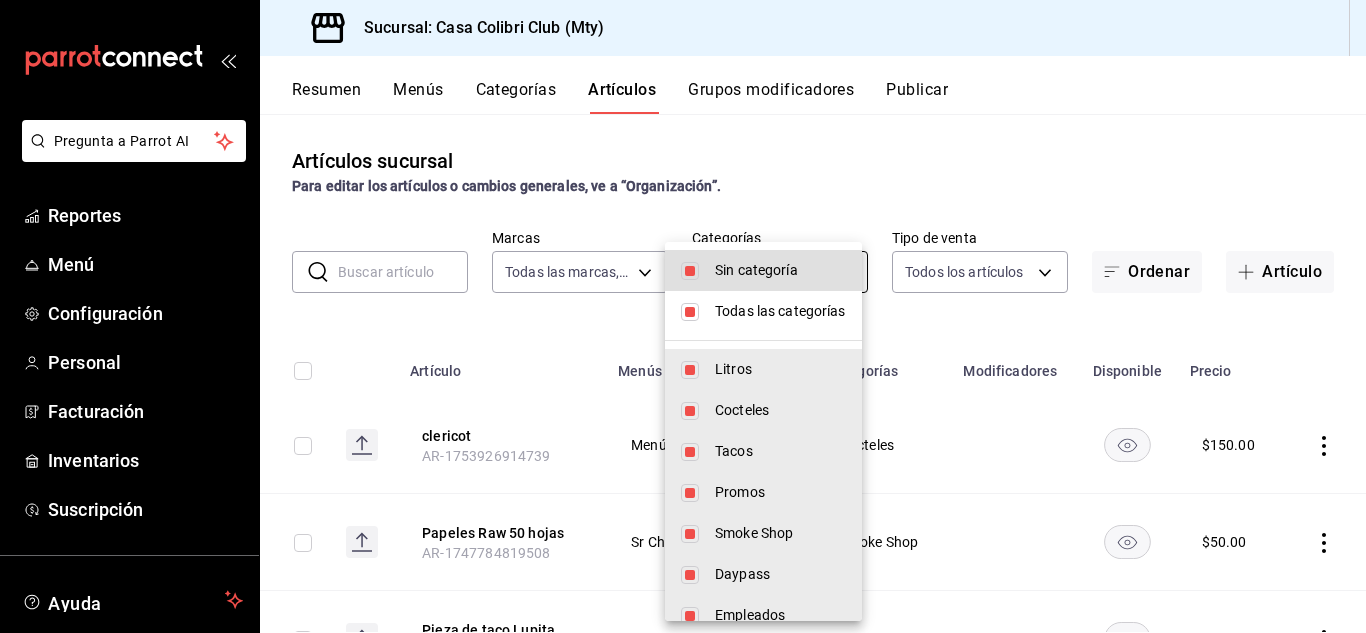 click on "Pregunta a Parrot AI Reportes   Menú   Configuración   Personal   Facturación   Inventarios   Suscripción   Ayuda Recomienda Parrot   [FIRST] [LAST]   Sugerir nueva función   Sucursal: Casa Colibri Club ([CITY]) Resumen Menús Categorías Artículos Grupos modificadores Publicar Artículos sucursal Para editar los artículos o cambios generales, ve a “Organización”. ​ ​ Marcas Todas las marcas, Sin marca 51376f23-c189-4798-a143-22766f9dfc19 Categorías Todas las categorías, Sin categoría Tipo de venta Todos los artículos ALL Ordenar Artículo Artículo Menús Categorías Modificadores Disponible Precio clericot AR-1753926914739 Menú Casa Colibrí Club Cocteles $ 150.00 Papeles Raw 50 hojas AR-1747784819508 Sr Chito Smoke Shop $ 50.00 Pieza de taco Lupita AR-1752891061508 Tacolibri de Barrio Tacos $ 52.00 Pieza de gringa AR-1752890991085 Tacolibri de Barrio Tacos $ 70.00 Pieza de taco de trompo negro AR-1752884426214 Tacolibri de Barrio Tacos $ 40.00 Cerveza artesanal Colimita AR-1752811451164 $" at bounding box center [683, 316] 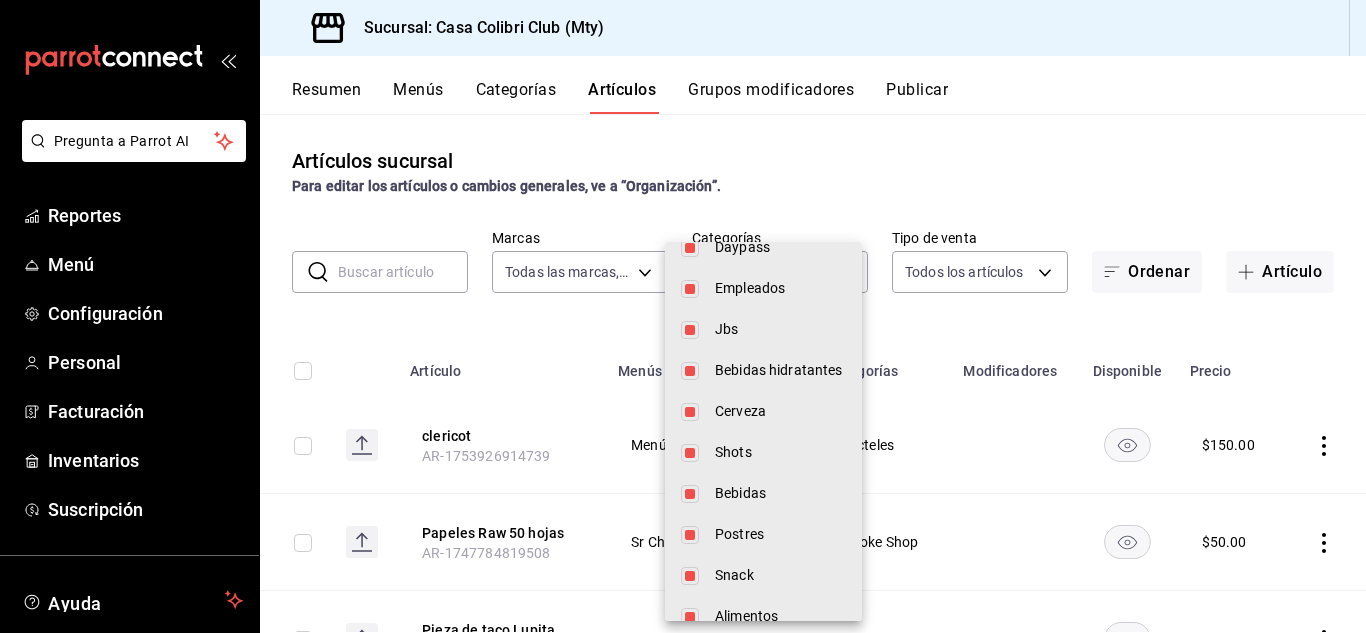 scroll, scrollTop: 343, scrollLeft: 0, axis: vertical 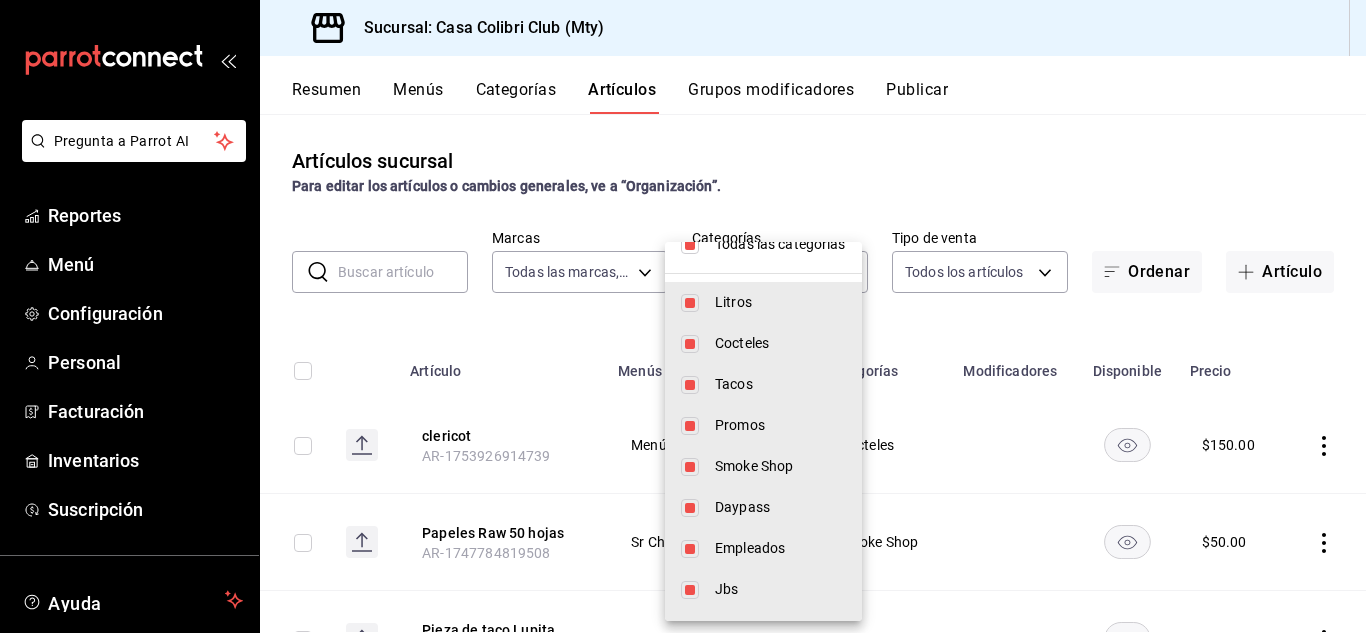 click at bounding box center (683, 316) 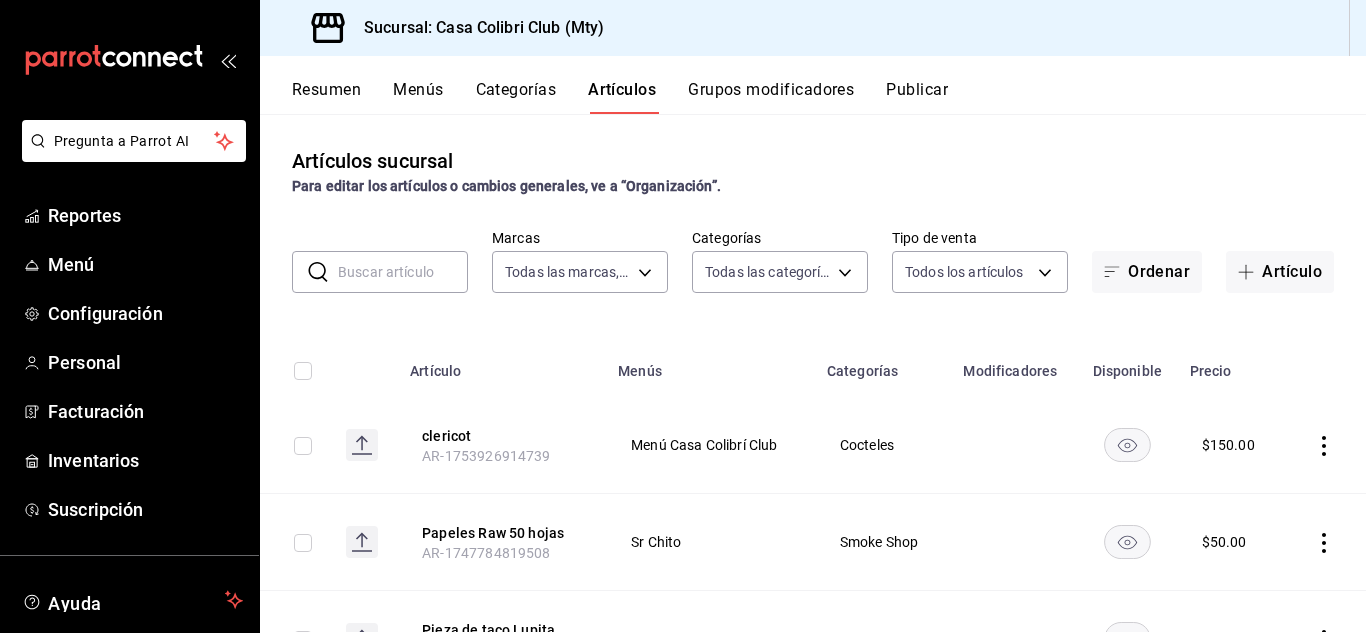 click on "Categorías" at bounding box center [516, 97] 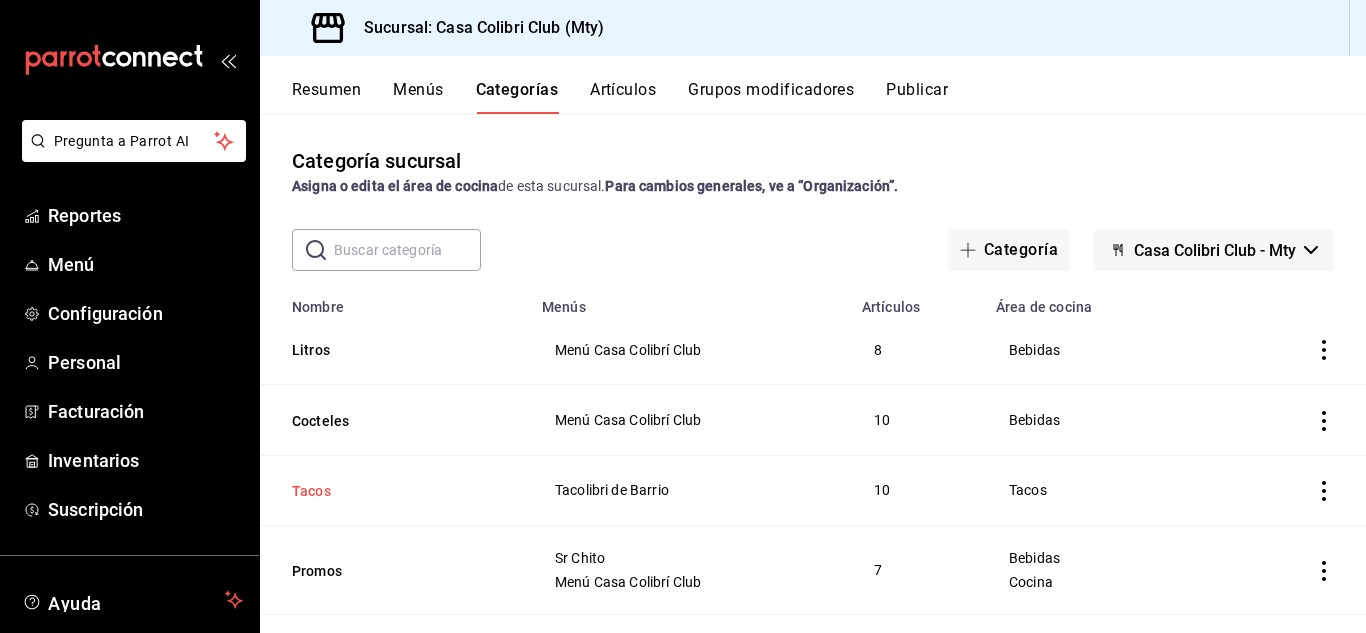 click on "Tacos" at bounding box center [392, 491] 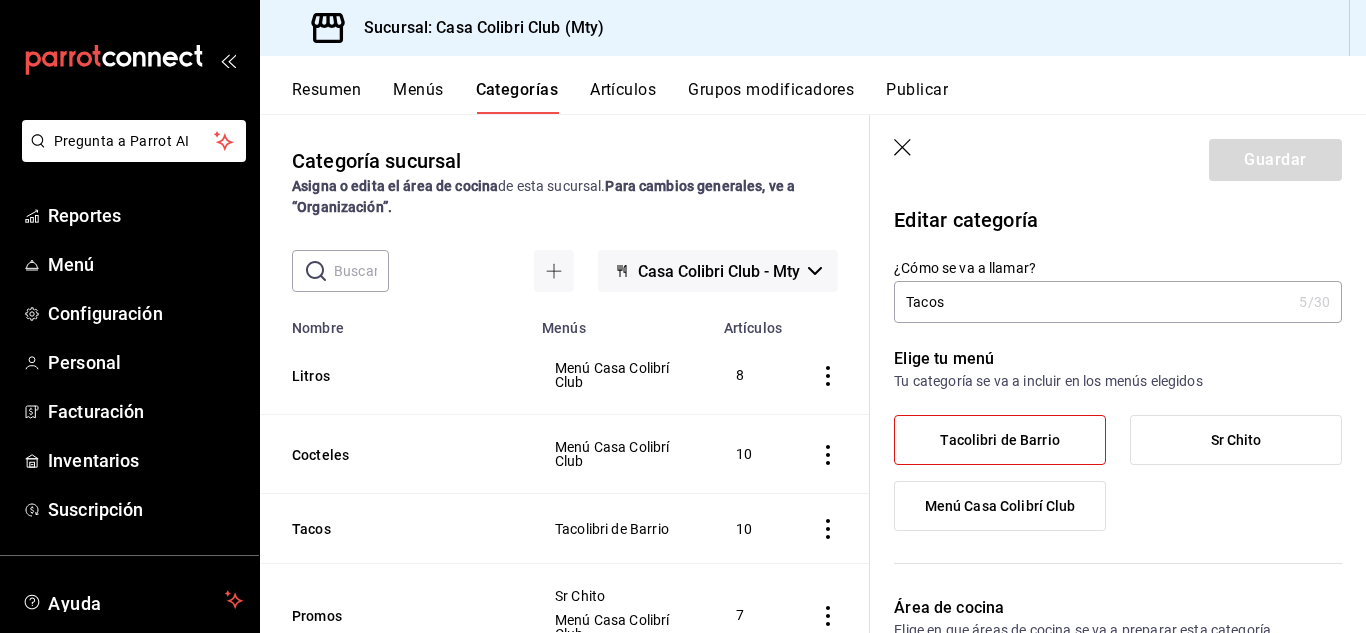 click on "Guardar" at bounding box center (1118, 156) 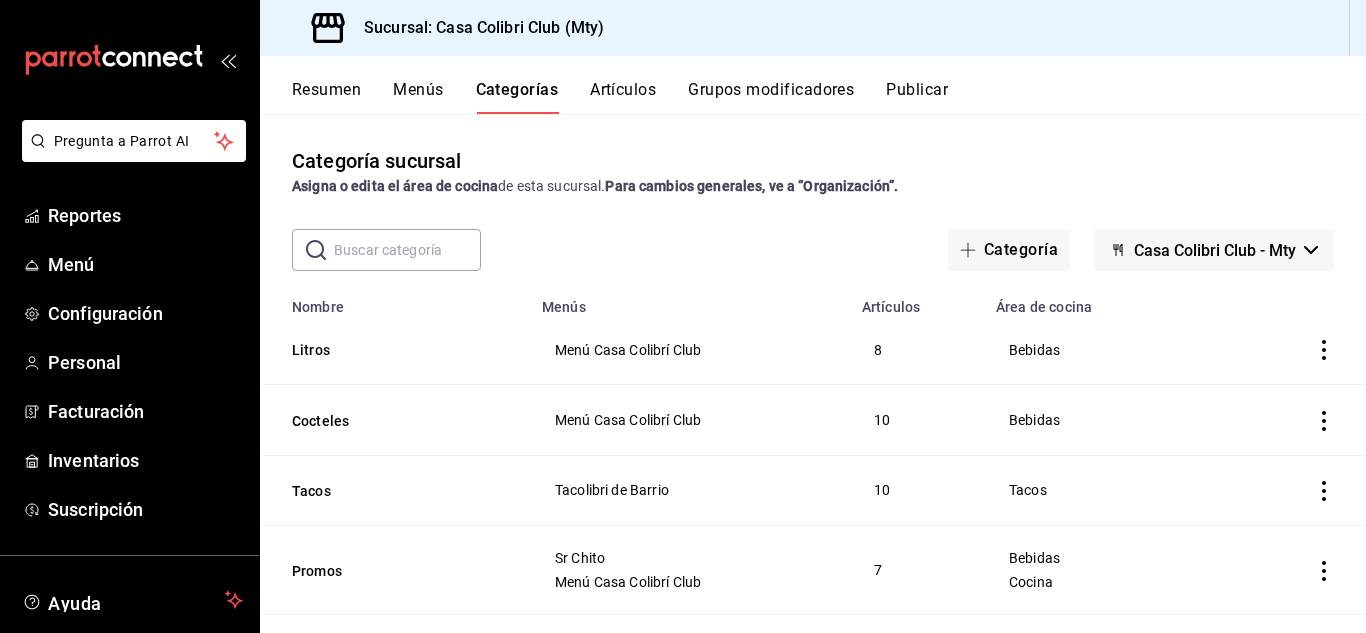 click 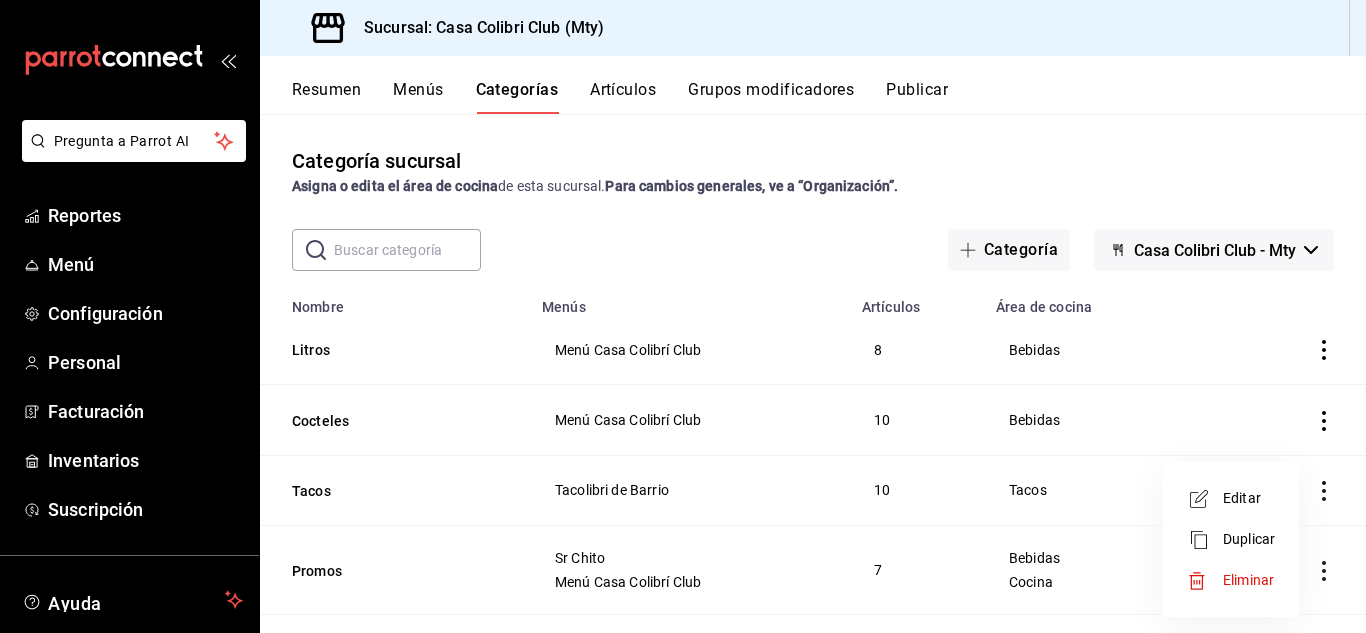 click at bounding box center [683, 316] 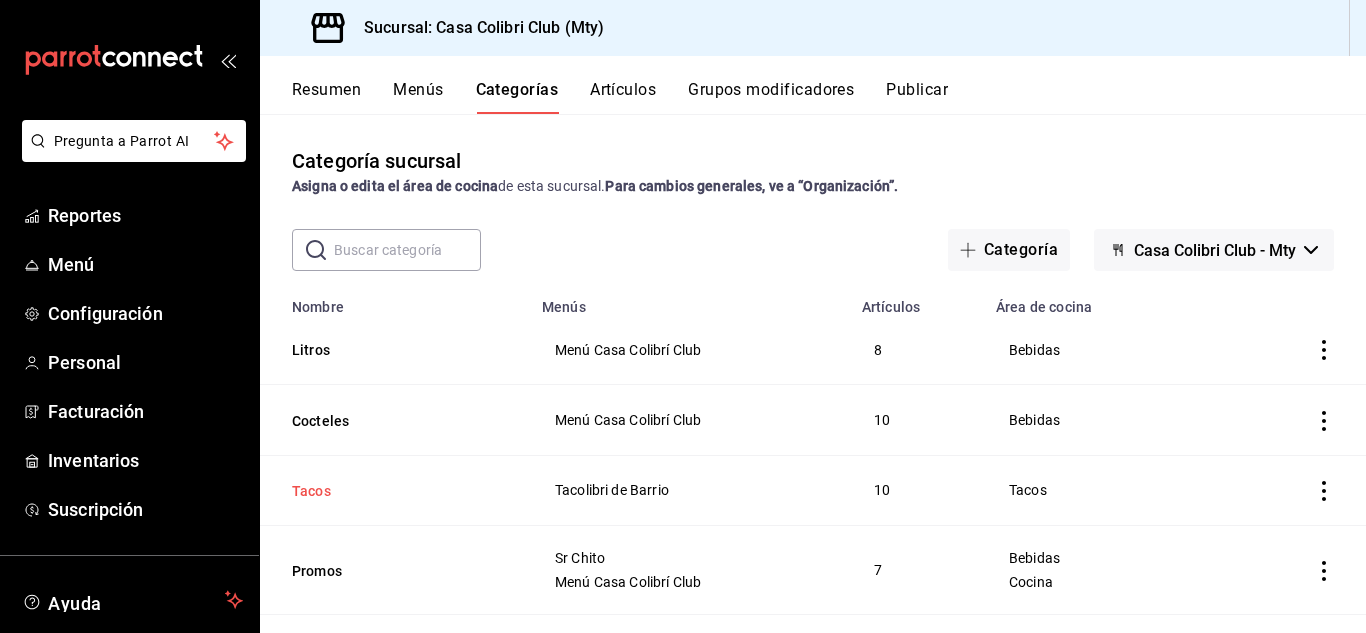 click on "Tacos" at bounding box center (392, 491) 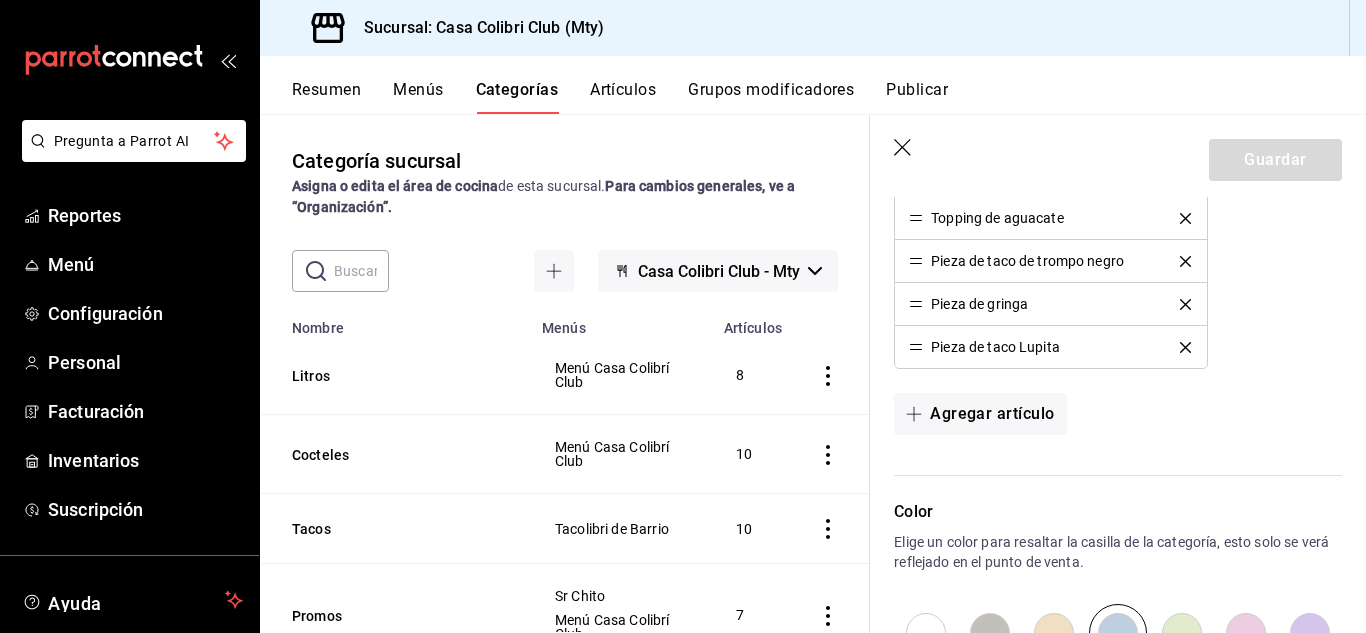 scroll, scrollTop: 941, scrollLeft: 0, axis: vertical 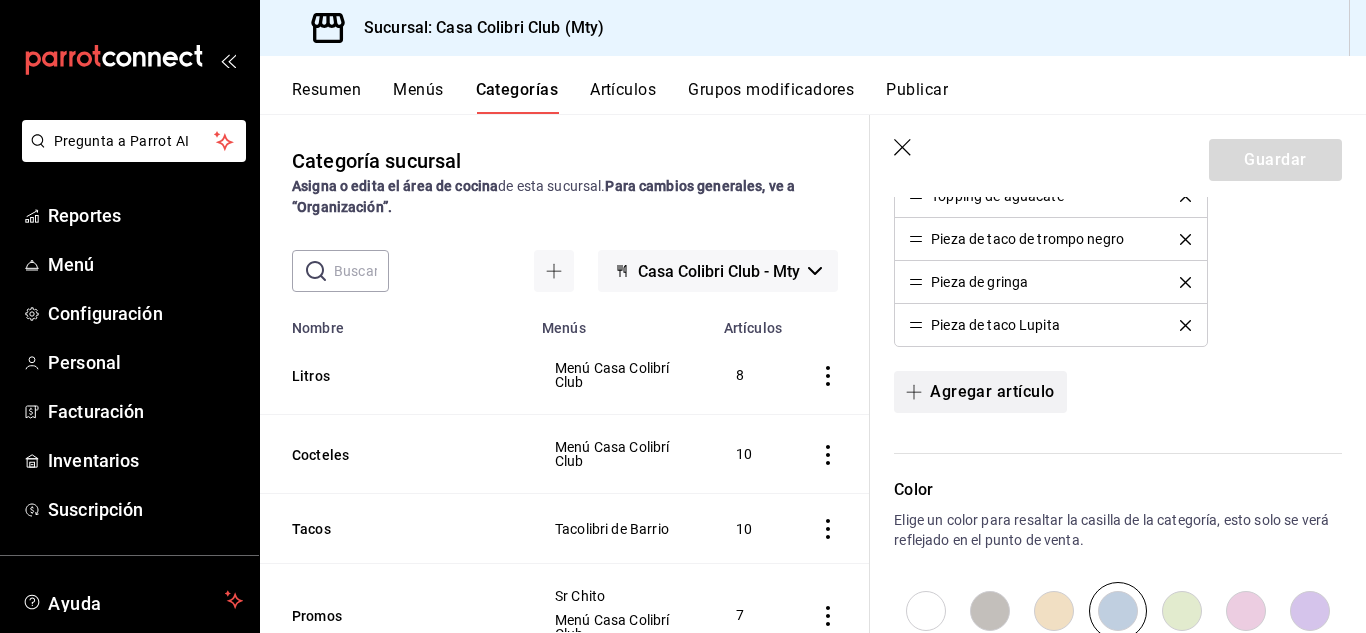 click on "Agregar artículo" at bounding box center [980, 392] 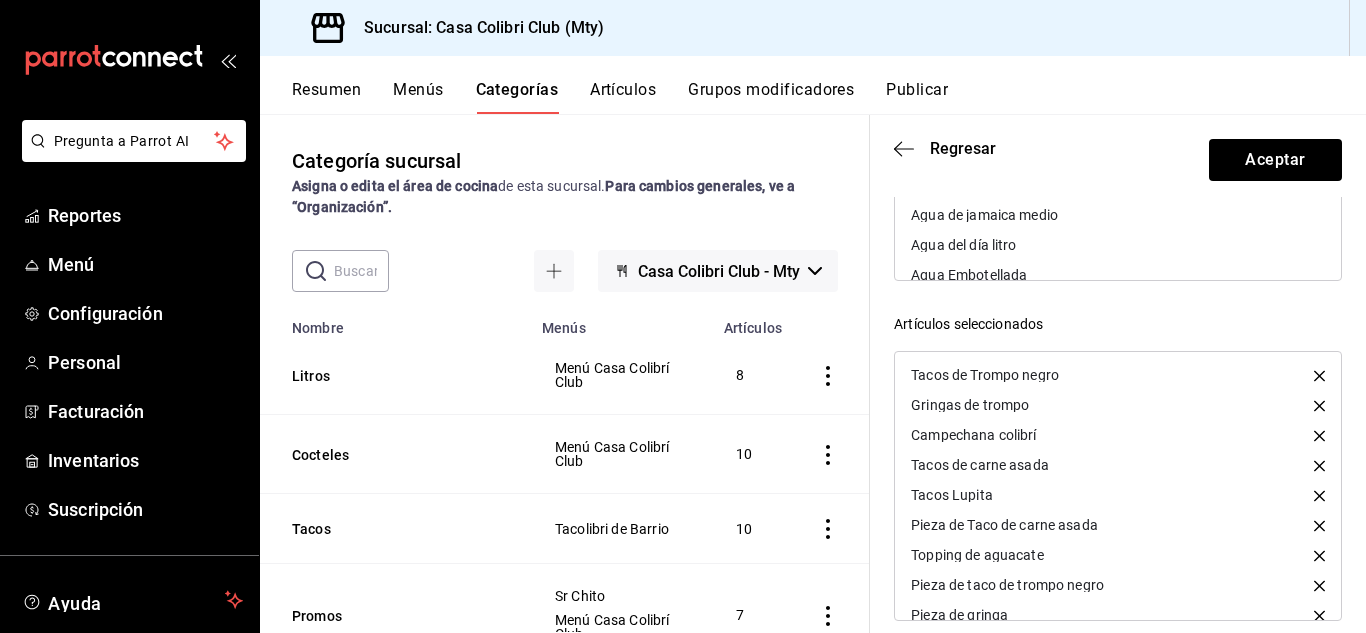 scroll, scrollTop: 402, scrollLeft: 0, axis: vertical 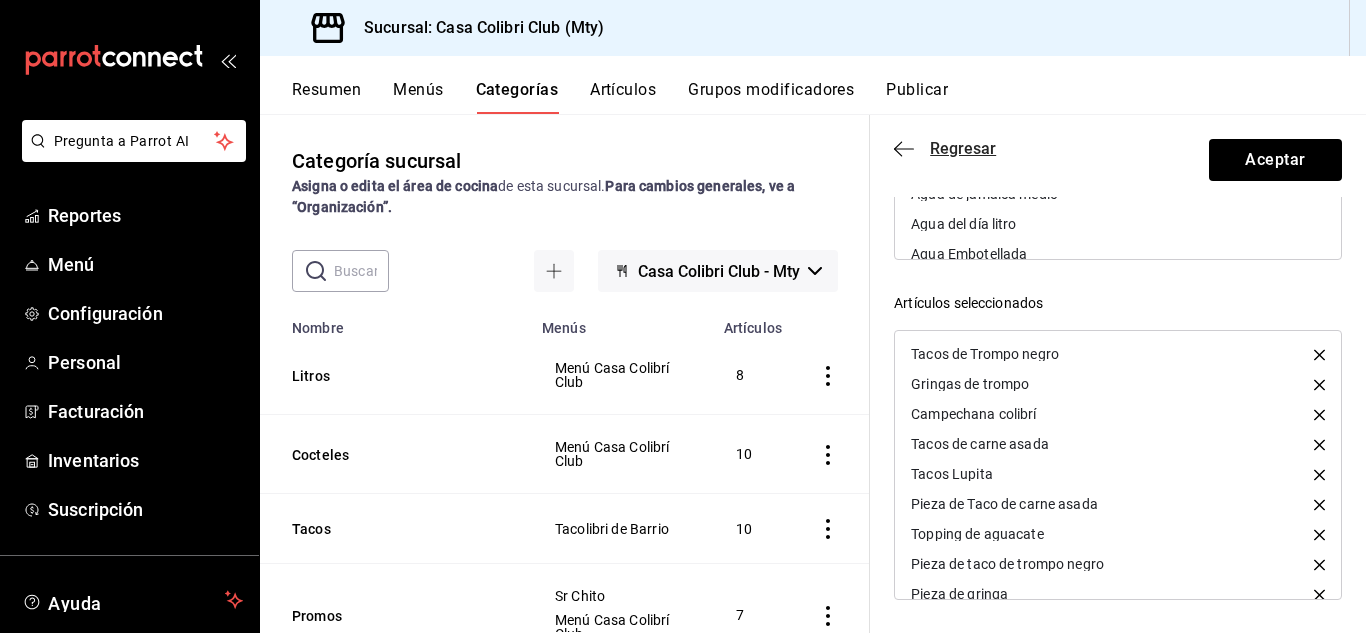click 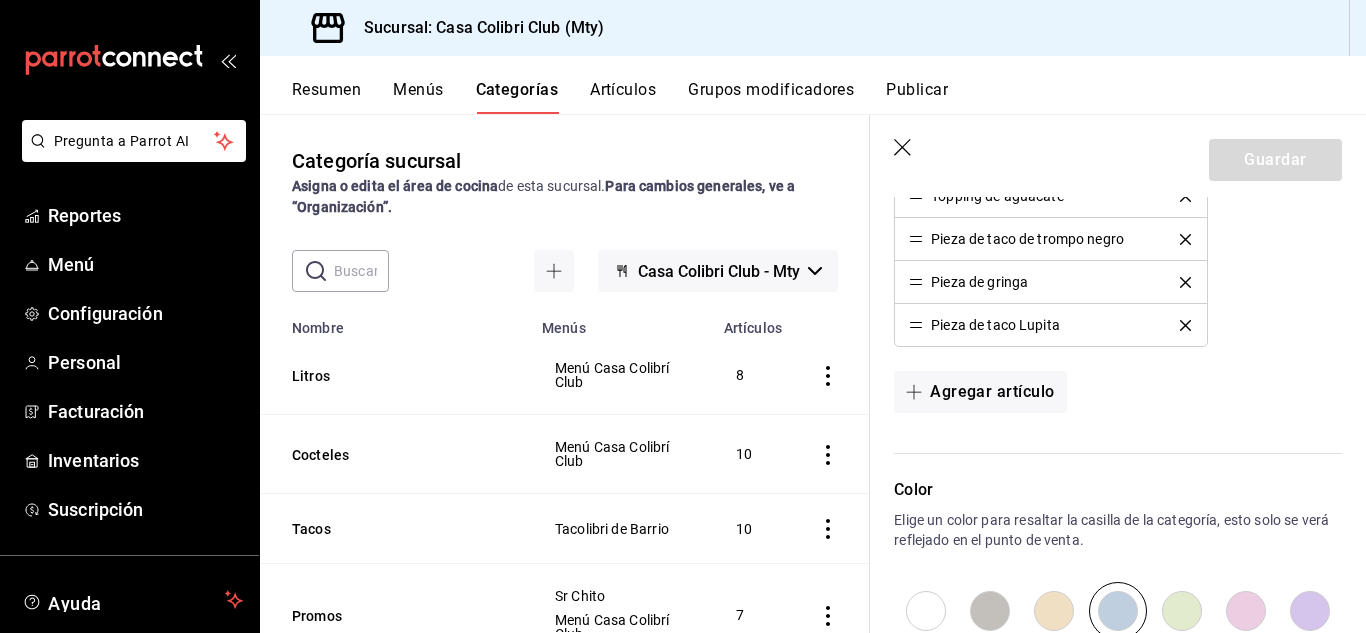 click 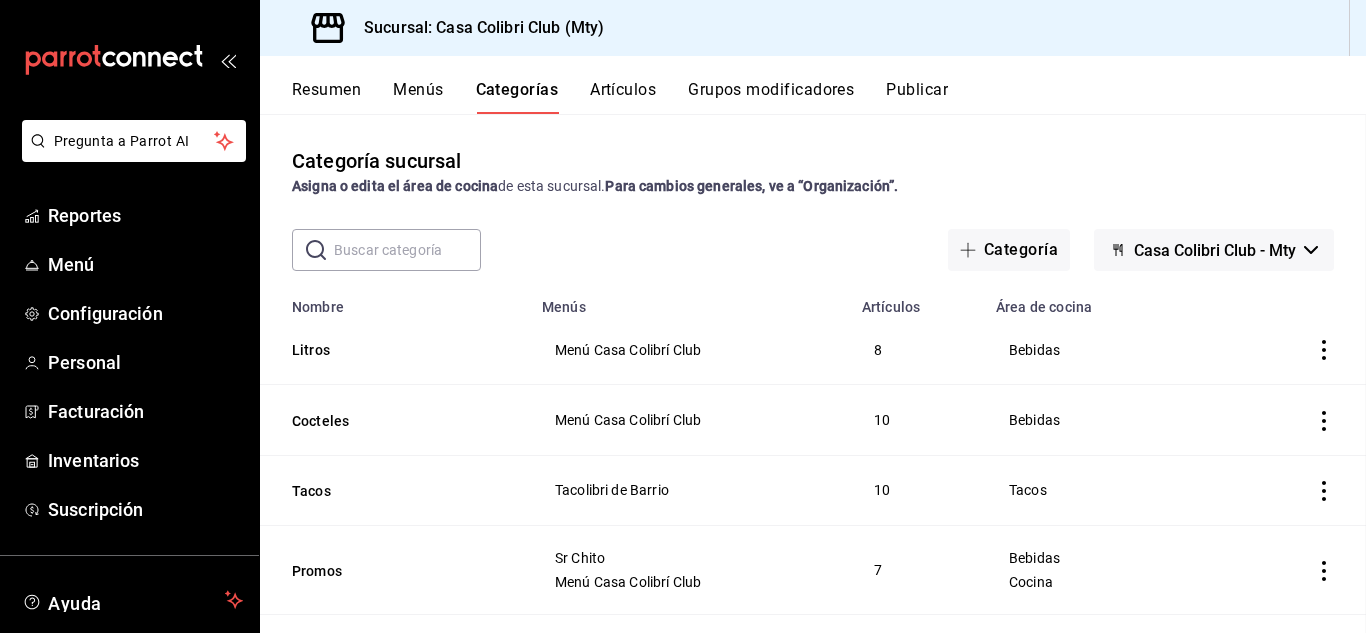 scroll, scrollTop: 0, scrollLeft: 0, axis: both 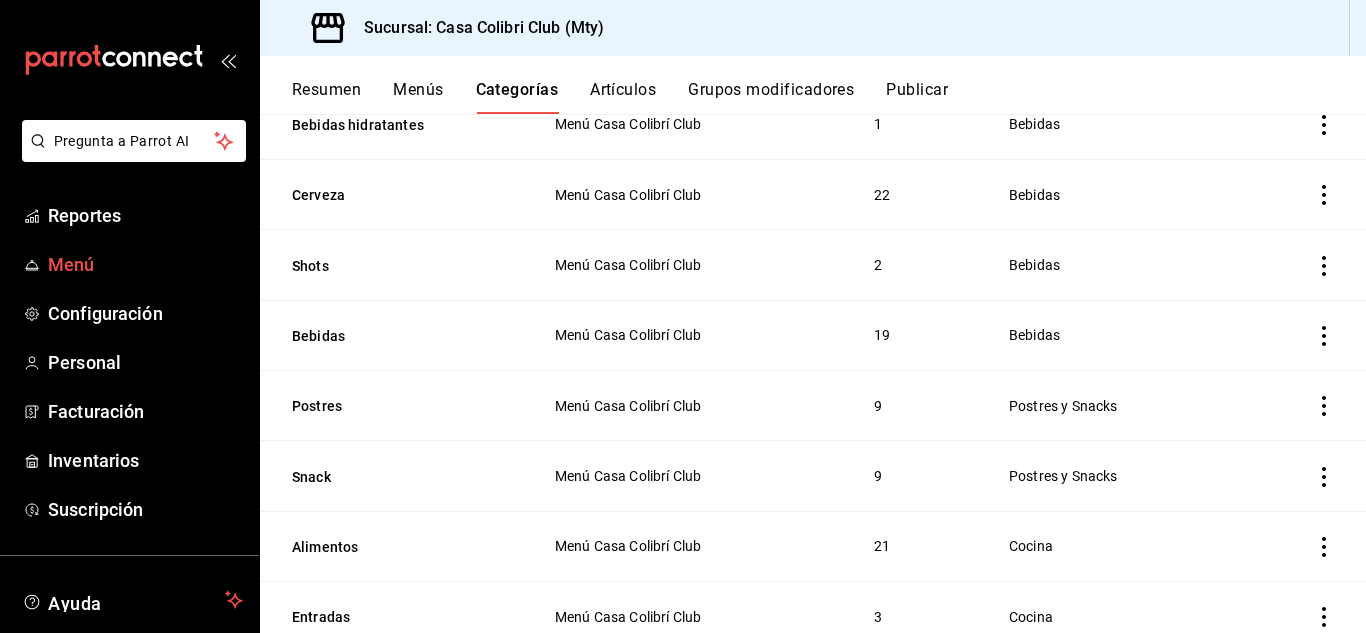 click on "Menú" at bounding box center (145, 264) 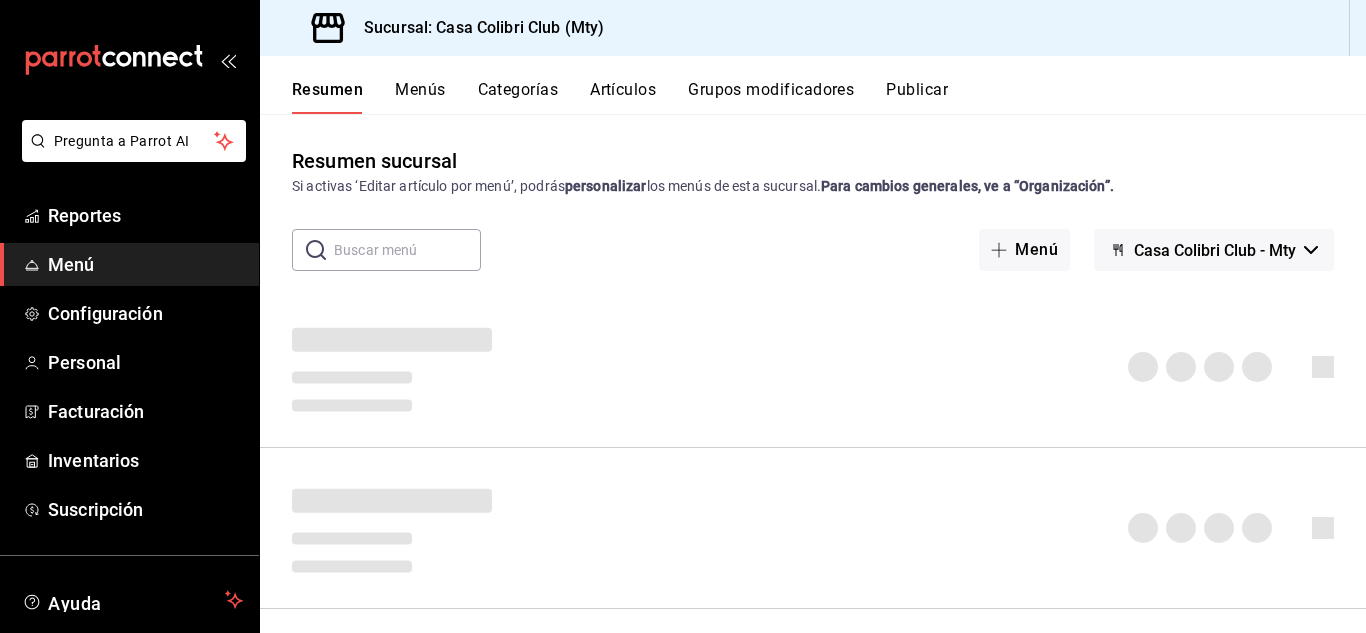 click on "Artículos" at bounding box center [623, 97] 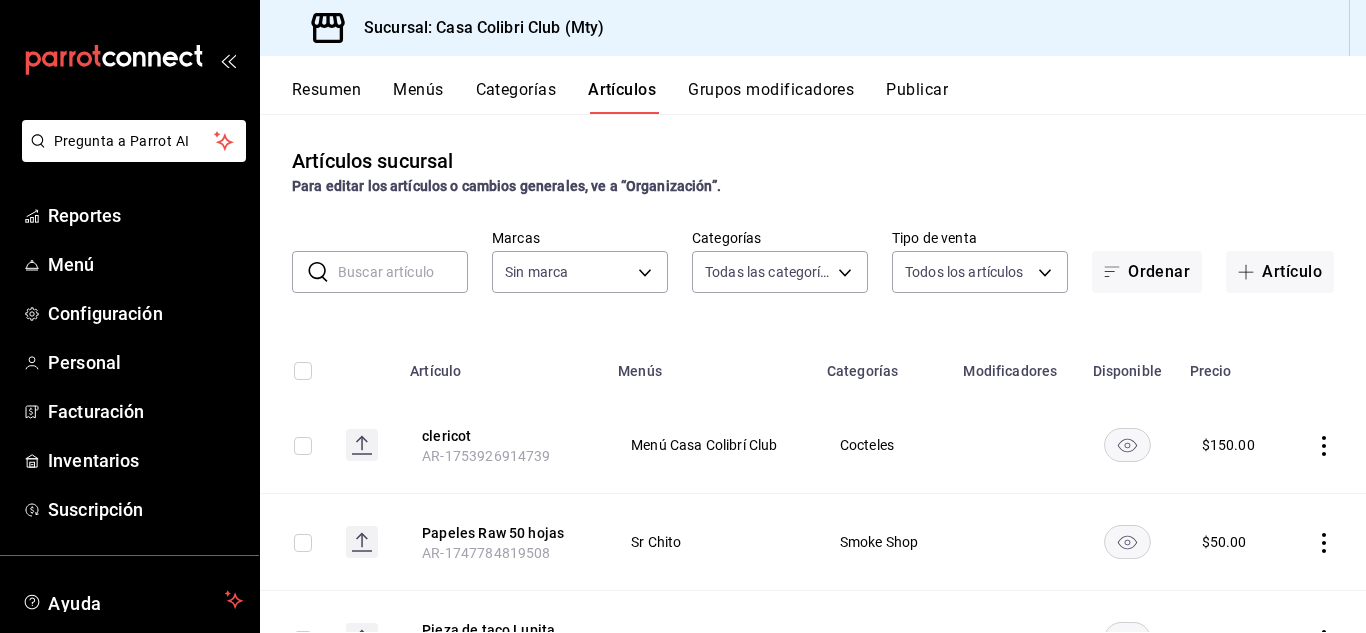 type on "d9c7a848-6a39-49e9-a245-e7d19dcca844,bf07a195-ba52-4a35-bb00-dddd6b084f6a,cd88270c-f133-46b7-930b-c78f5f4bd9da,41a3b1dc-a3a6-445d-b566-c1e1dbc60d8d,38537ca7-404c-418d-98ca-e8a873917bc1,d1d633c9-df15-42be-bb61-78658066a055,e71d3167-e3c5-4d95-b856-eef47bf27c58,3de62c1e-5b6e-46e6-80d0-b7bff459e0e3,dd177d6d-ec88-49e5-9bf4-e2bbb2486179,f309c771-a94e-41ff-9c79-7d433e1d8d10,2e9c1020-a5d5-4c8c-b8e6-404826cbe24c,1e2dd578-d1b5-4b7b-8161-45d9e68f5ad0,332de00d-6cc1-4993-95d6-031866da27ec,0af920ca-51bf-4ea1-89a4-1aeffaa14358,2c95d823-cb87-4f43-ad2a-43c64467275f,331a05e4-4190-43fc-97d3-d90d8efc3d55,4dca4c11-9297-4b88-992e-0b23feefc9fb" 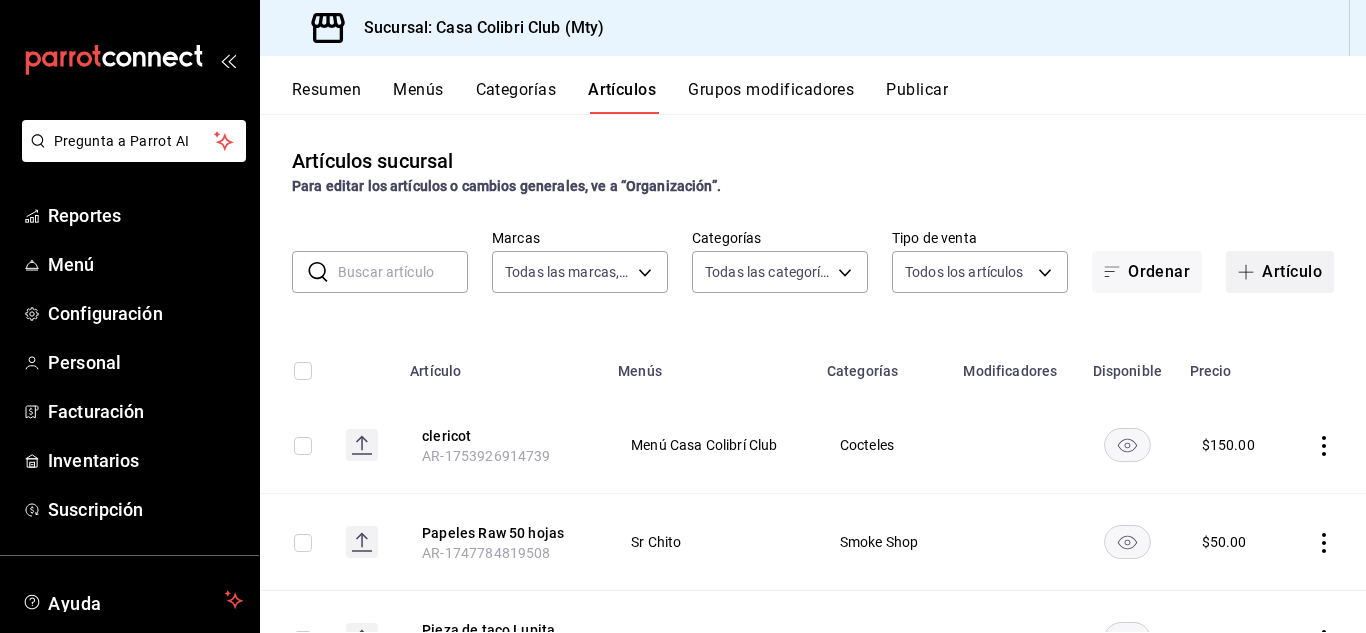 click on "Artículo" at bounding box center (1280, 272) 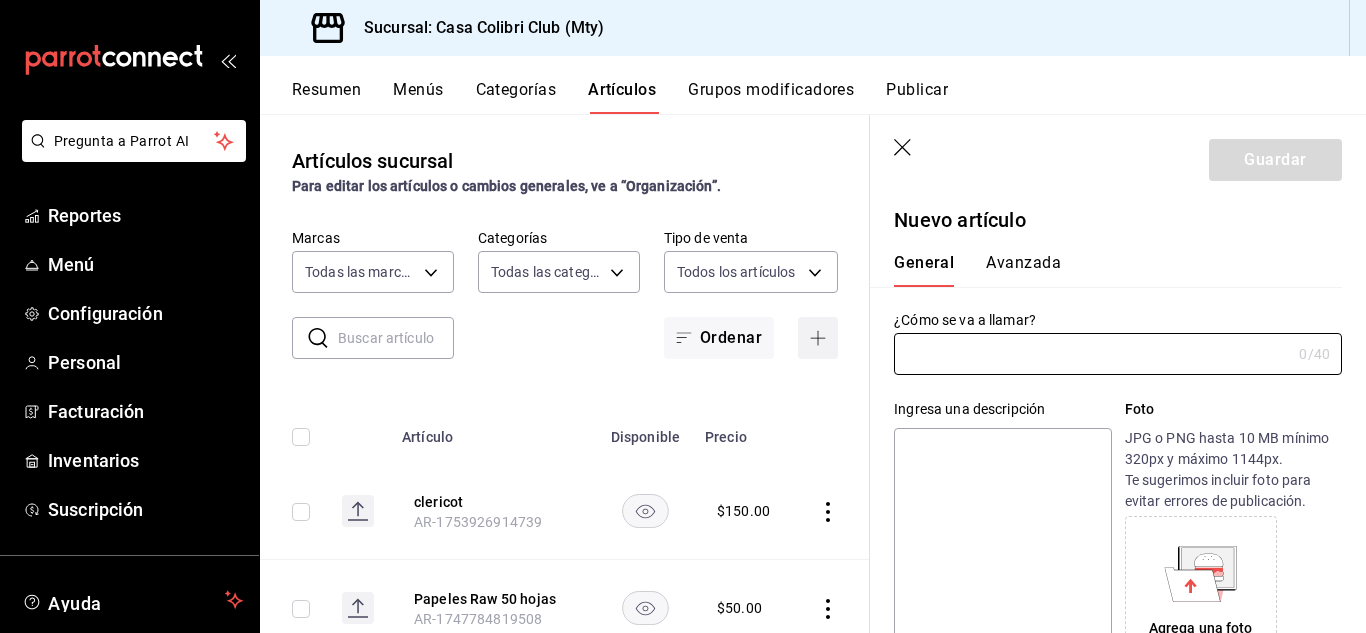 type on "AR-1754690110225" 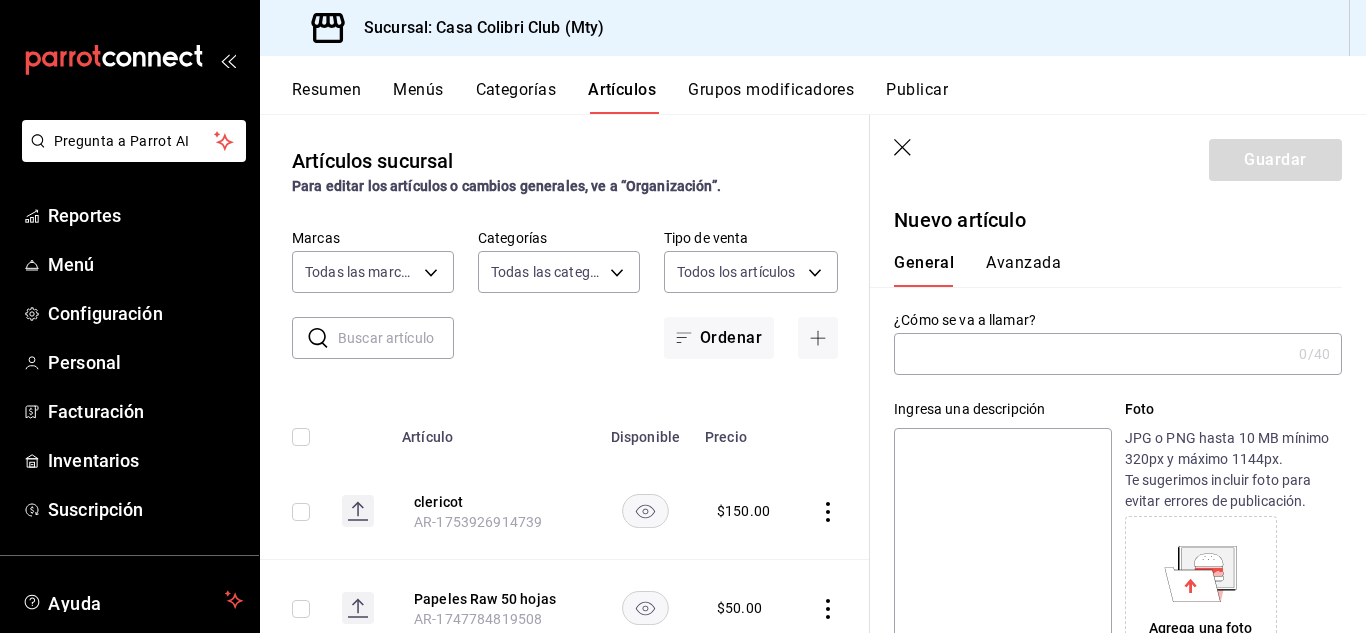 click at bounding box center [1092, 354] 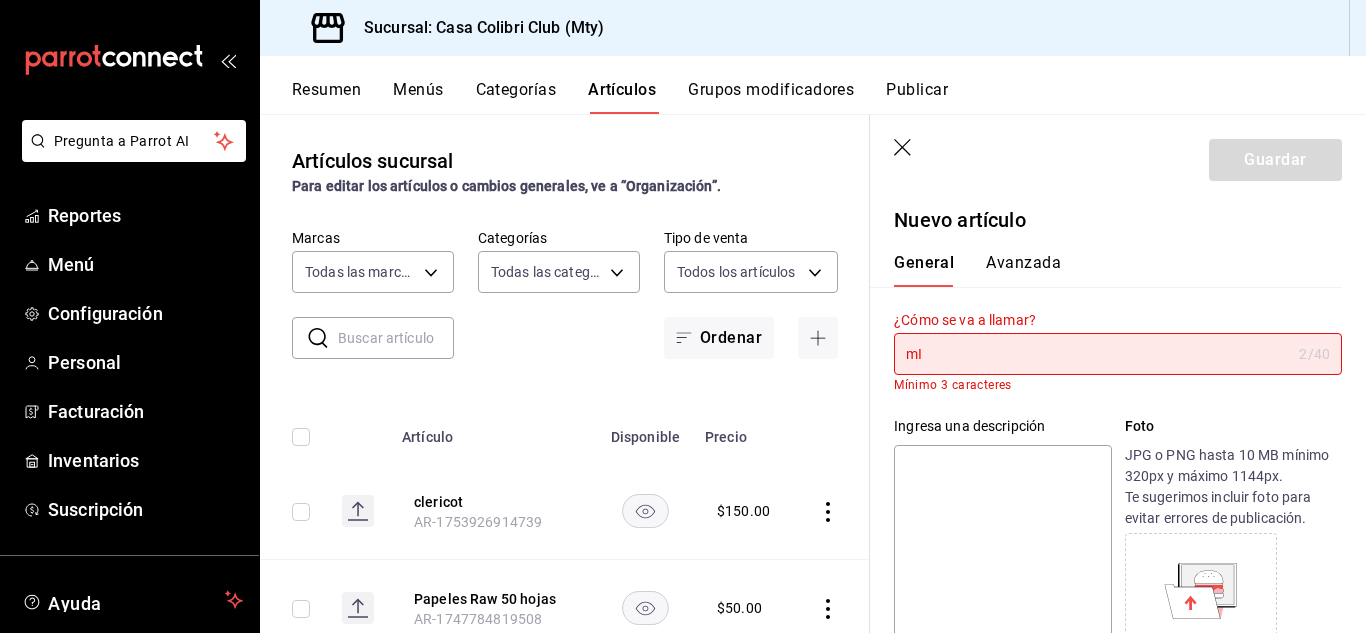 type on "m" 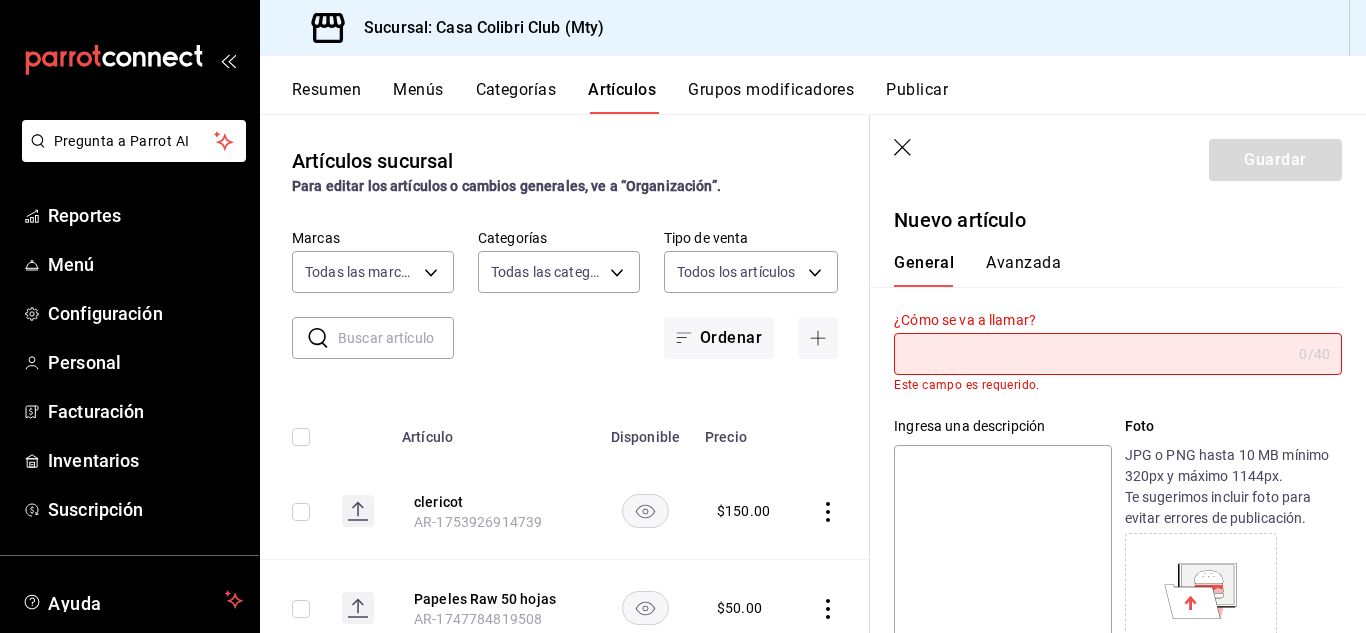type on "m" 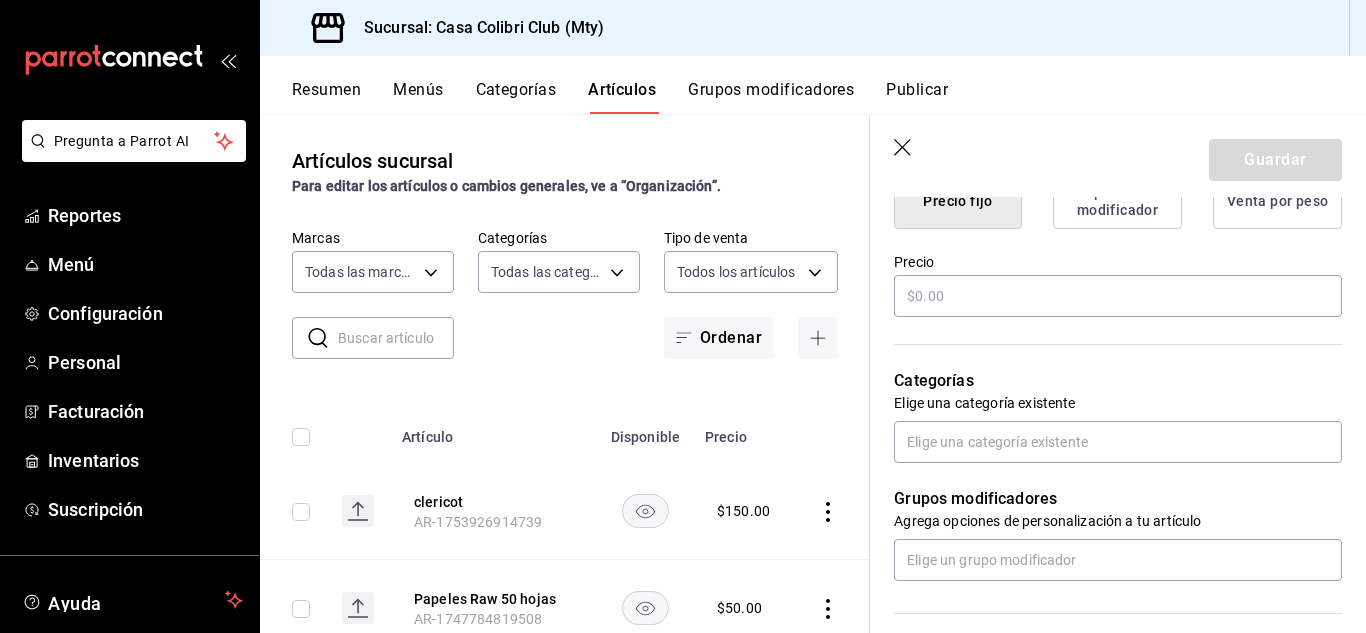 scroll, scrollTop: 594, scrollLeft: 0, axis: vertical 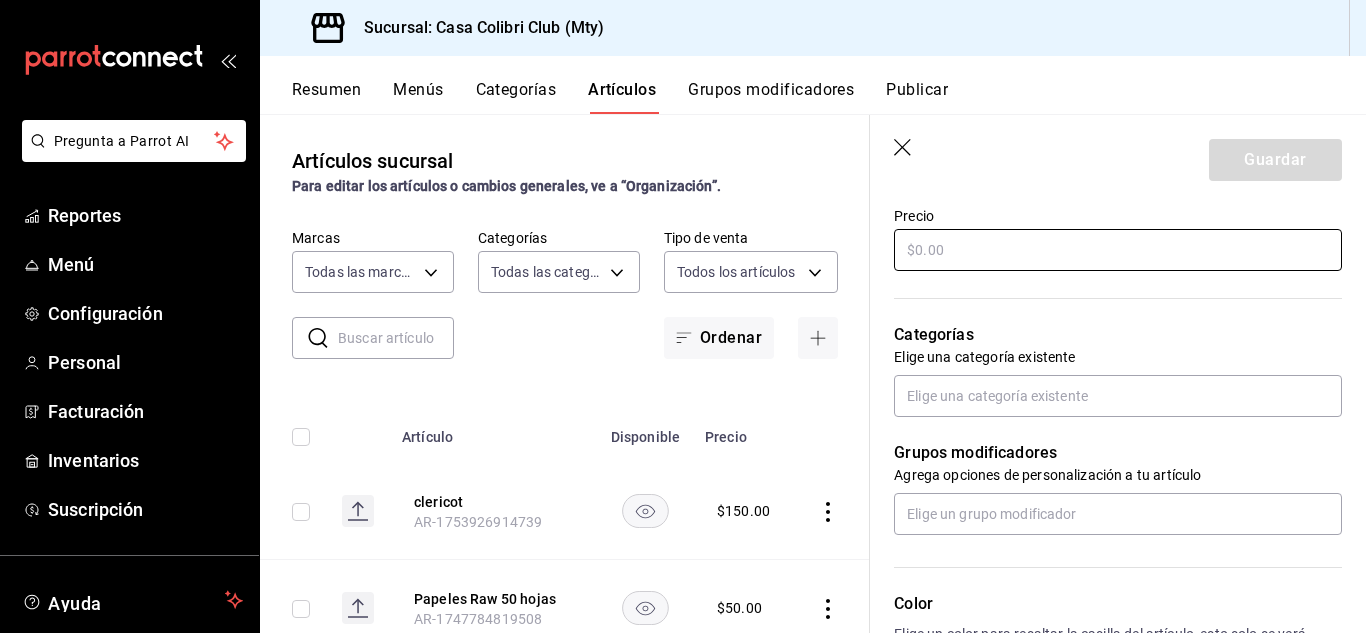 type on "Michelob ultra lata" 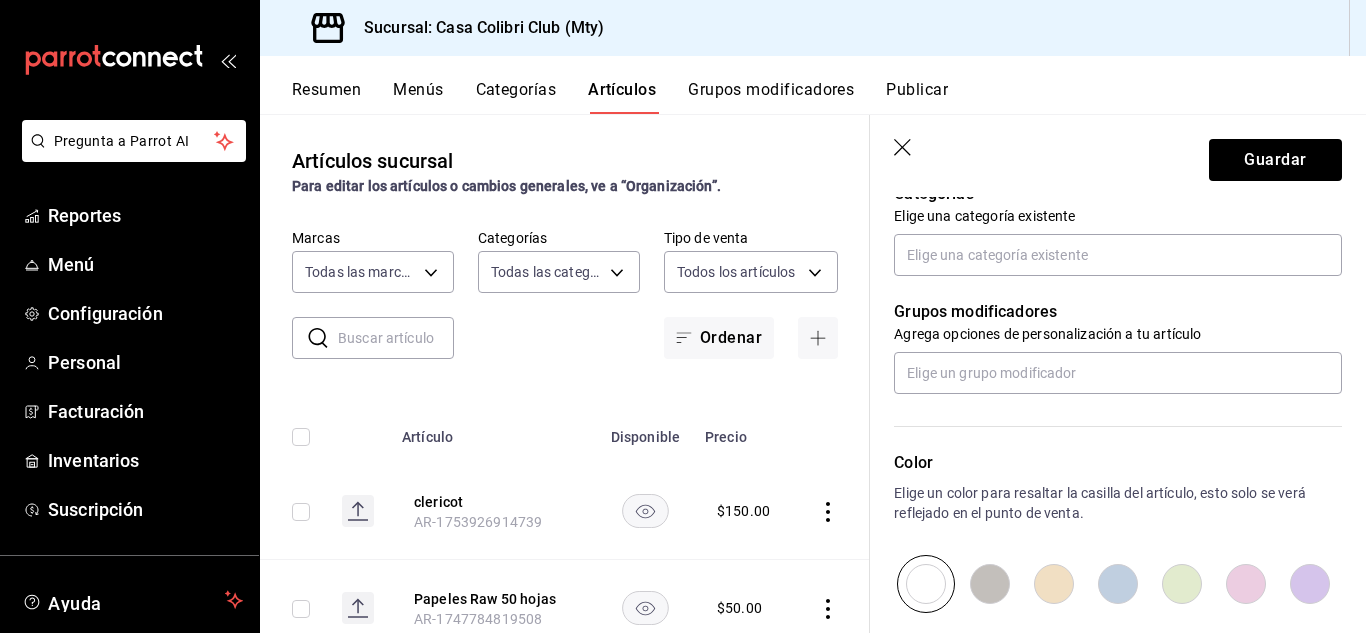 scroll, scrollTop: 720, scrollLeft: 0, axis: vertical 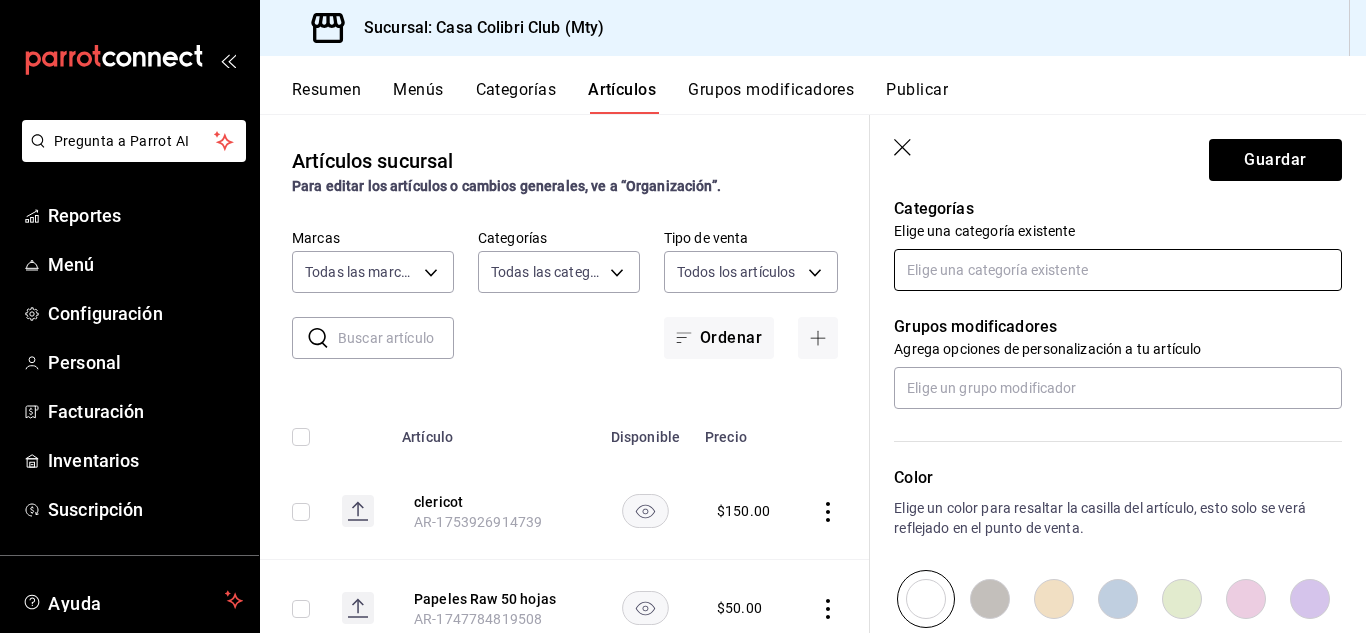 type on "$50.00" 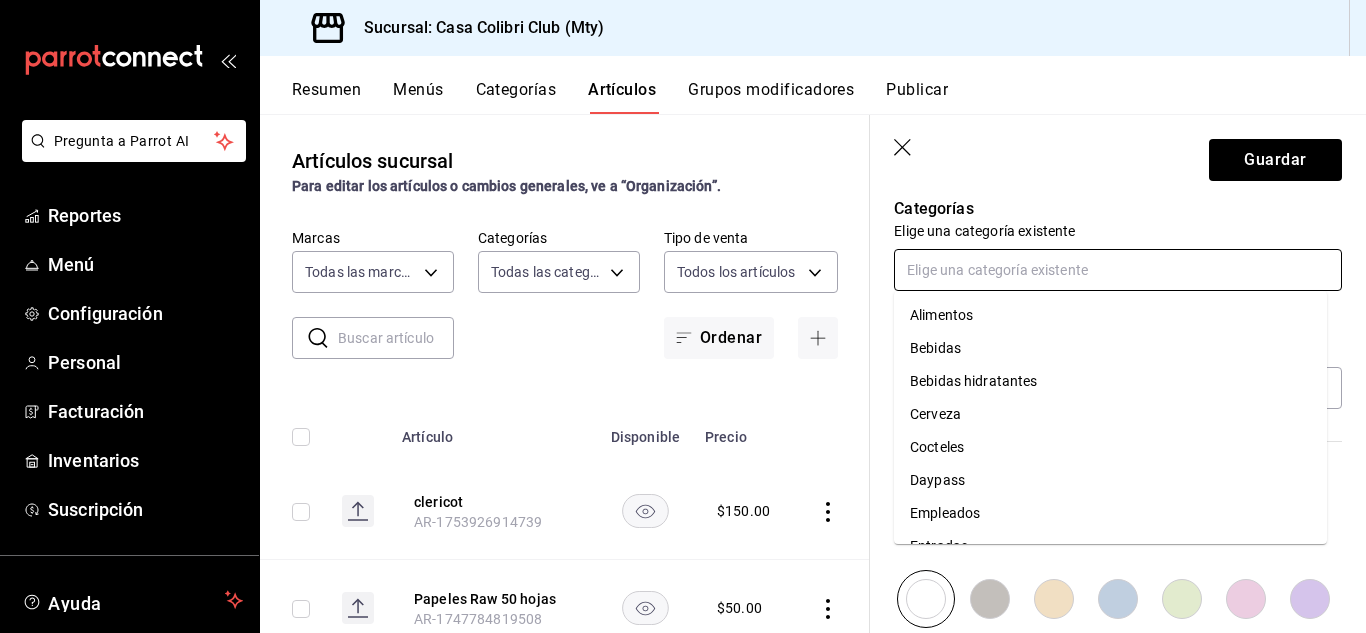 click at bounding box center [1118, 270] 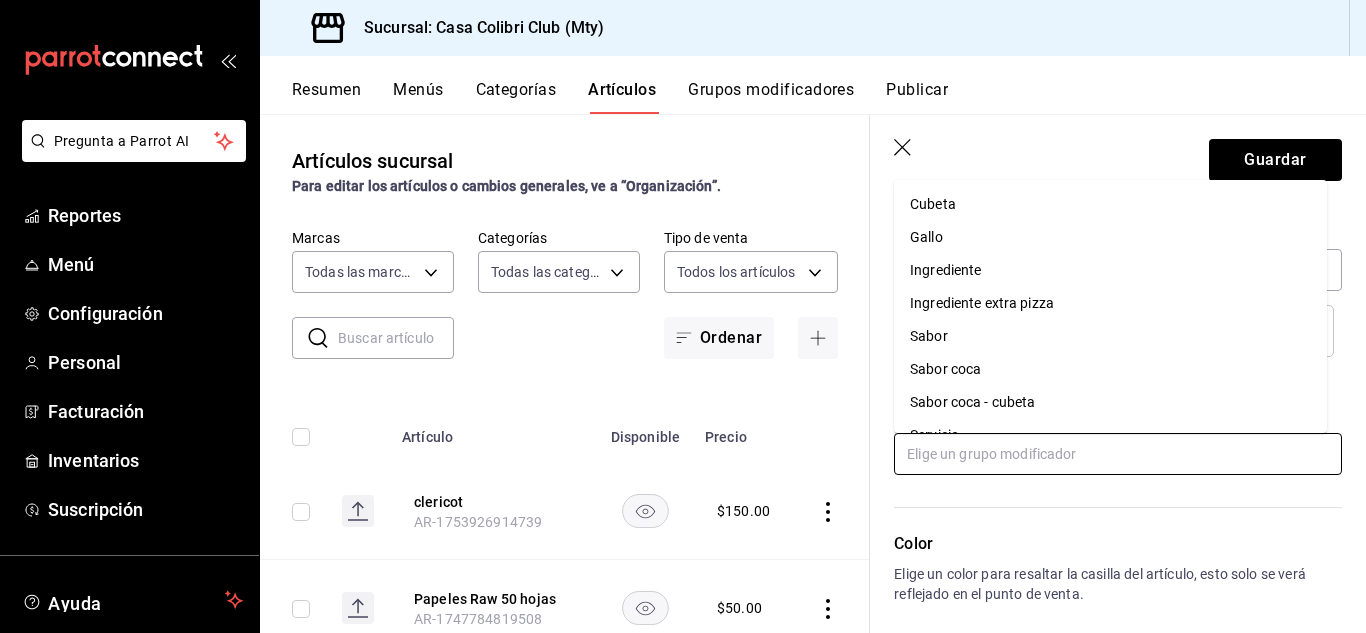 click at bounding box center (1118, 454) 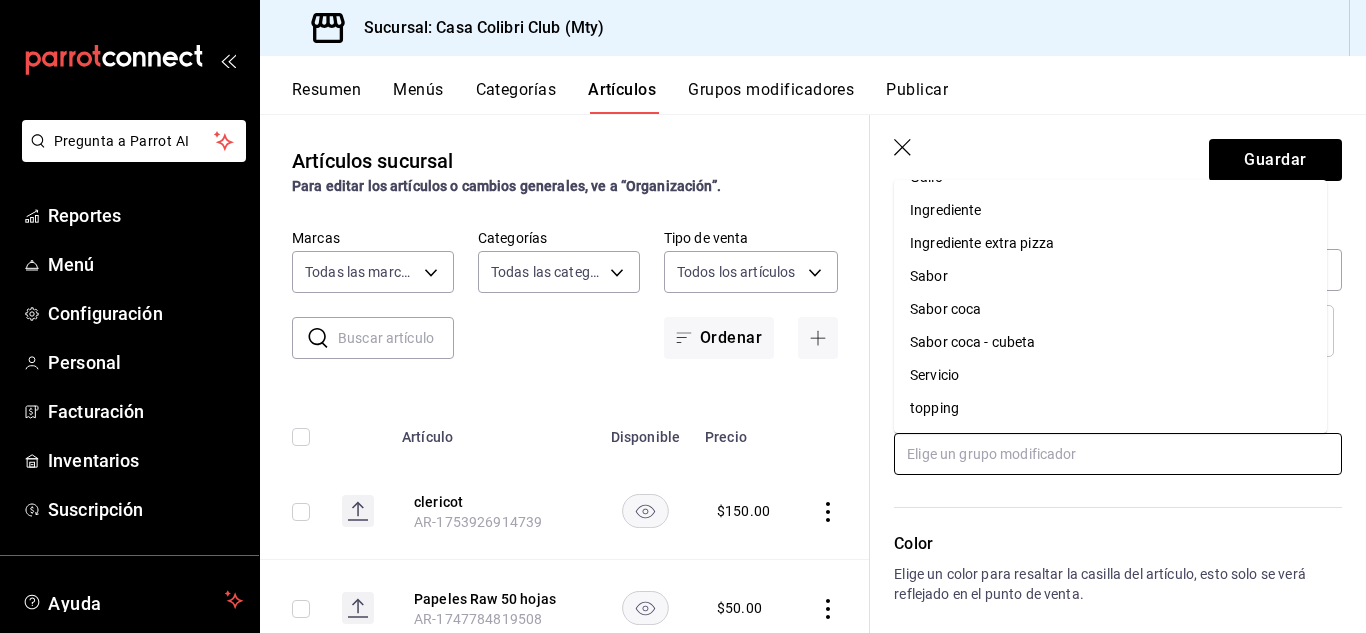 scroll, scrollTop: 0, scrollLeft: 0, axis: both 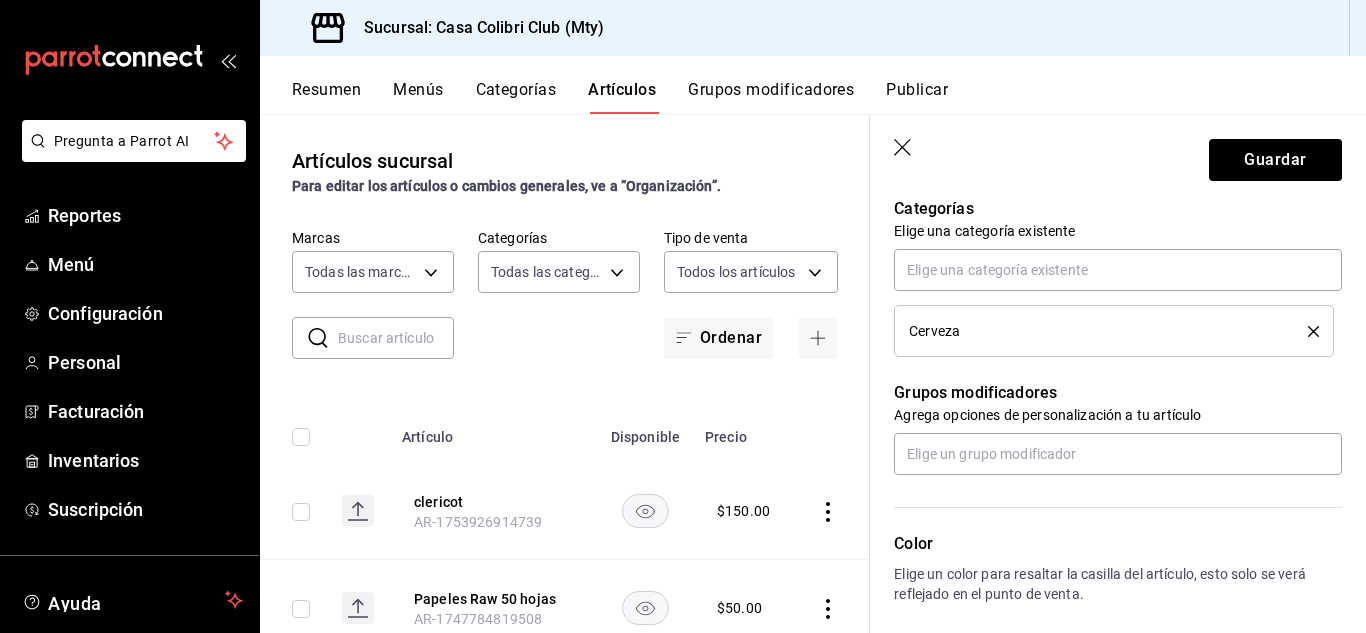 click on "Color Elige un color para resaltar la casilla del artículo, esto solo se verá reflejado en el punto de venta." at bounding box center [1106, 584] 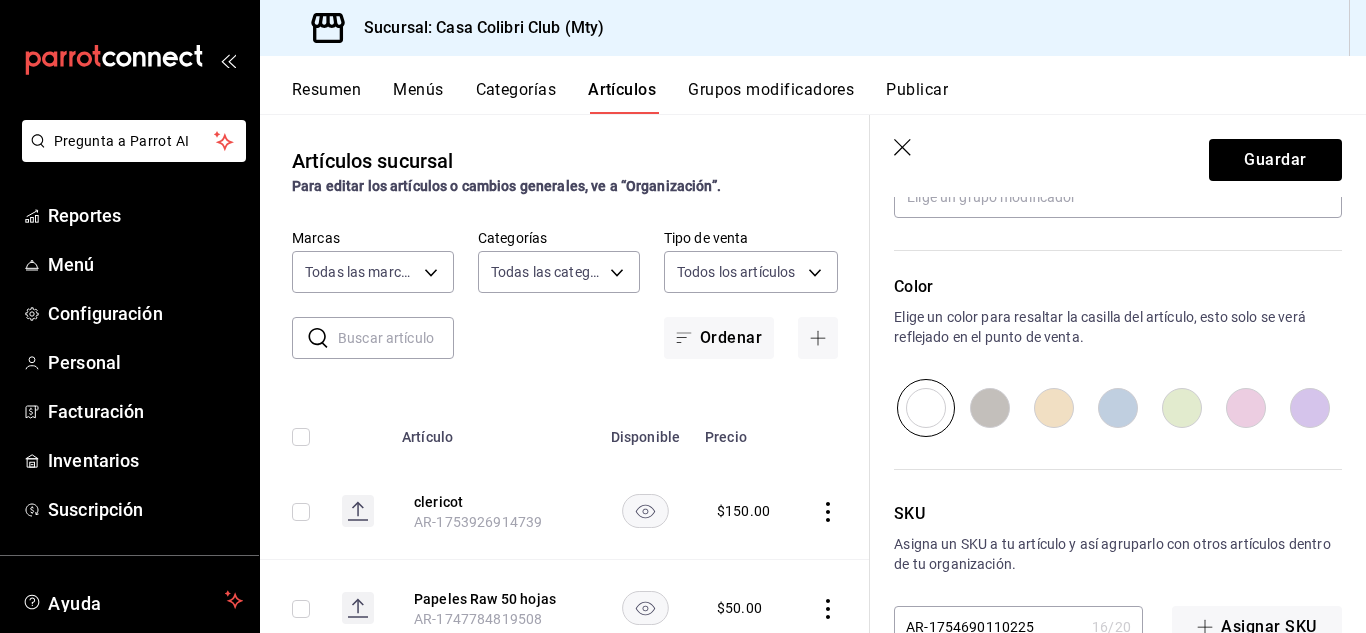 scroll, scrollTop: 1032, scrollLeft: 0, axis: vertical 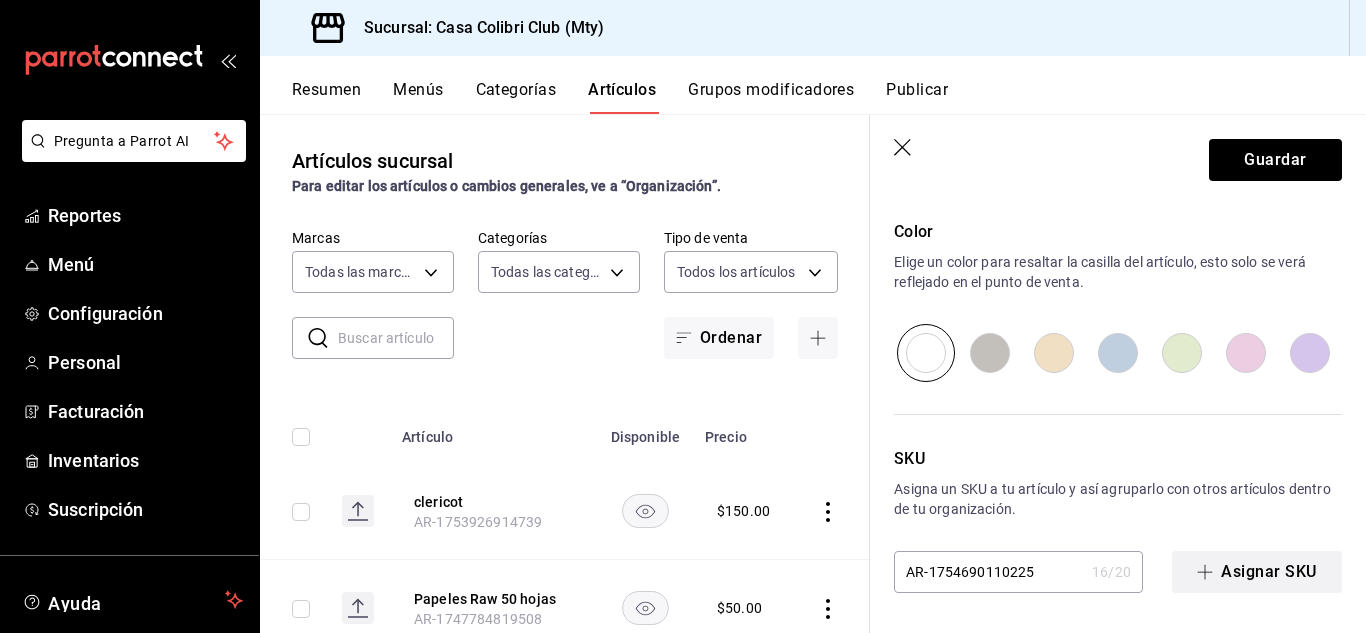 click on "Asignar SKU" at bounding box center (1257, 572) 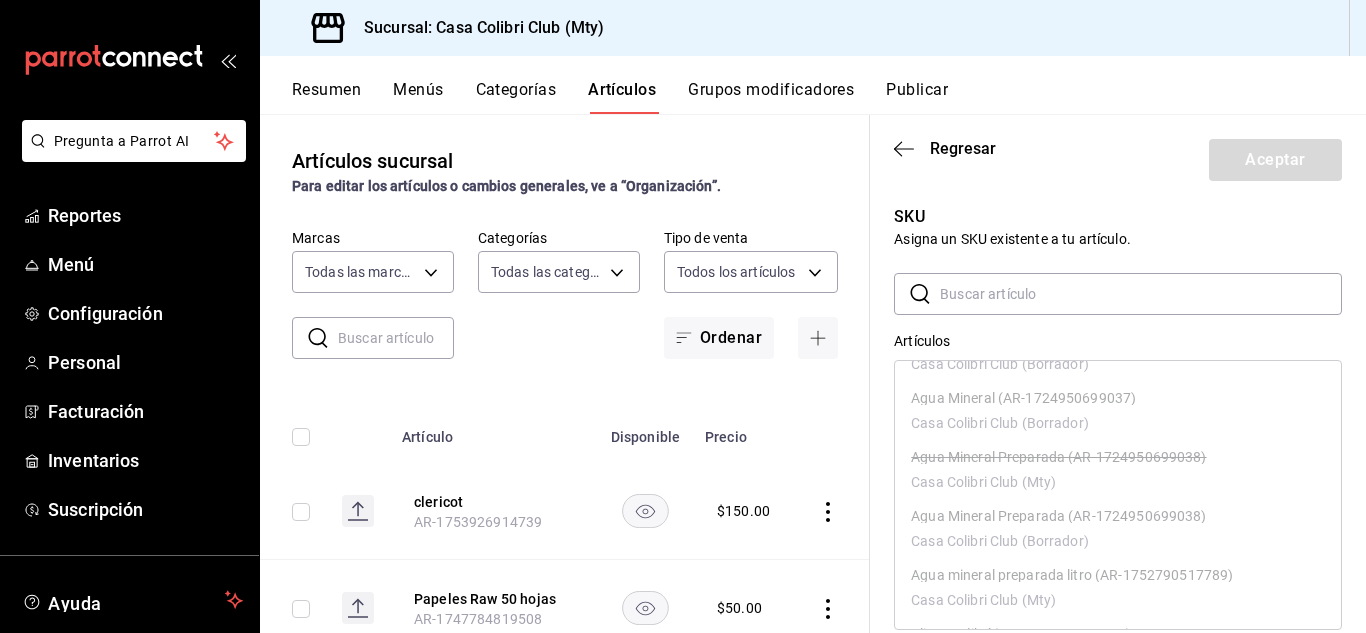 scroll, scrollTop: 0, scrollLeft: 0, axis: both 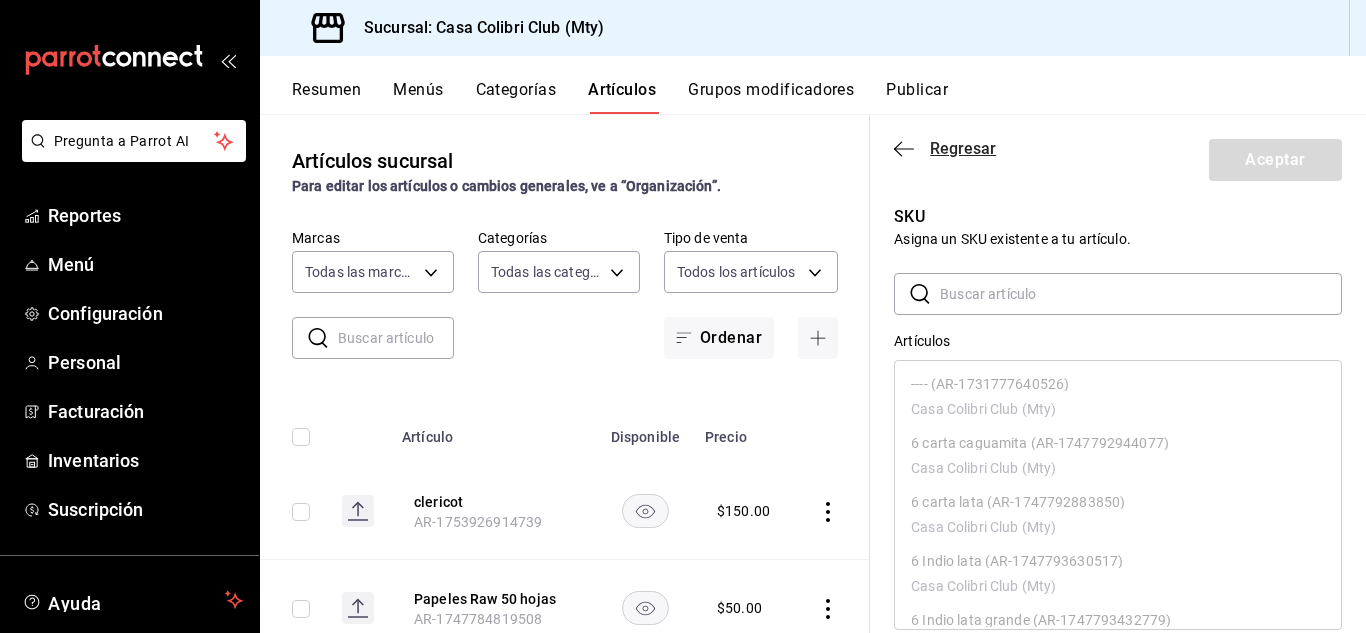 click 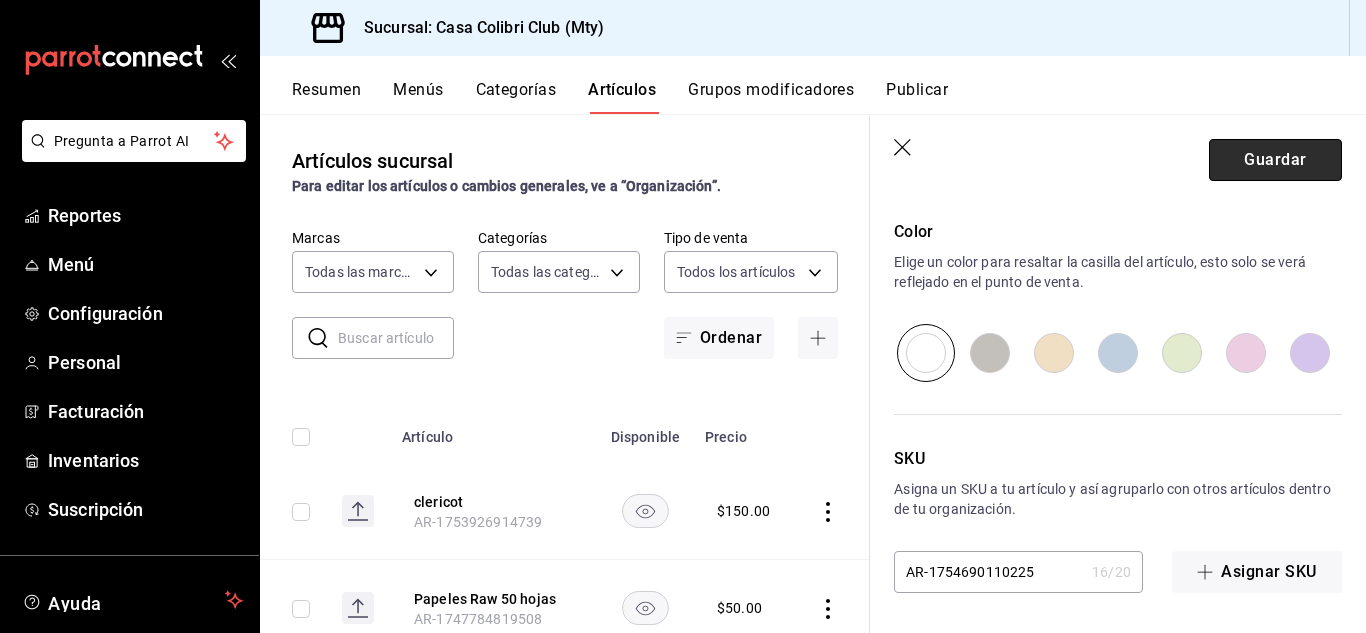 click on "Guardar" at bounding box center [1275, 160] 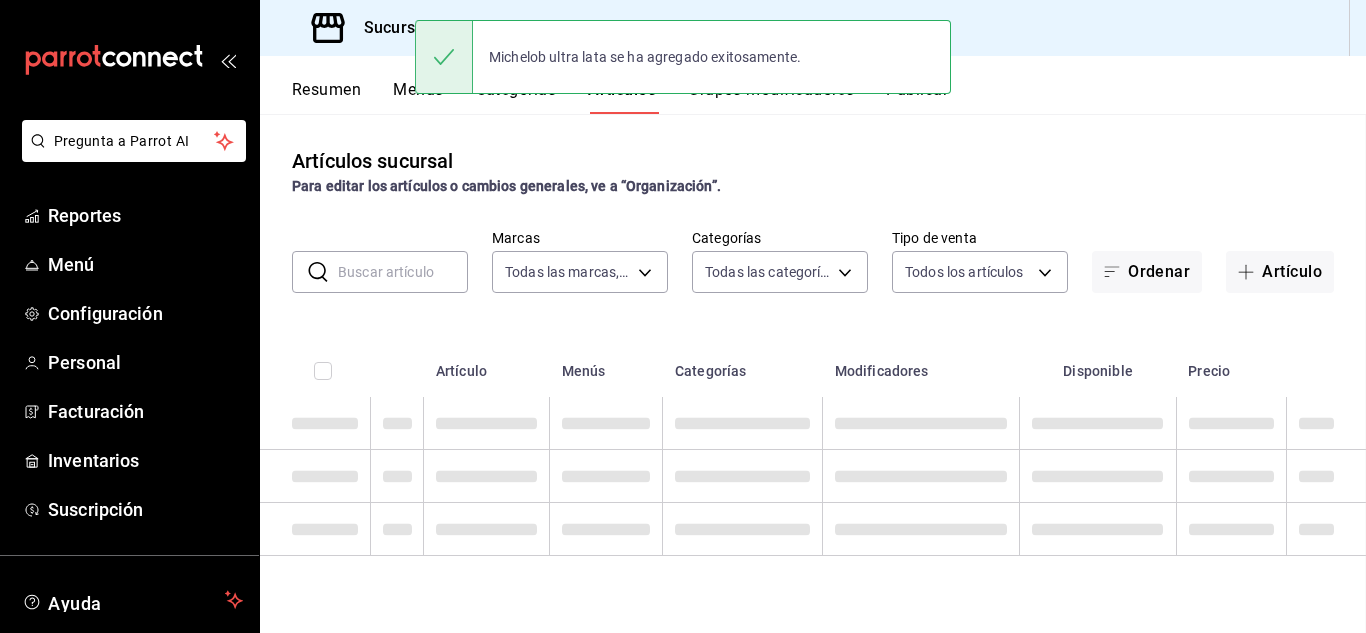 scroll, scrollTop: 0, scrollLeft: 0, axis: both 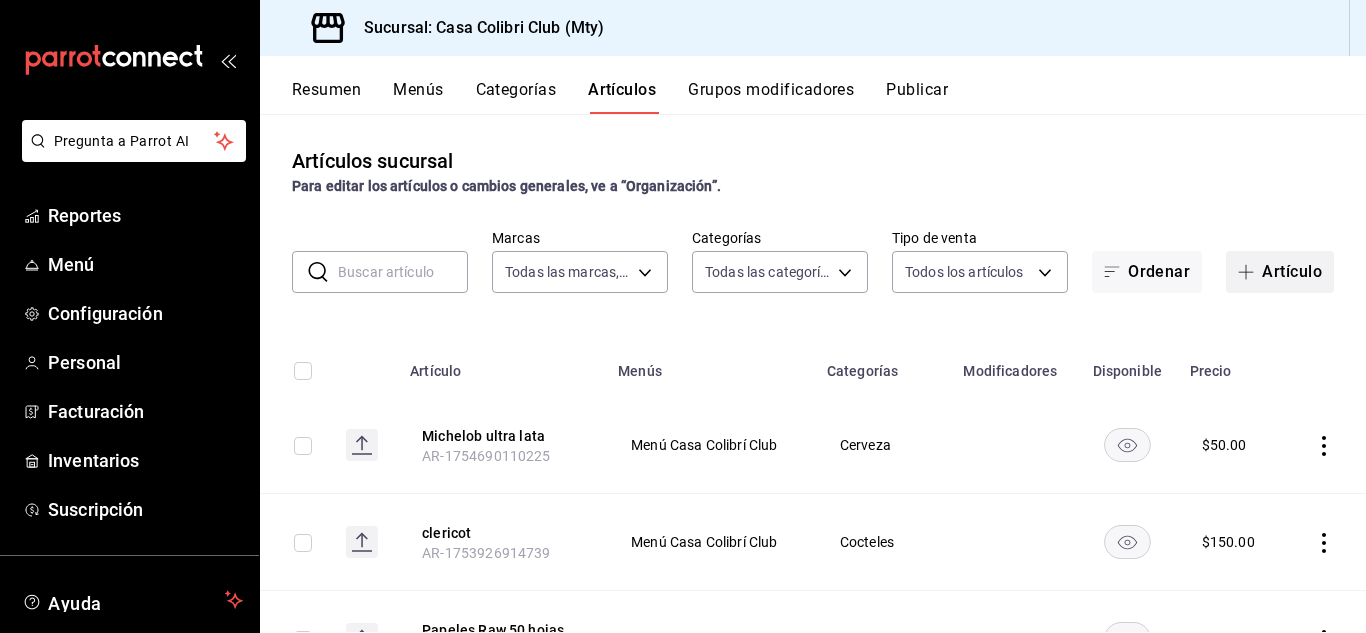 click 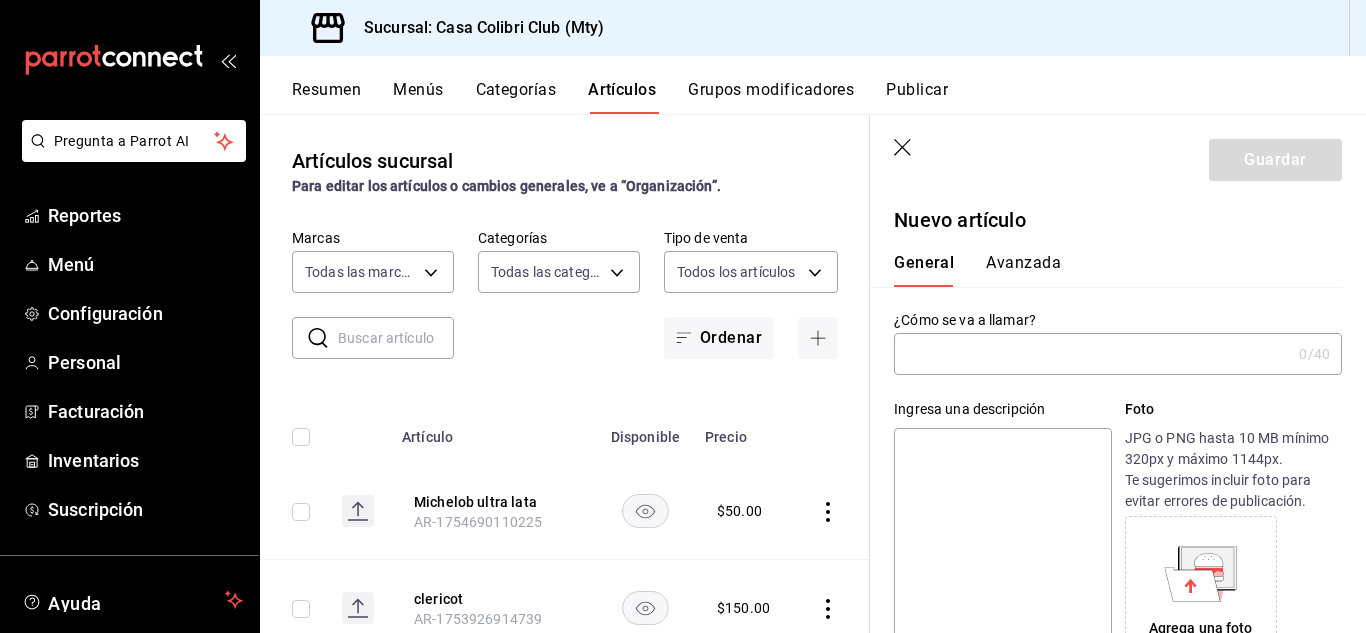 click 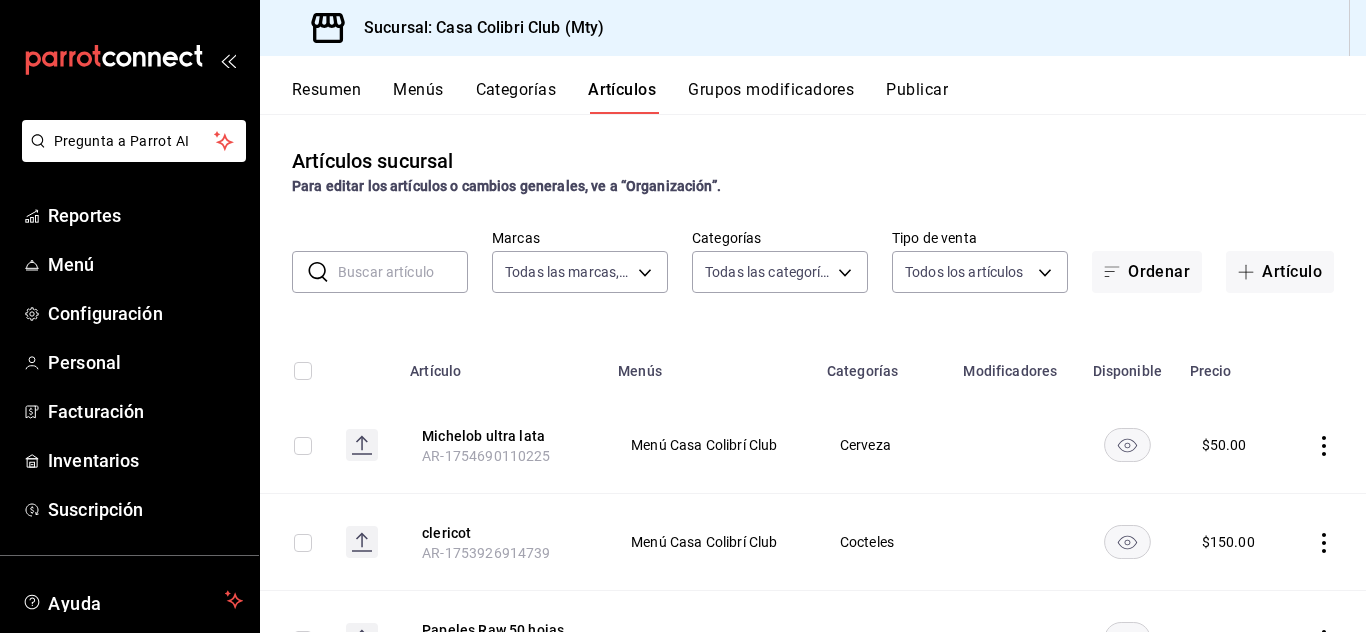 click 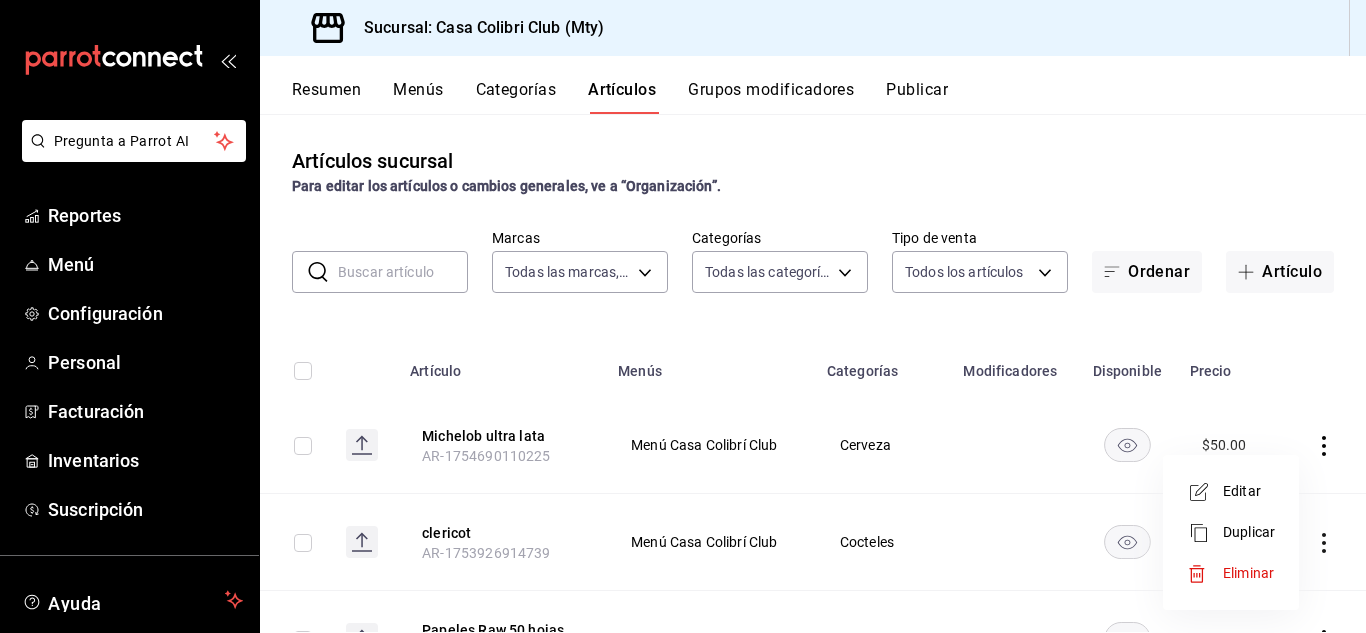 click on "Duplicar" at bounding box center [1249, 532] 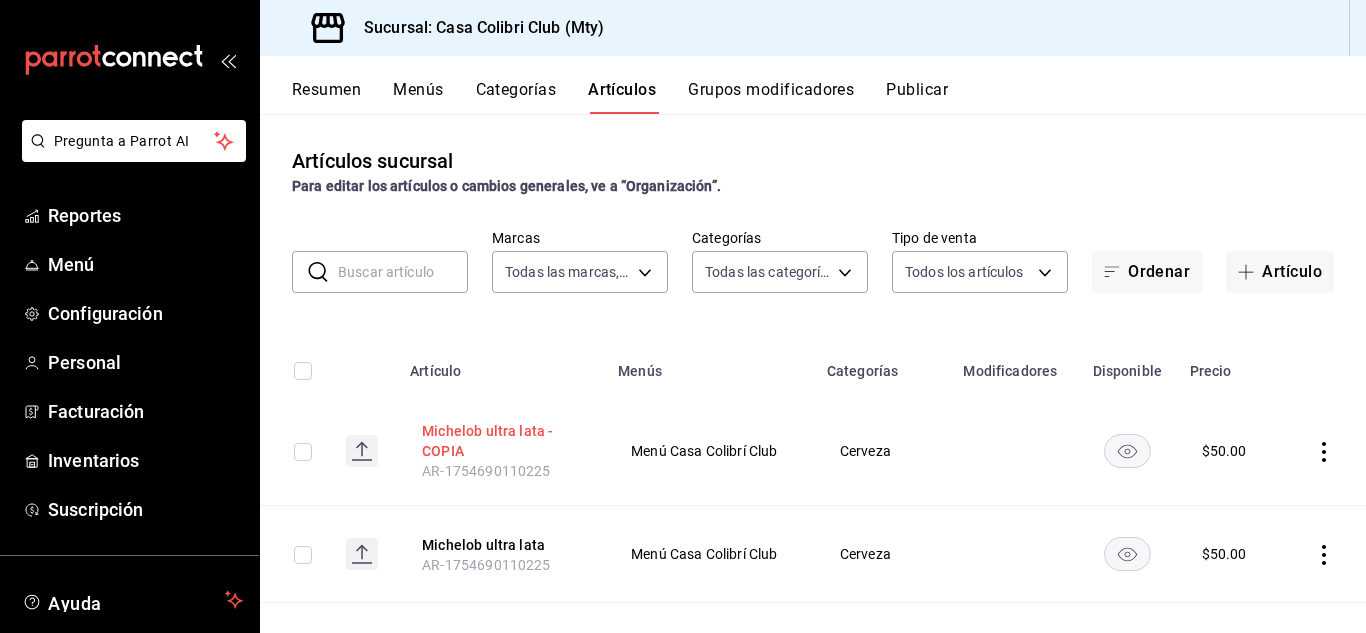 click on "Michelob ultra lata - COPIA" at bounding box center (502, 441) 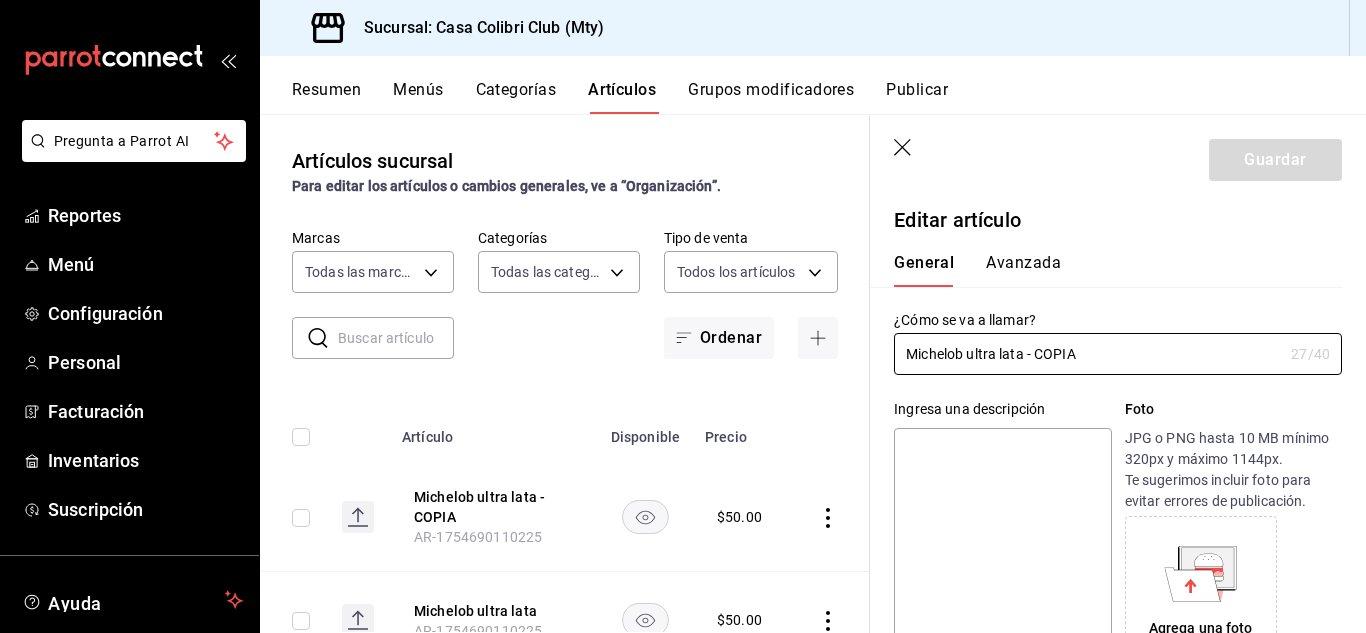 type on "$50.00" 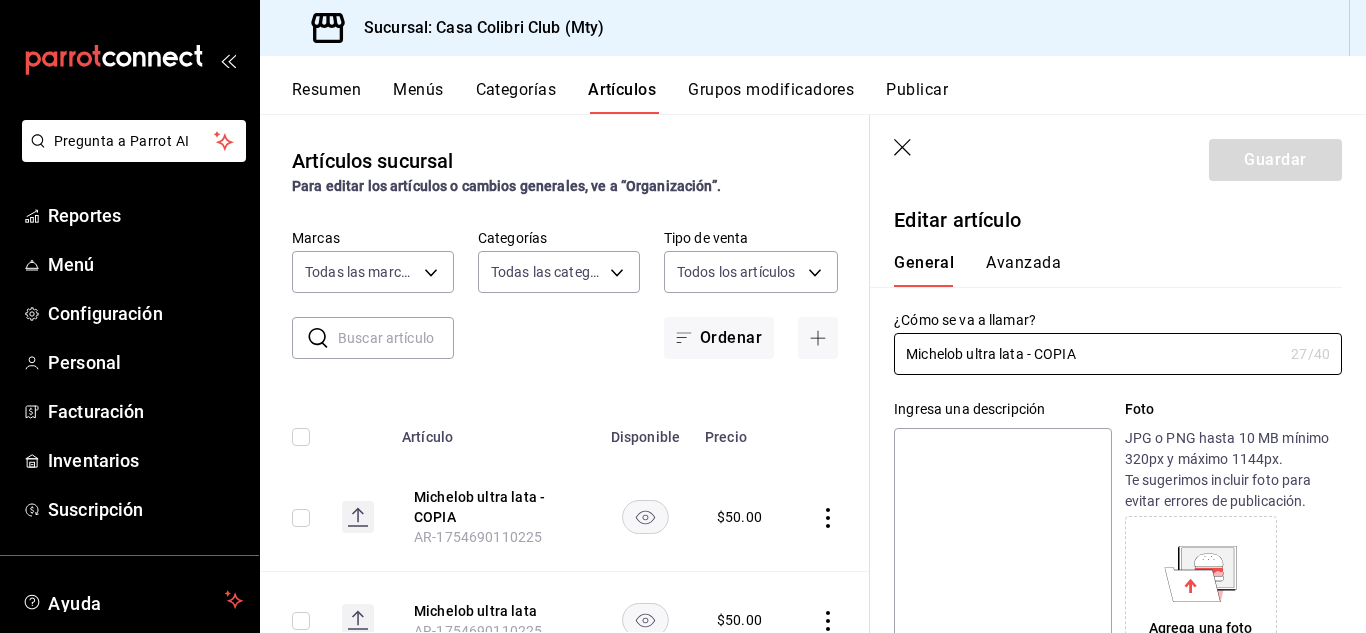 drag, startPoint x: 1112, startPoint y: 362, endPoint x: 732, endPoint y: 403, distance: 382.20544 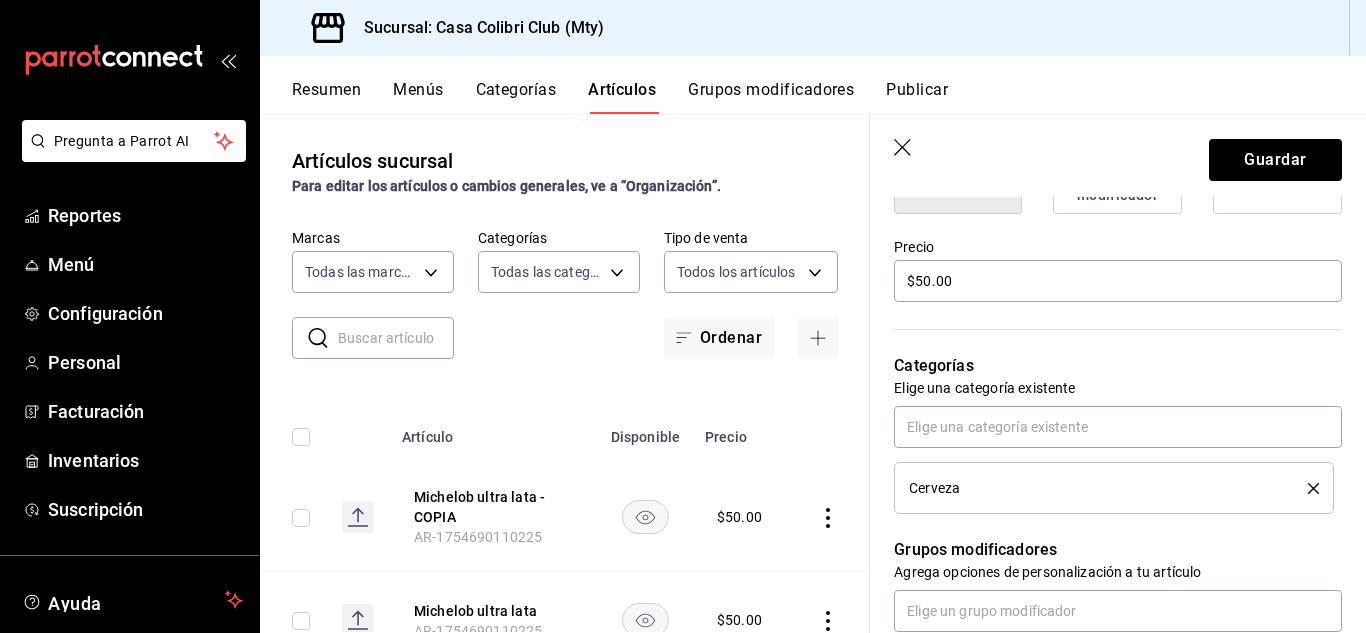 scroll, scrollTop: 649, scrollLeft: 0, axis: vertical 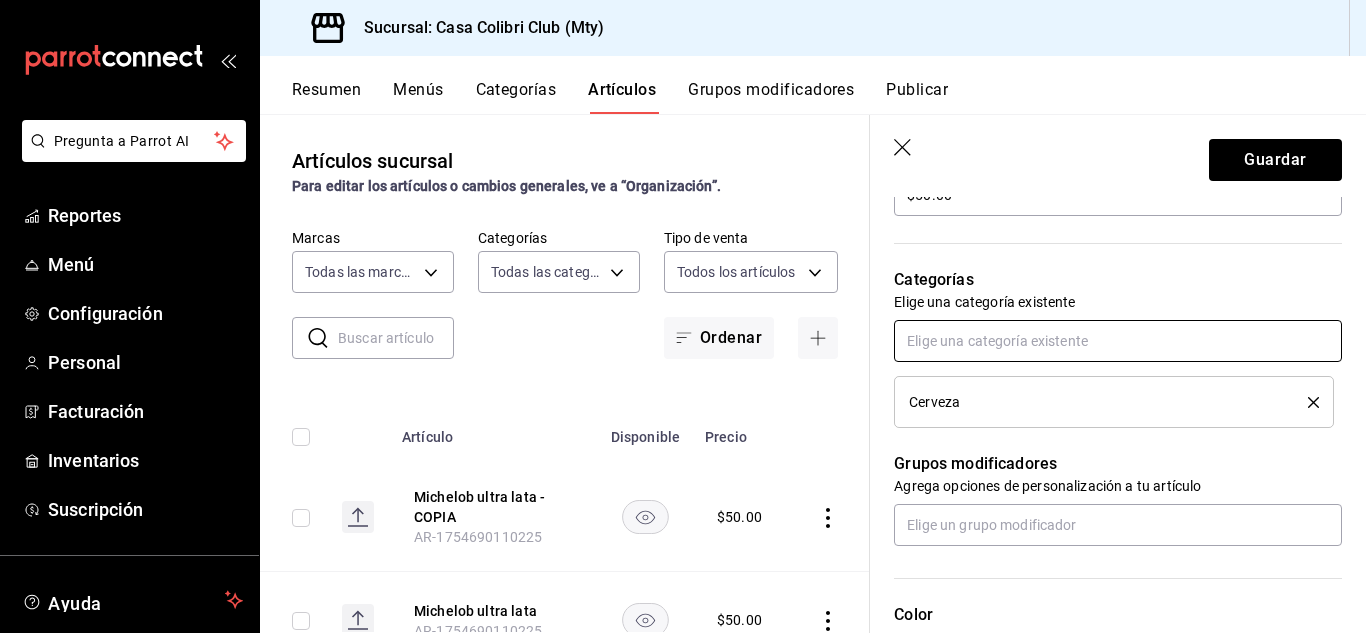 type on "Victoria lata" 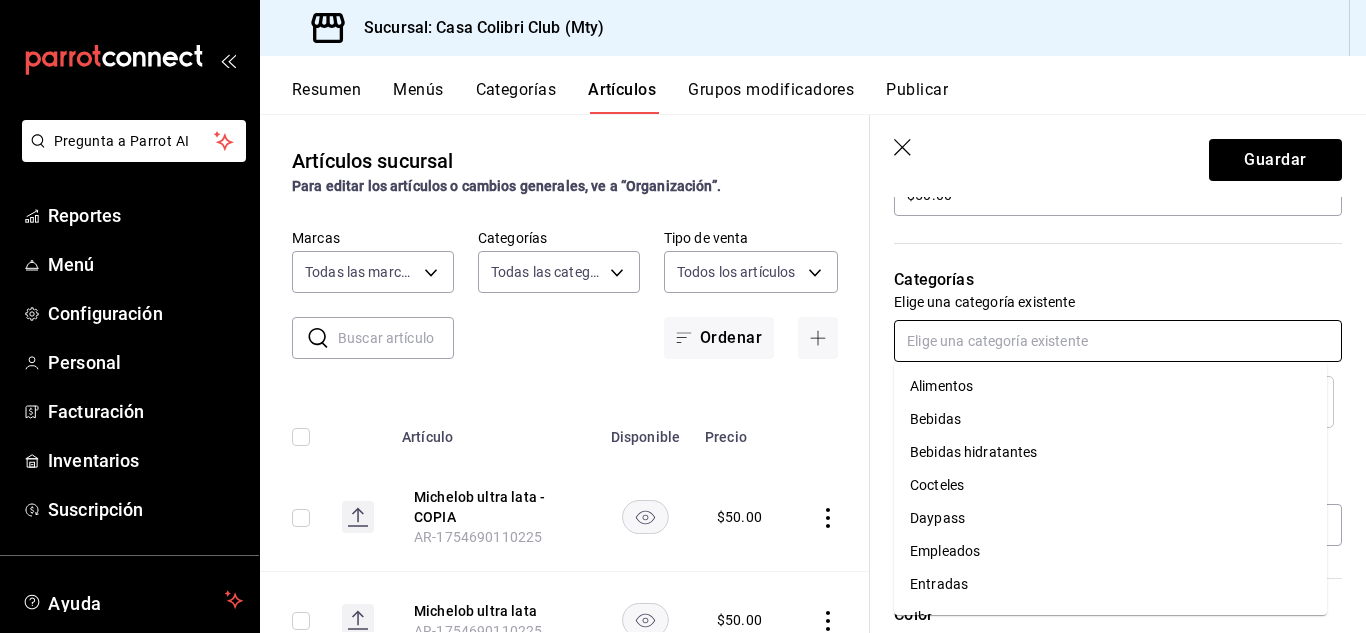 click at bounding box center [1118, 341] 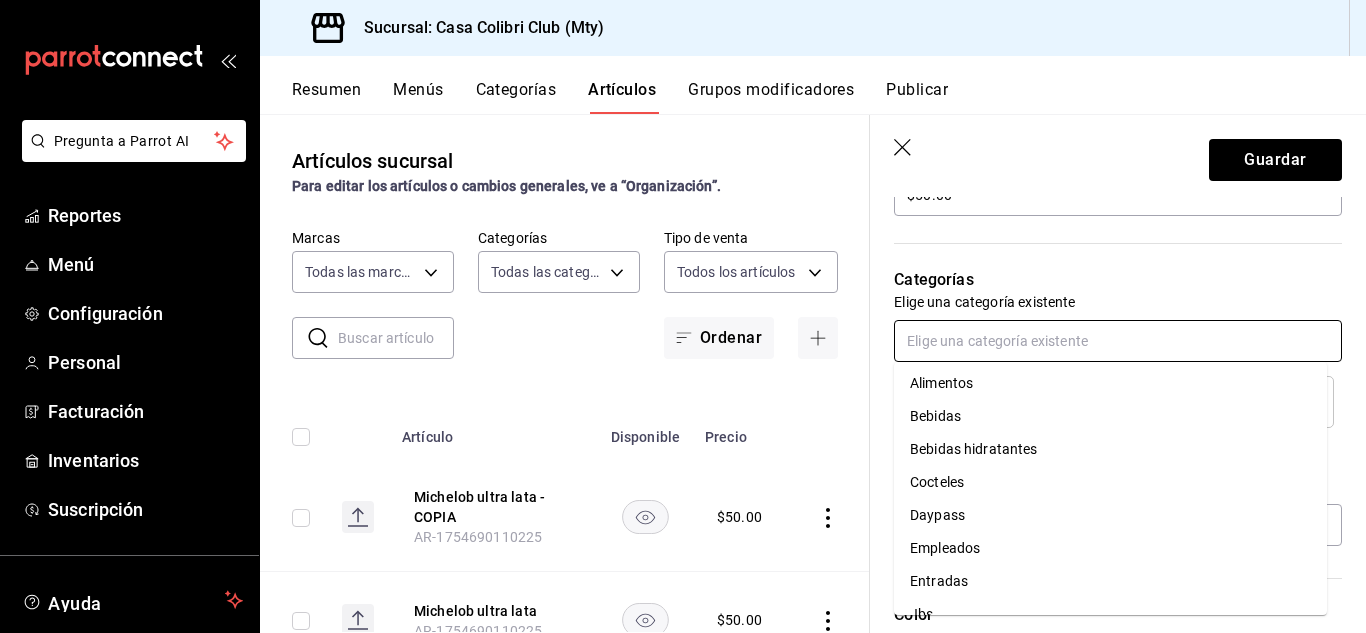 scroll, scrollTop: 0, scrollLeft: 0, axis: both 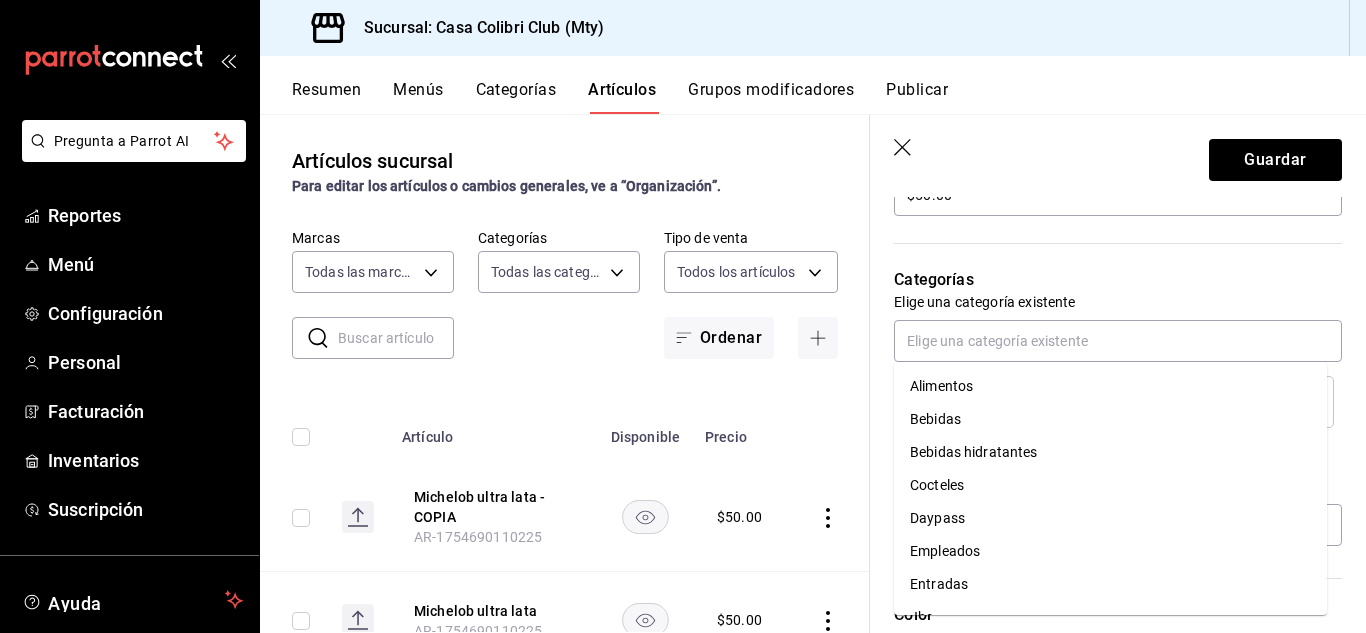 click on "Categorías" at bounding box center (1118, 280) 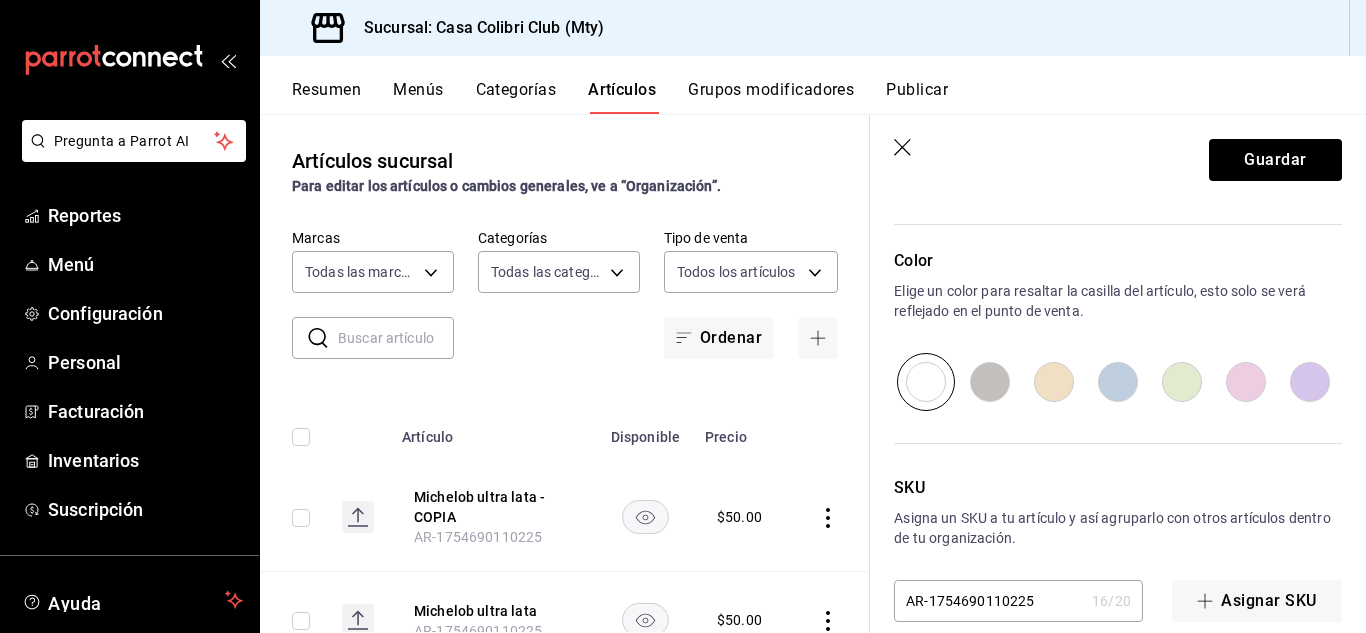 scroll, scrollTop: 1032, scrollLeft: 0, axis: vertical 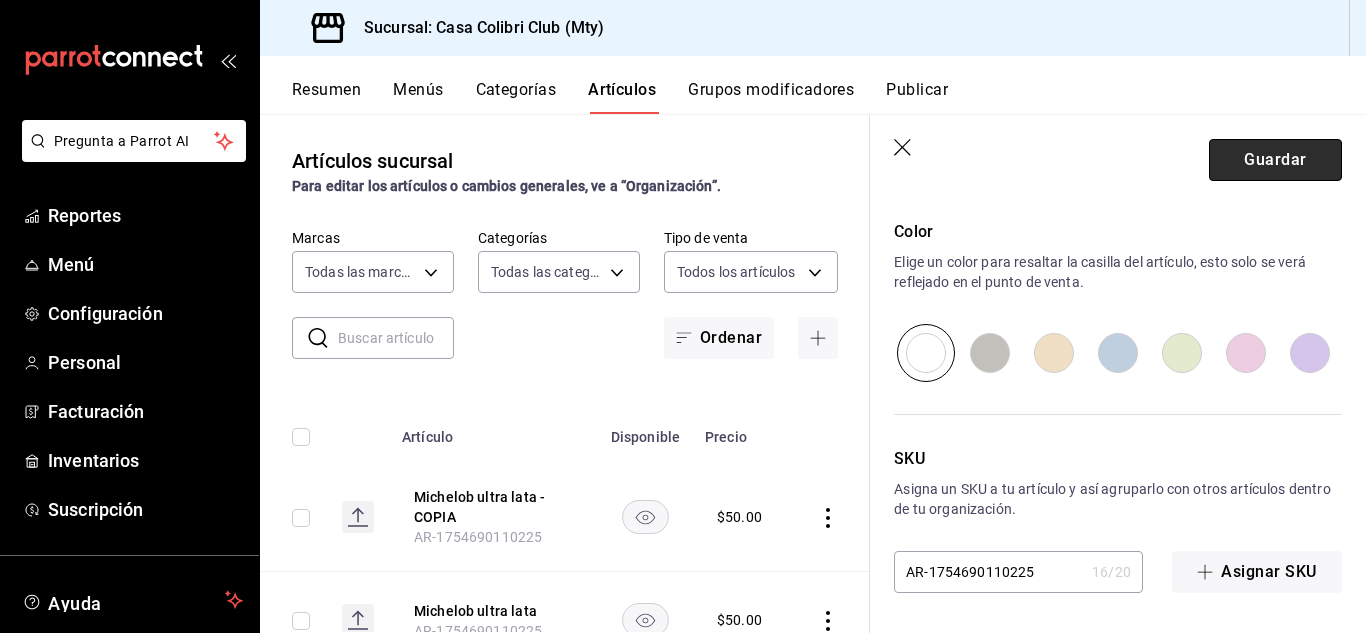 click on "Guardar" at bounding box center (1275, 160) 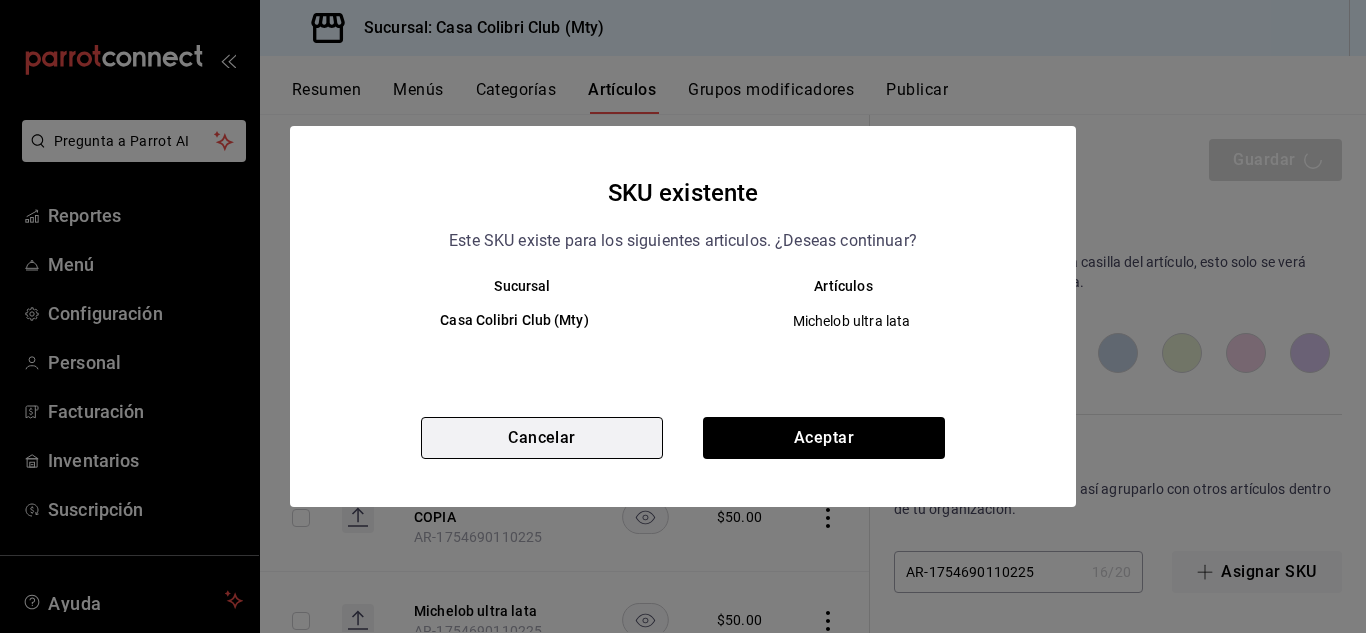 click on "Cancelar" at bounding box center (542, 438) 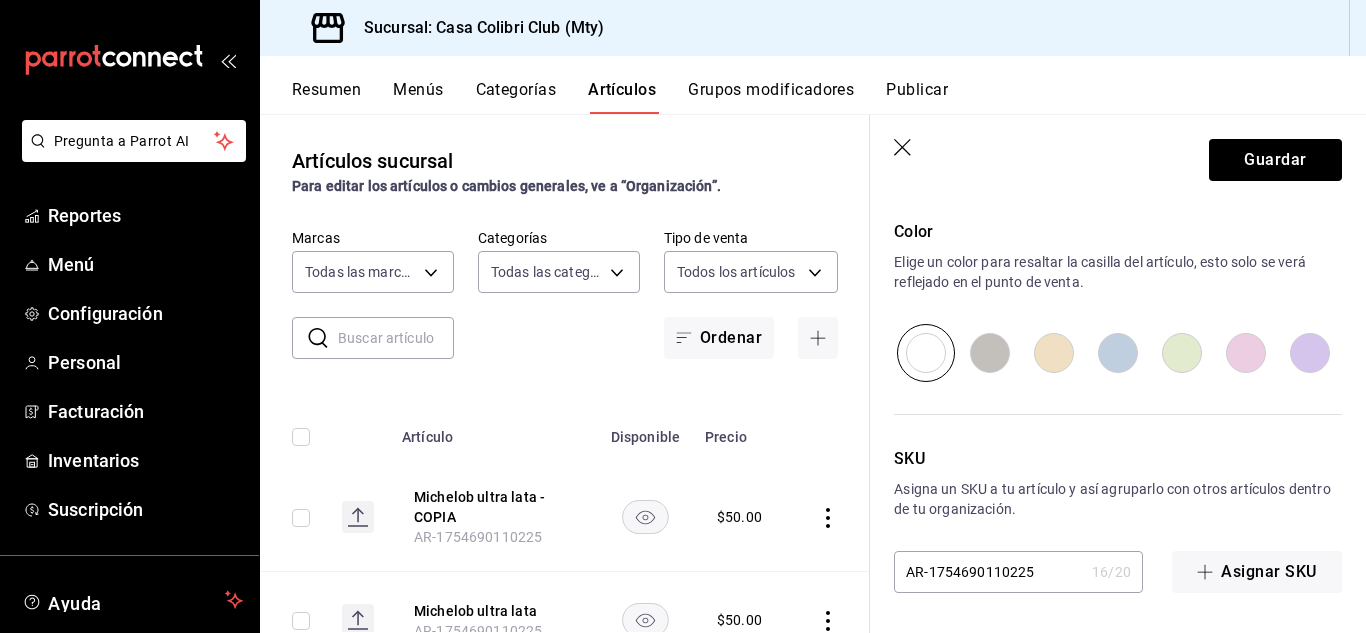 click 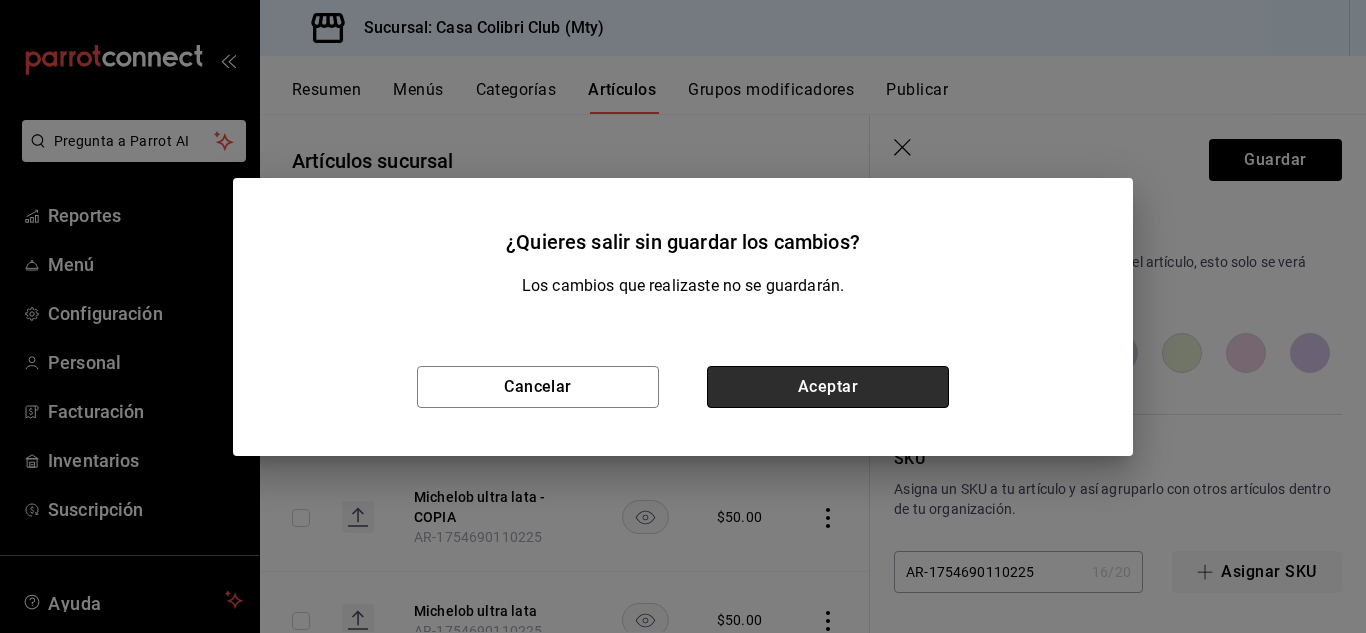 click on "Aceptar" at bounding box center [828, 387] 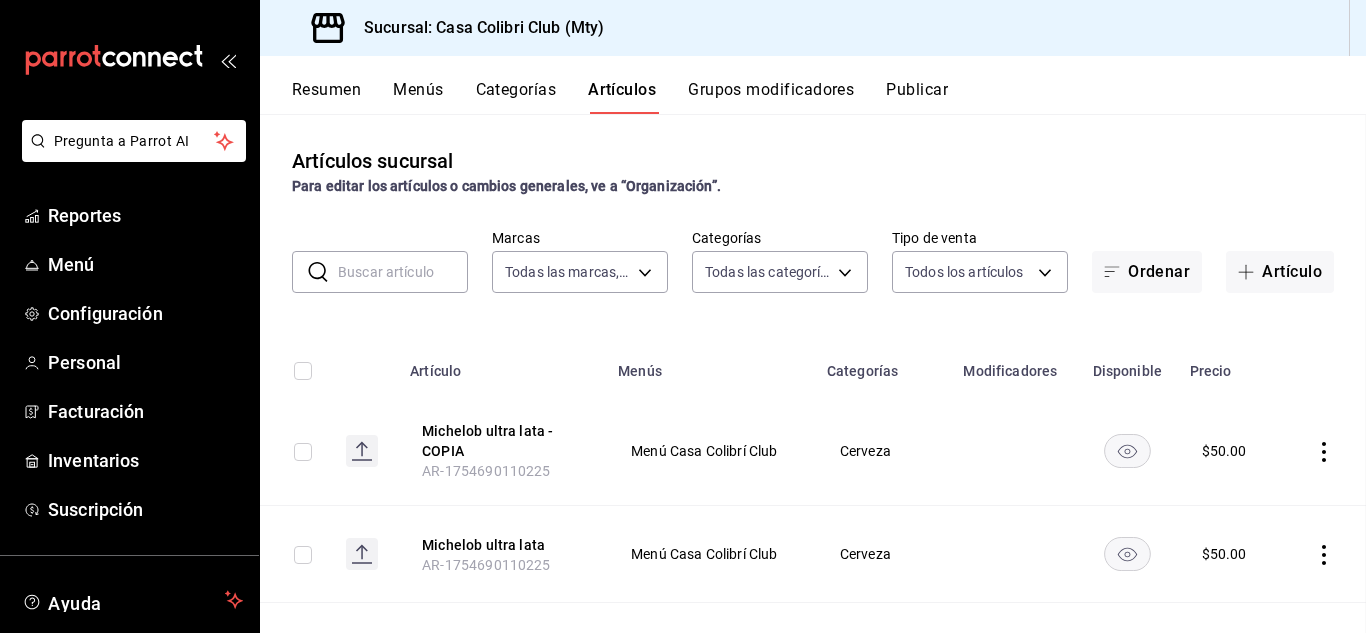scroll, scrollTop: 0, scrollLeft: 0, axis: both 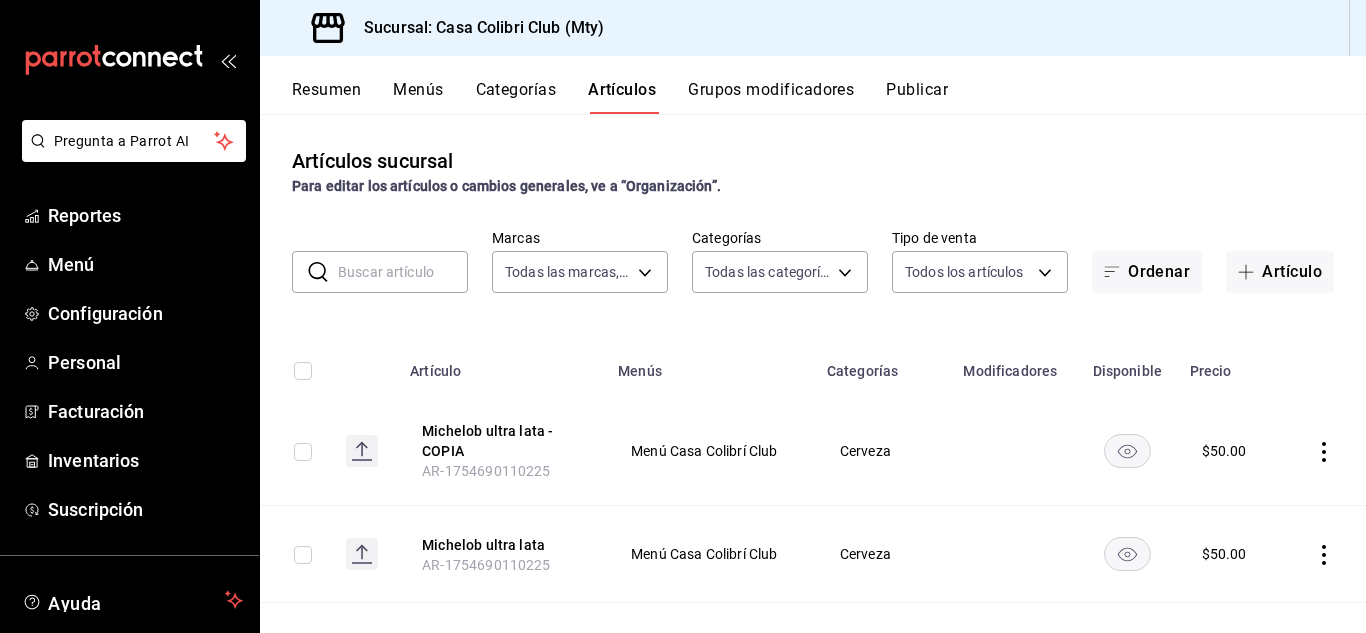 click at bounding box center (1325, 451) 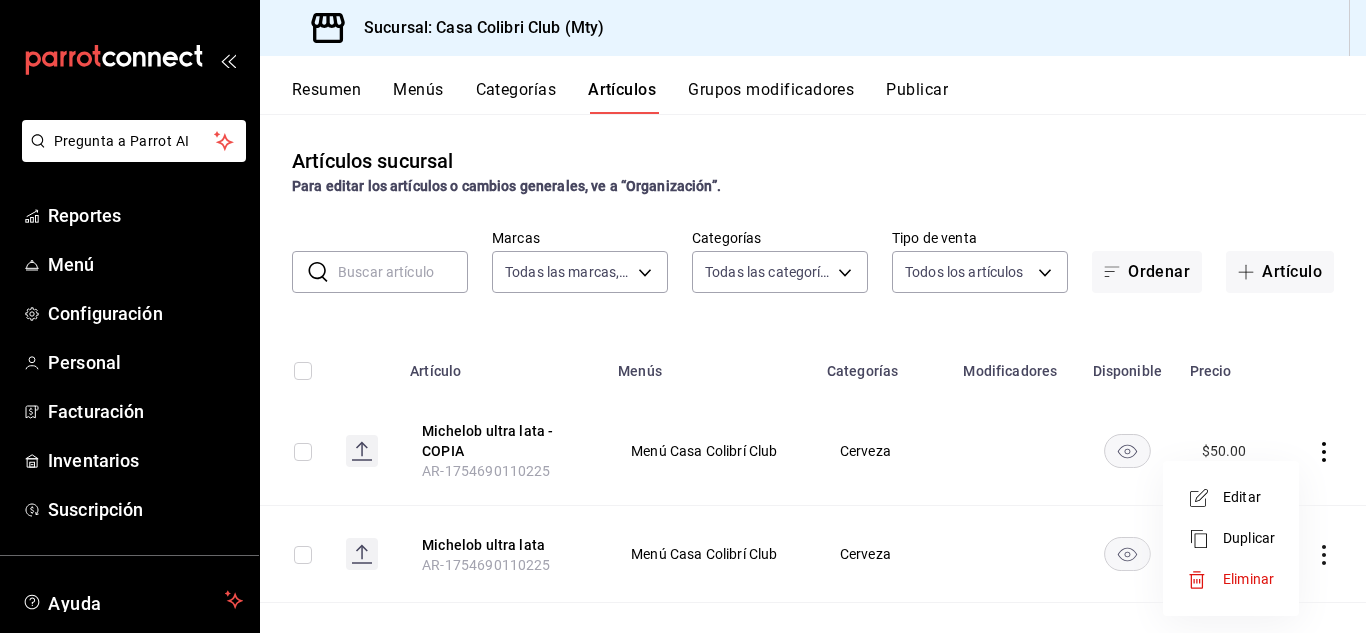 click on "Eliminar" at bounding box center [1248, 579] 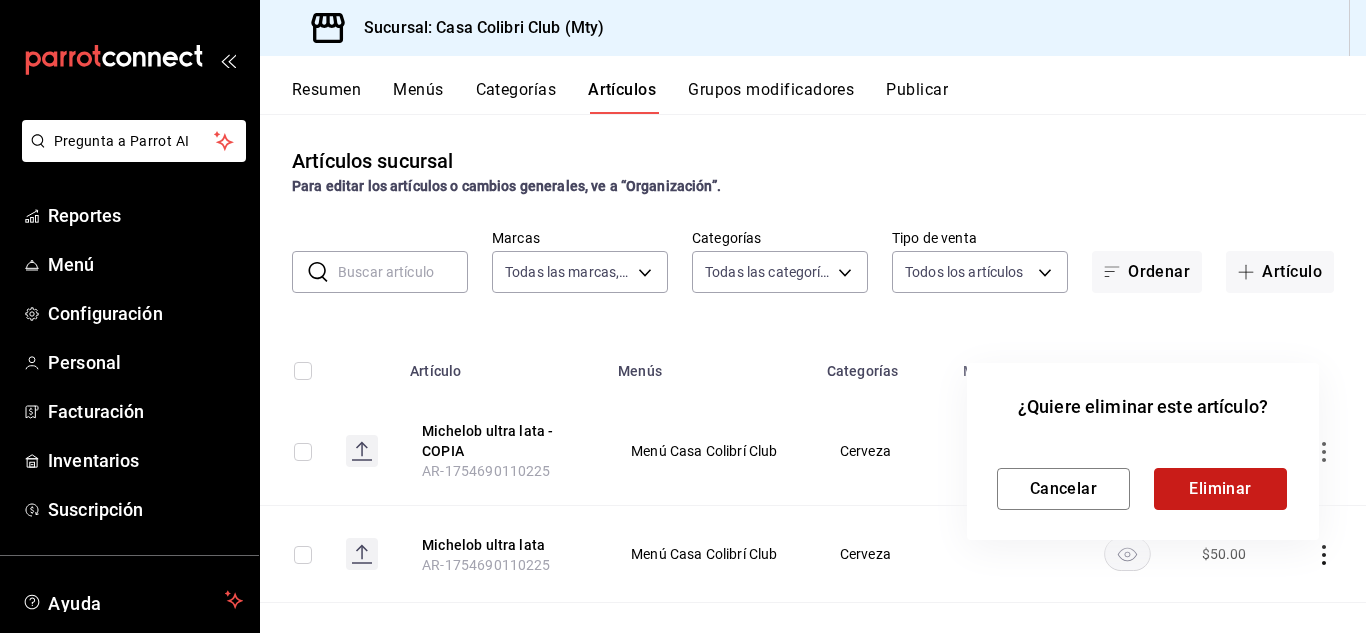 click on "Eliminar" at bounding box center (1220, 489) 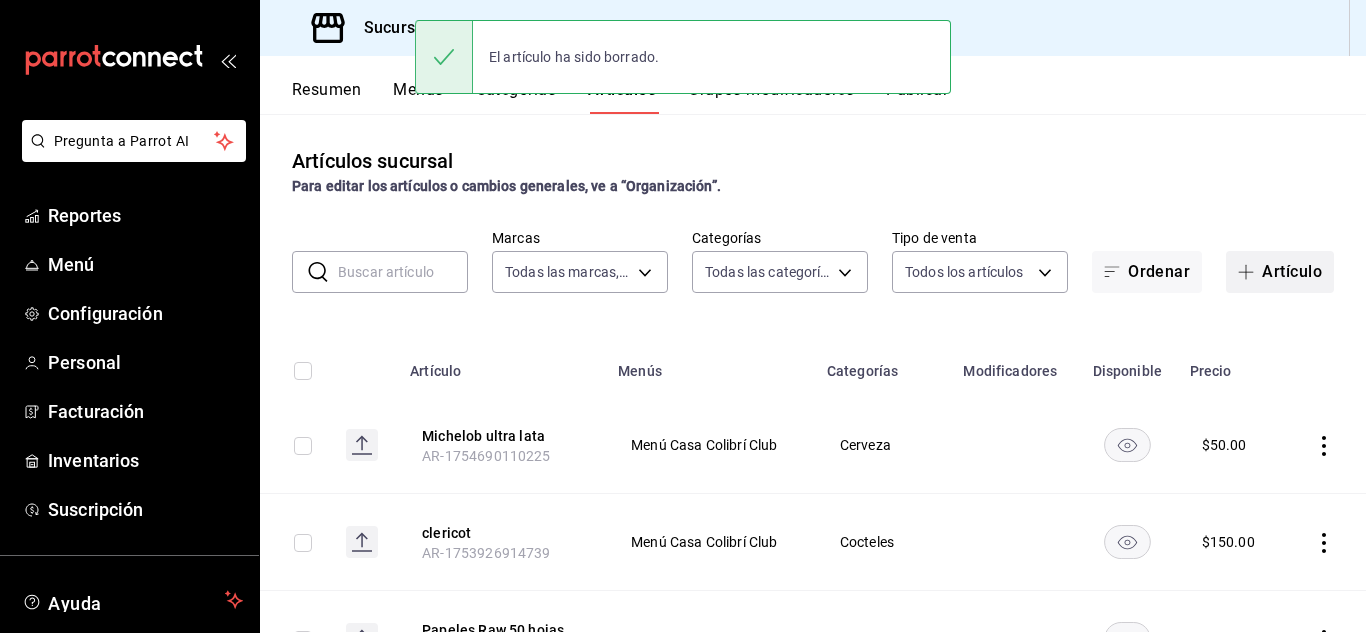 click on "Artículo" at bounding box center (1280, 272) 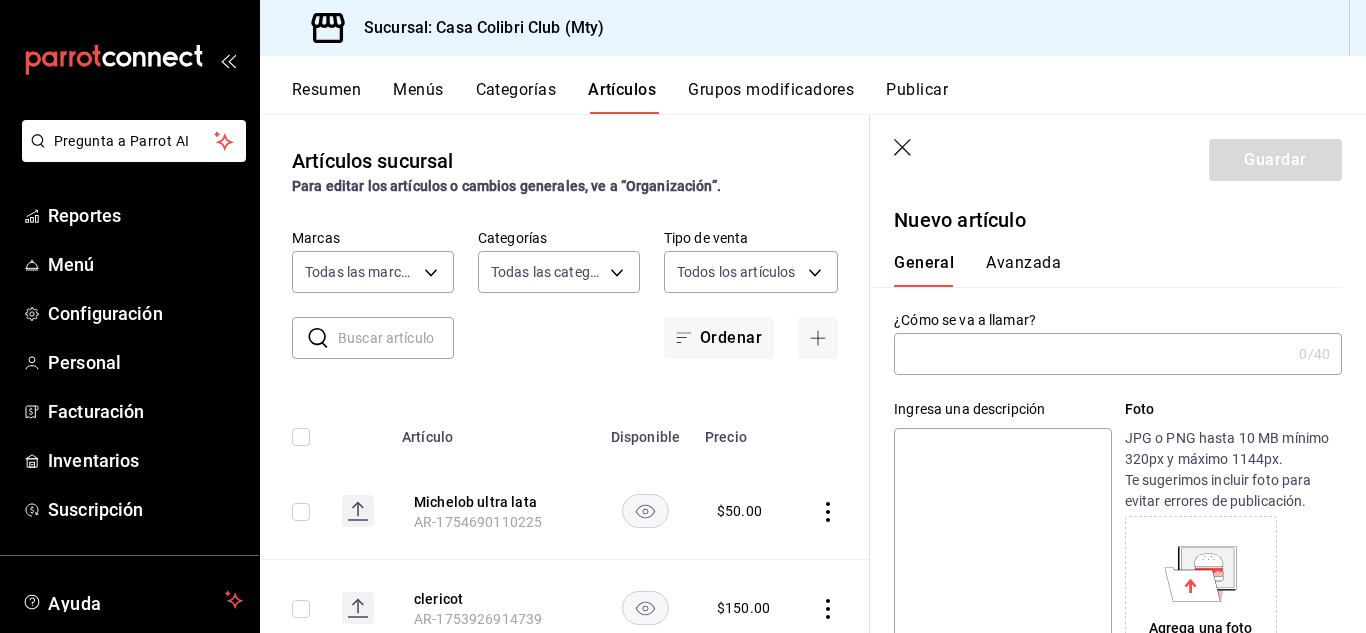 click at bounding box center (1092, 354) 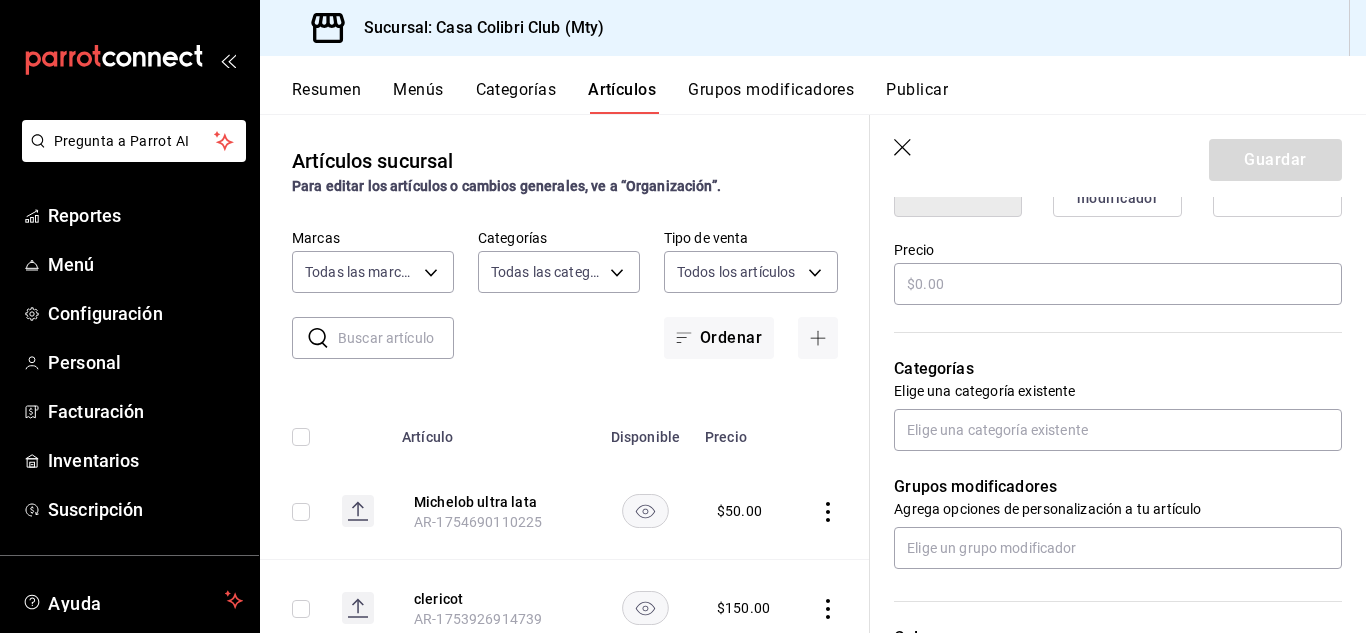 scroll, scrollTop: 477, scrollLeft: 0, axis: vertical 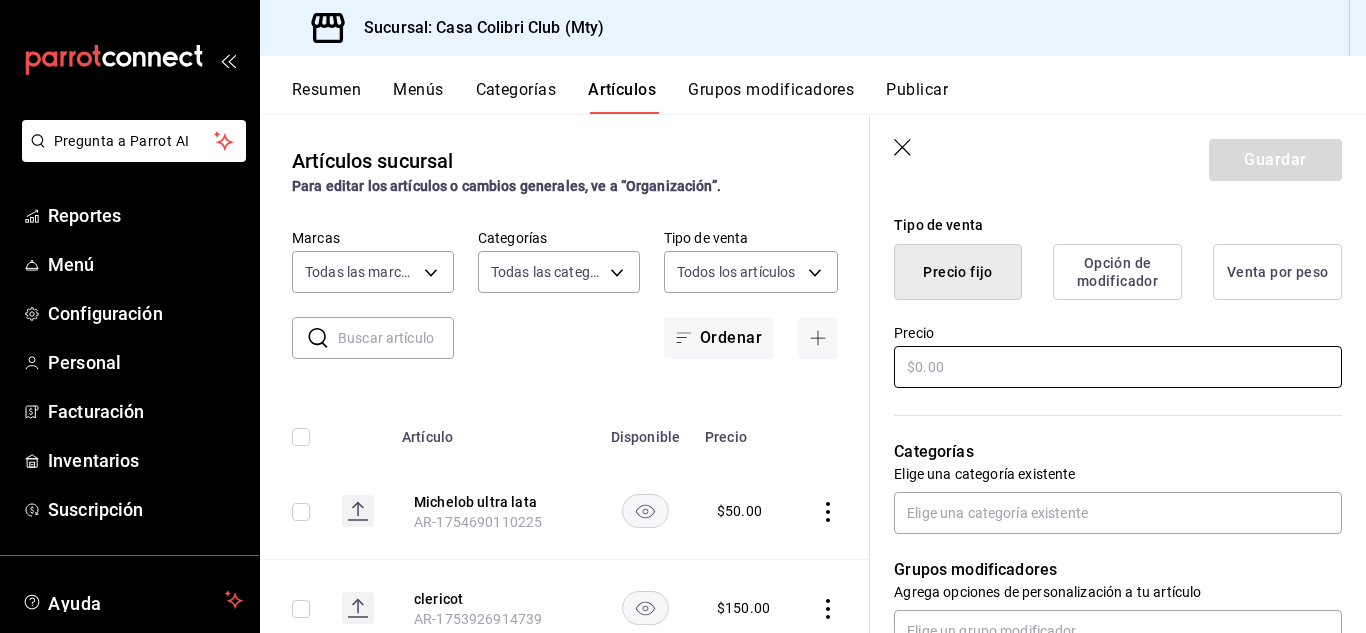 type on "Victoria lata" 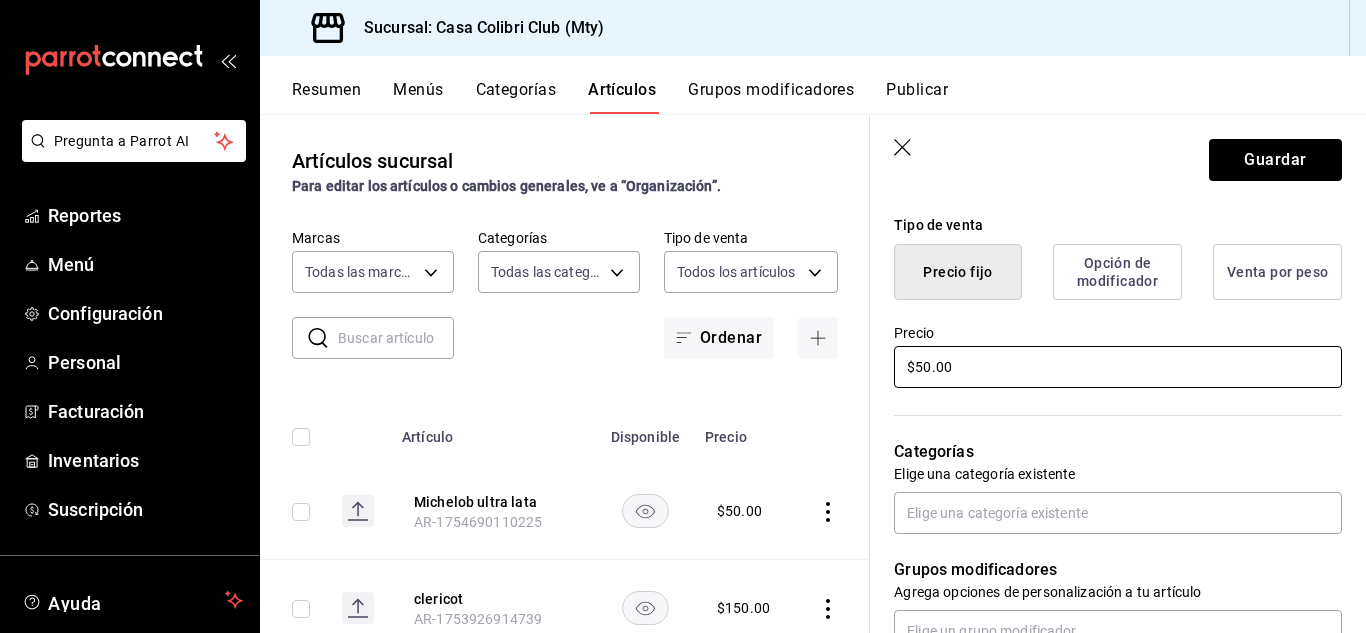 type on "$50.00" 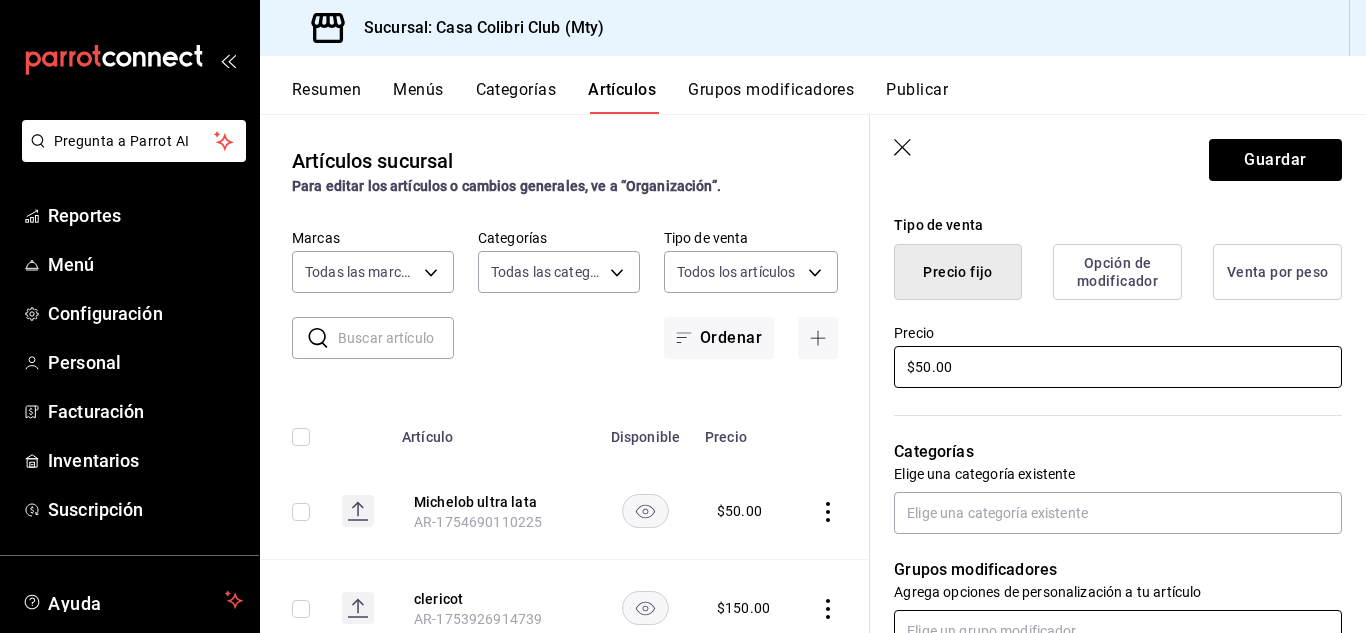 scroll, scrollTop: 496, scrollLeft: 0, axis: vertical 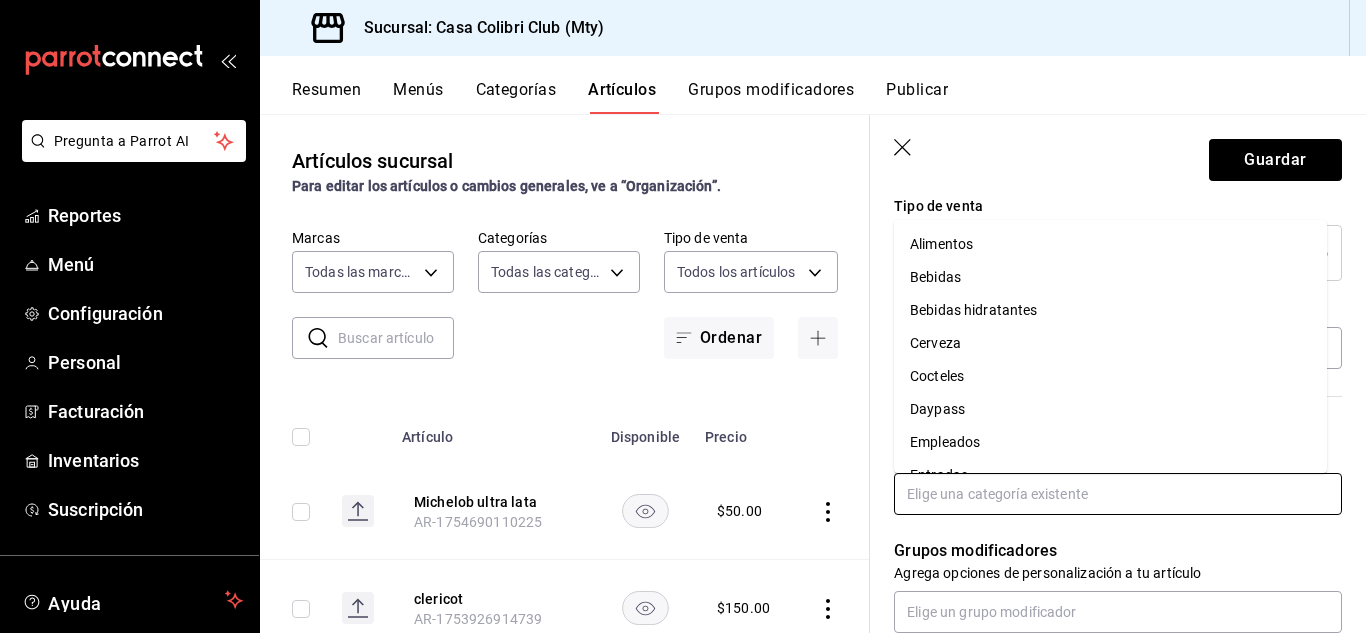 click at bounding box center (1118, 494) 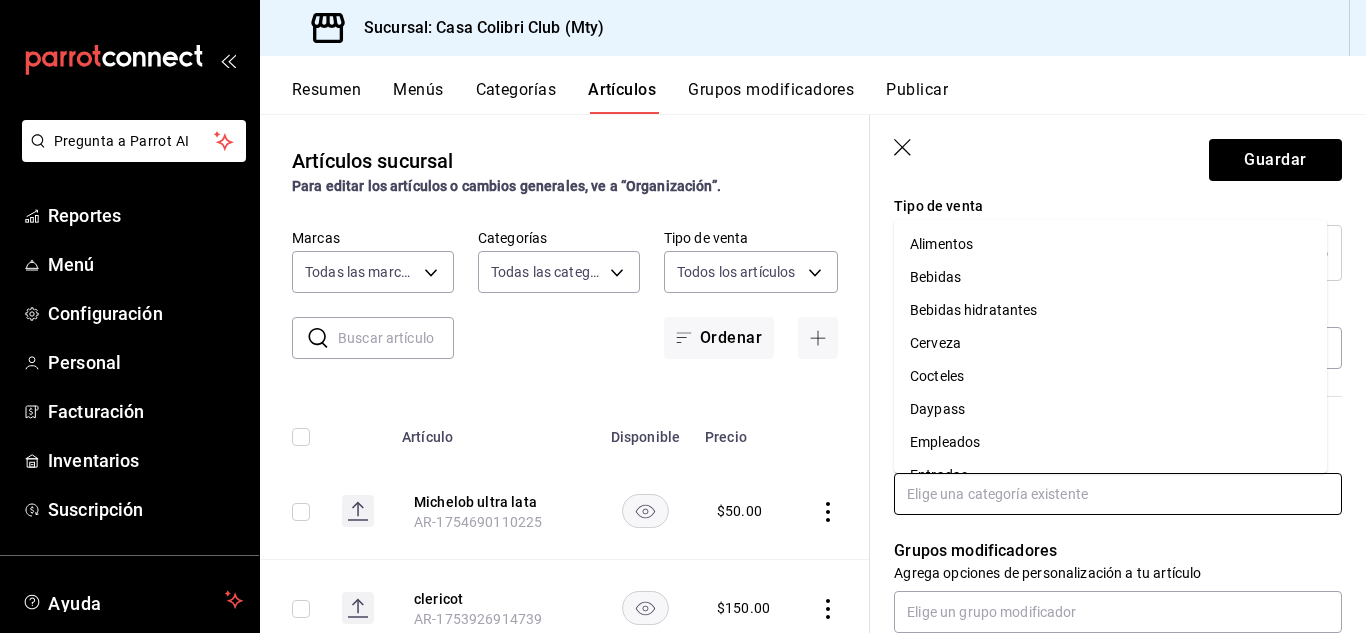click on "Cerveza" at bounding box center (1110, 343) 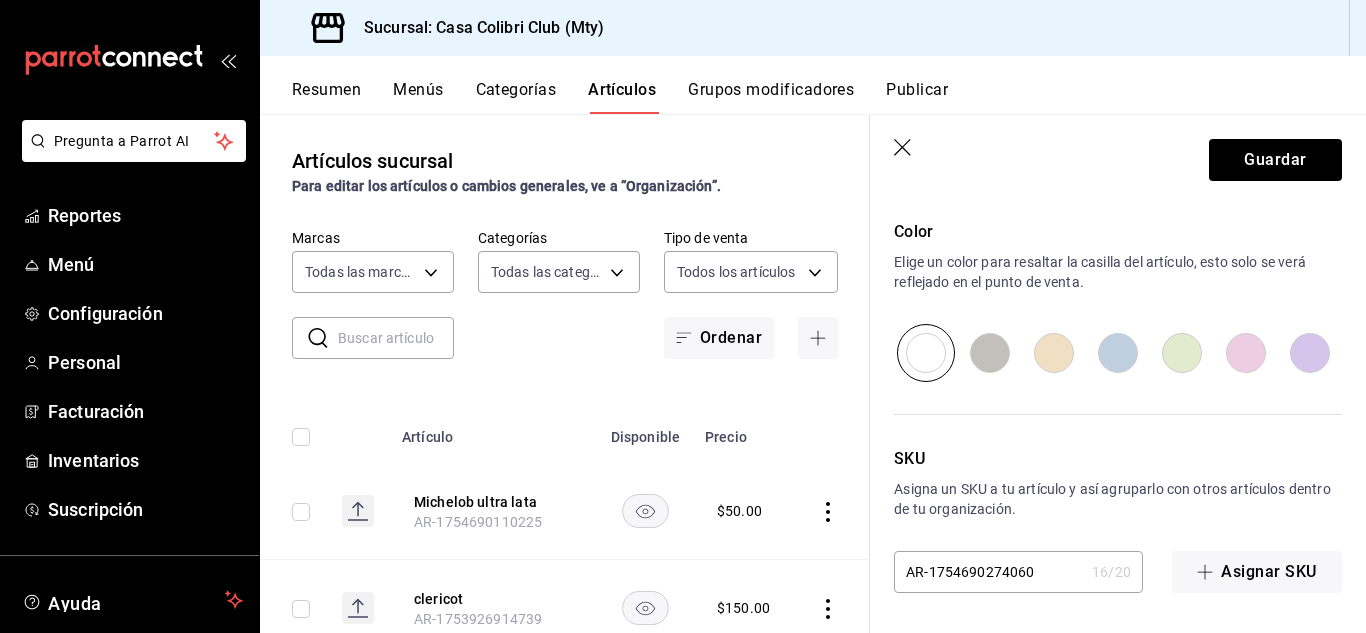 scroll, scrollTop: 724, scrollLeft: 0, axis: vertical 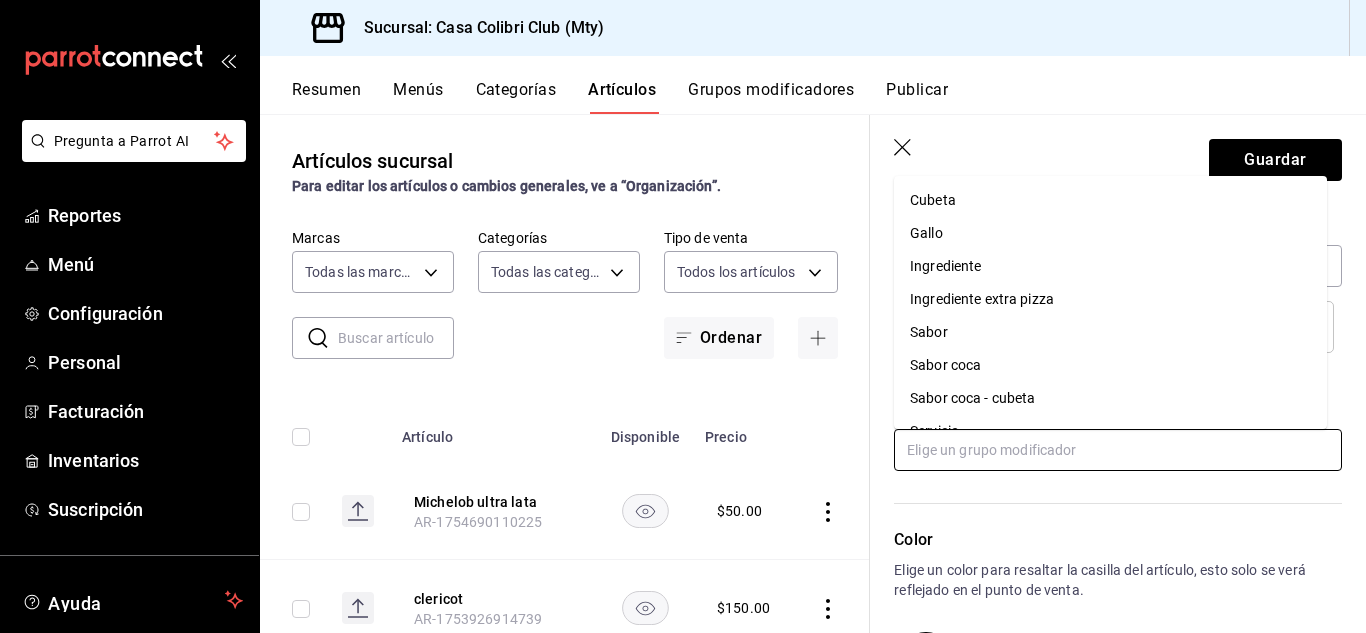 click at bounding box center [1118, 450] 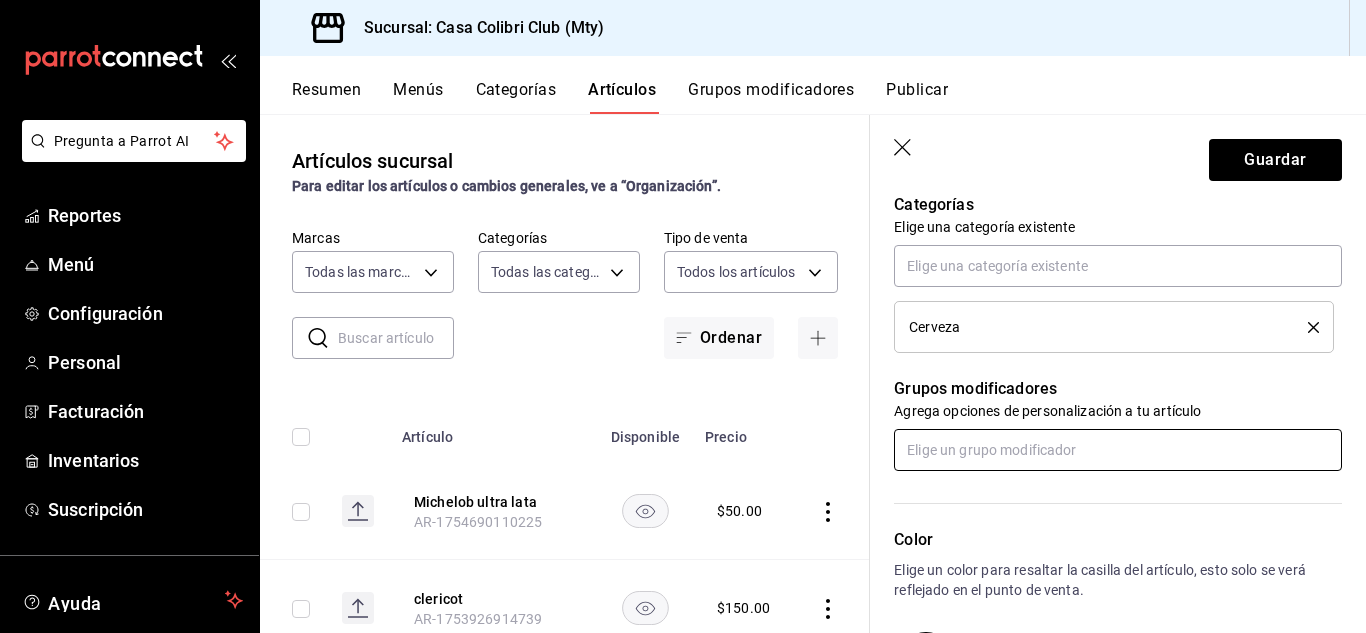 click at bounding box center [1118, 450] 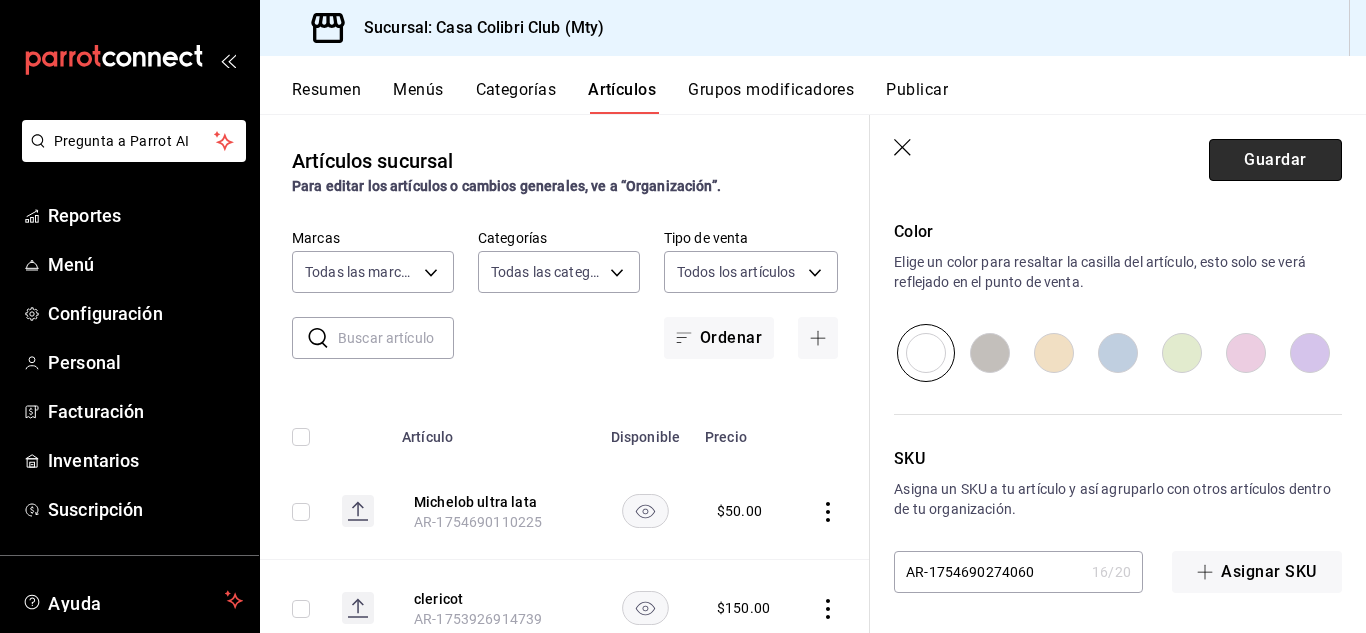click on "Guardar" at bounding box center [1275, 160] 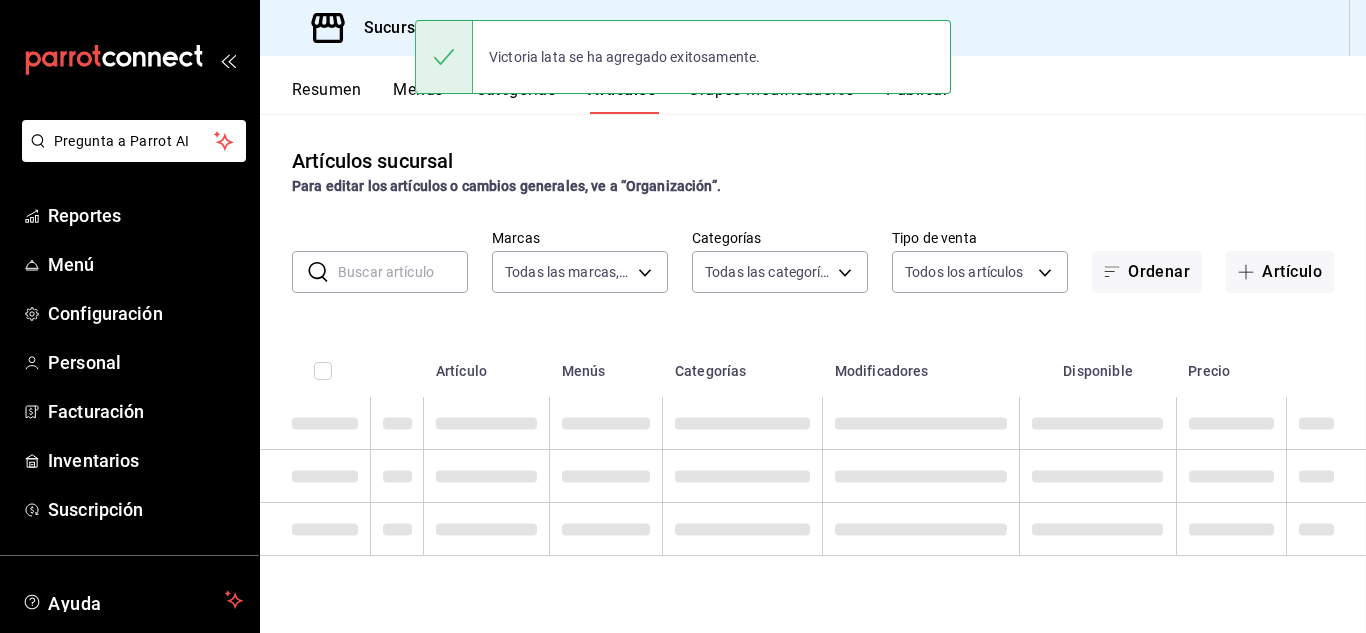 scroll, scrollTop: 0, scrollLeft: 0, axis: both 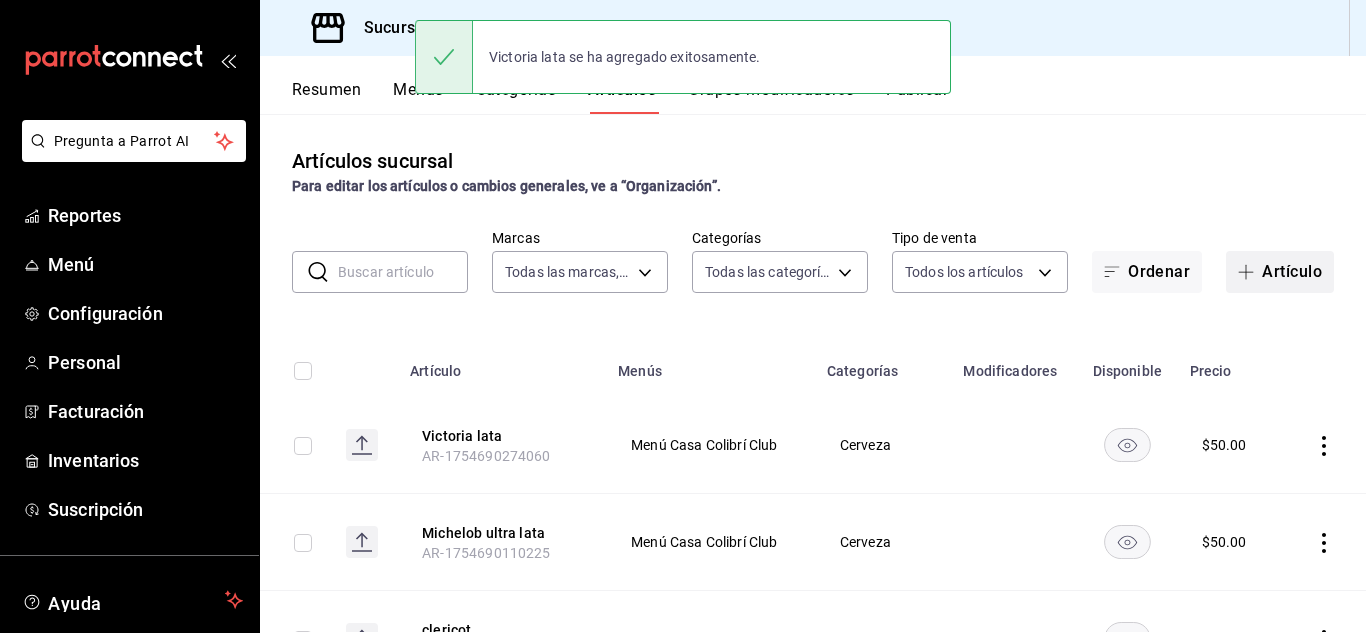 click at bounding box center (1250, 272) 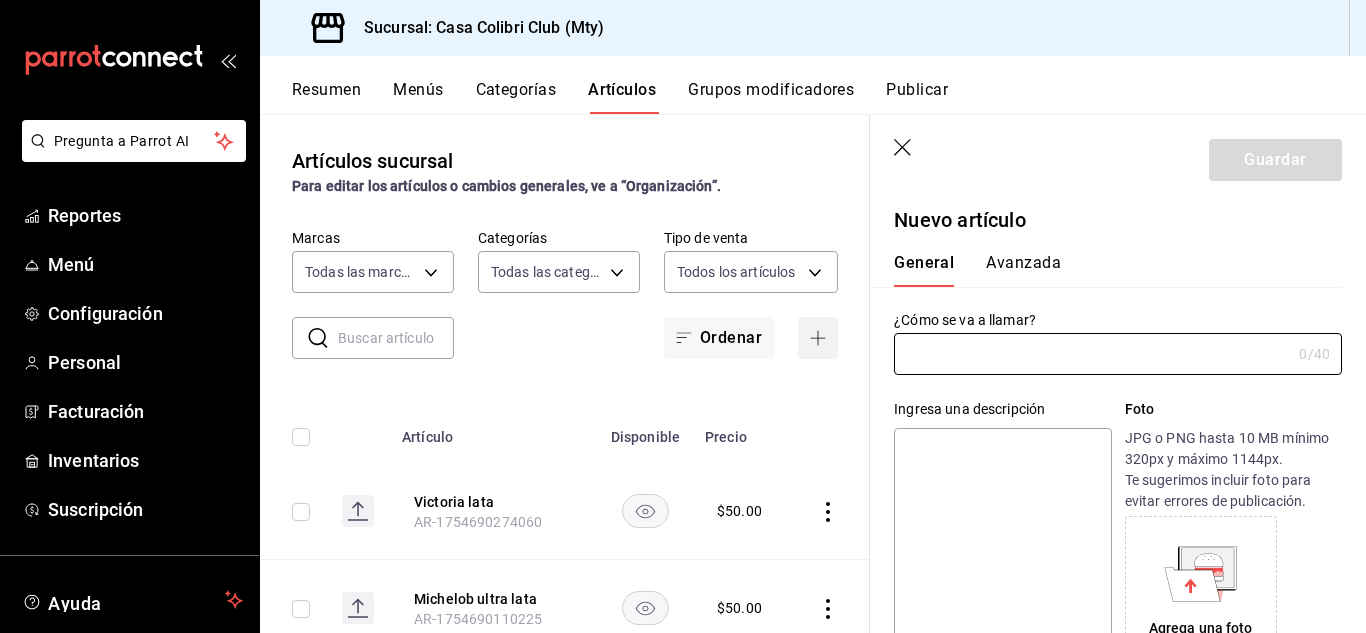 type on "AR-1754690313174" 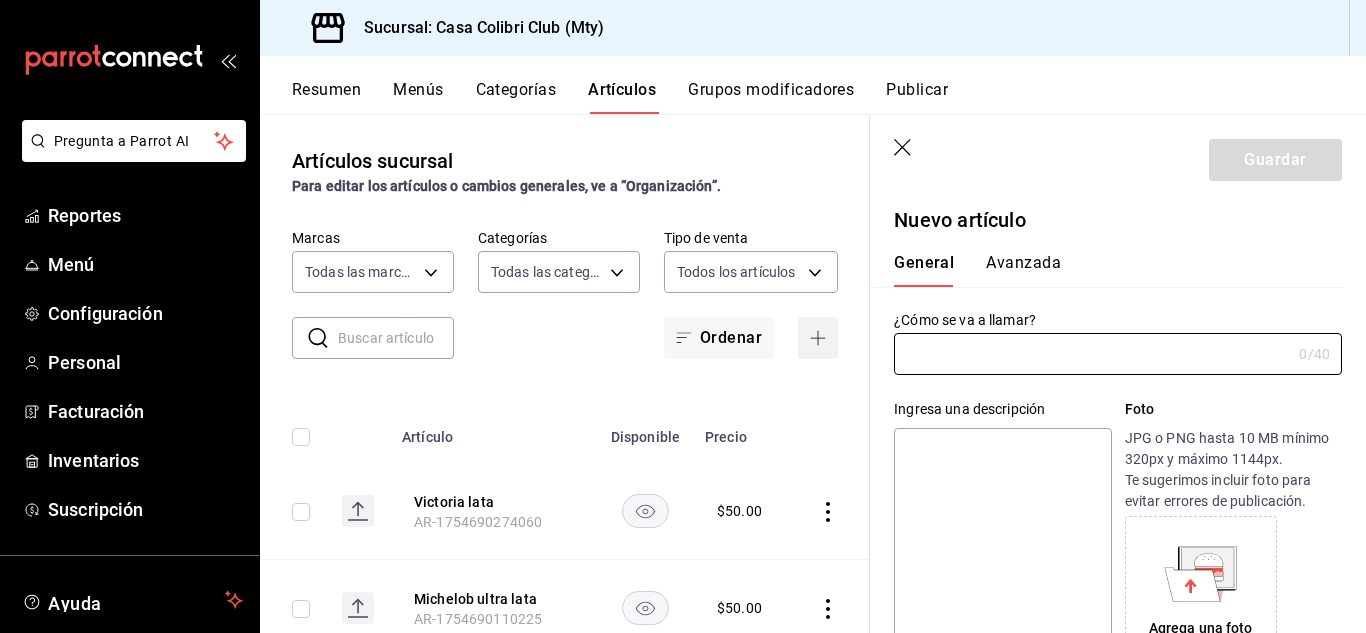 type on "m" 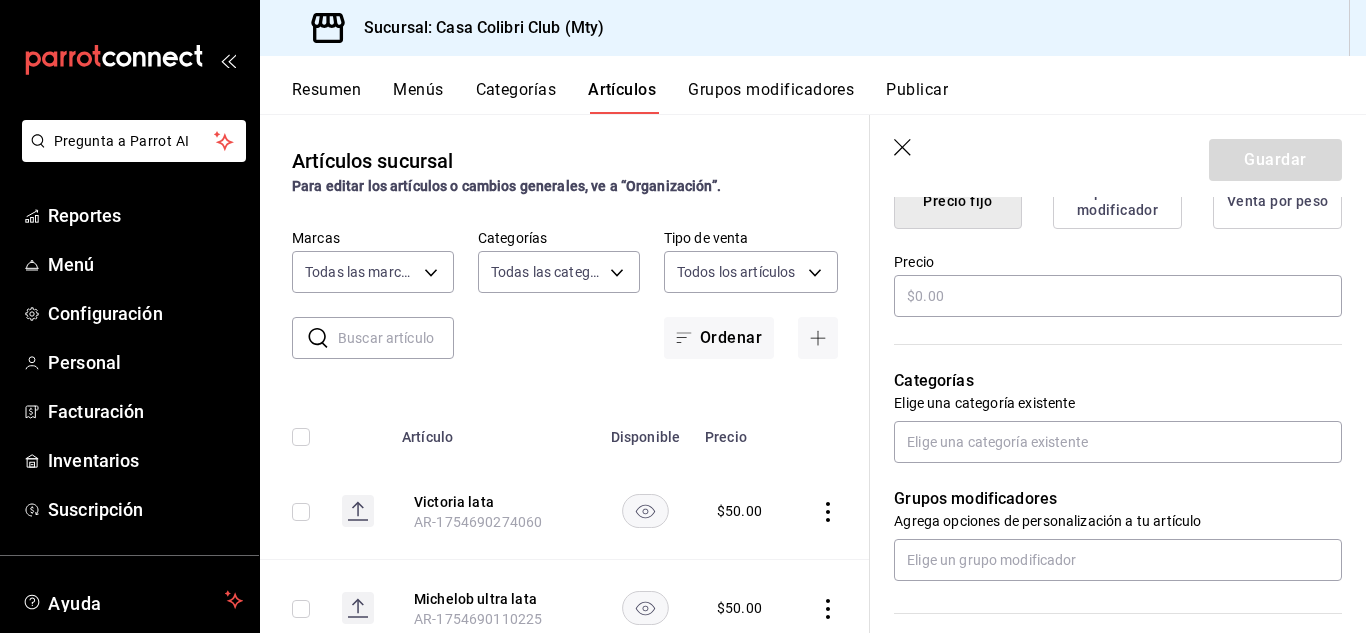 scroll, scrollTop: 551, scrollLeft: 0, axis: vertical 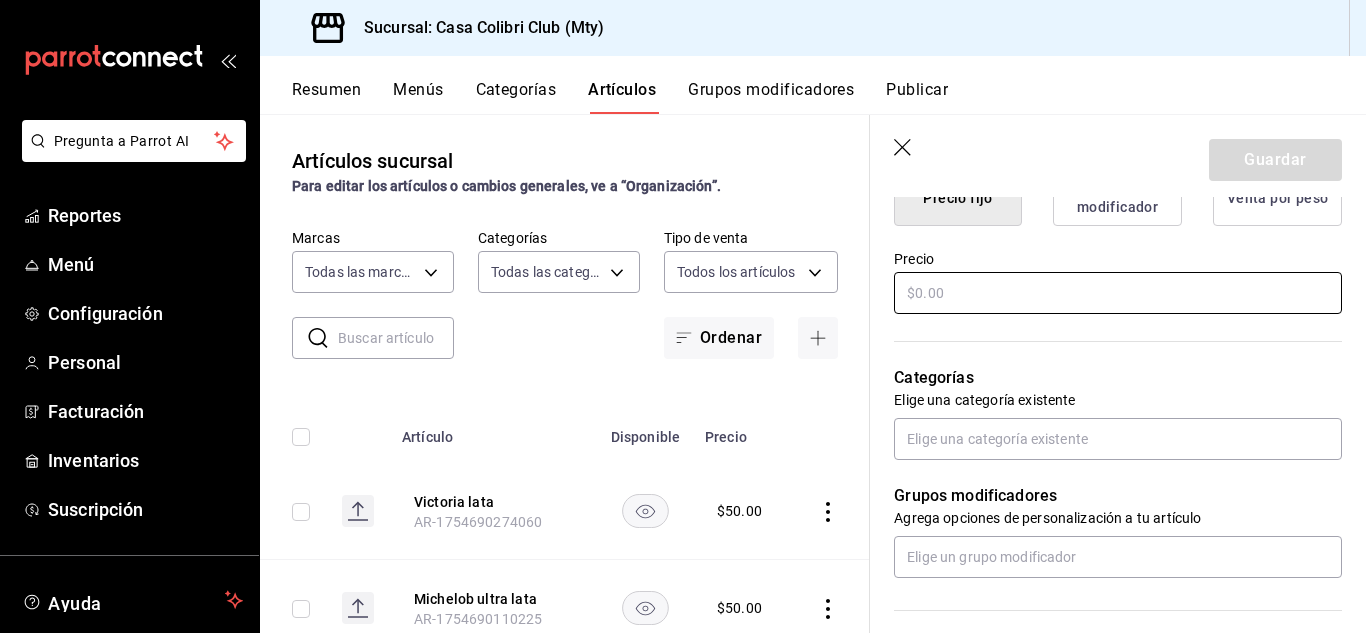 type on "Modelo lata" 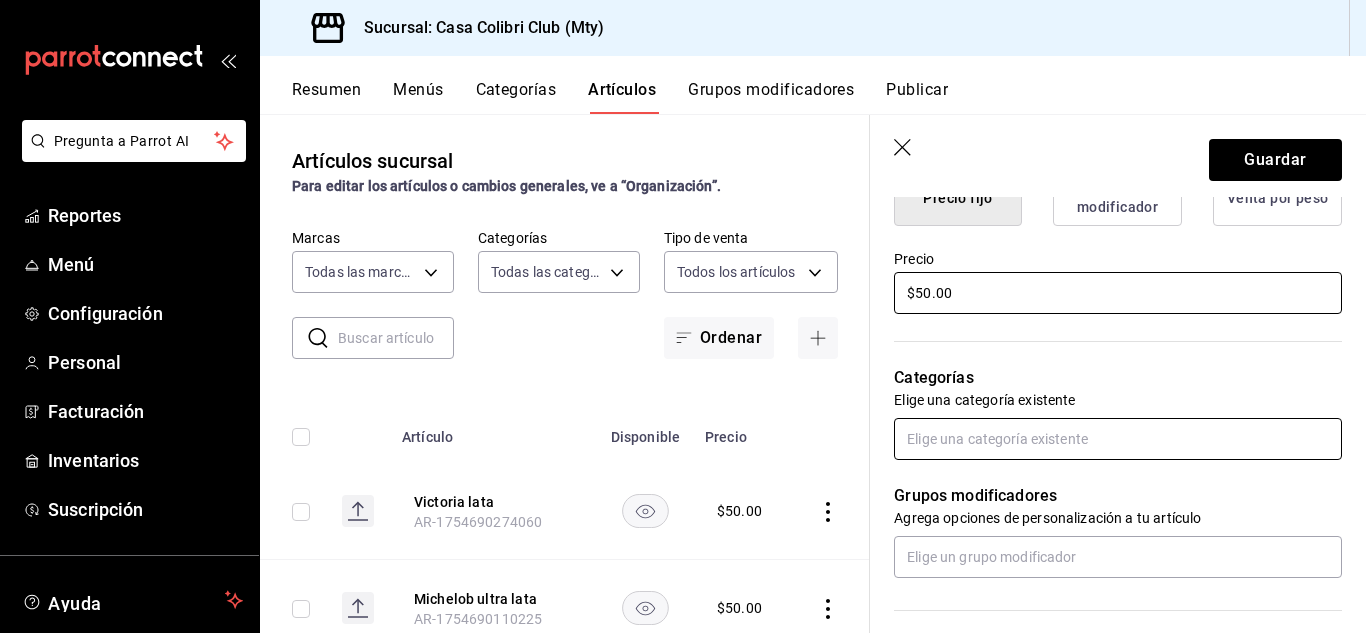 type on "$50.00" 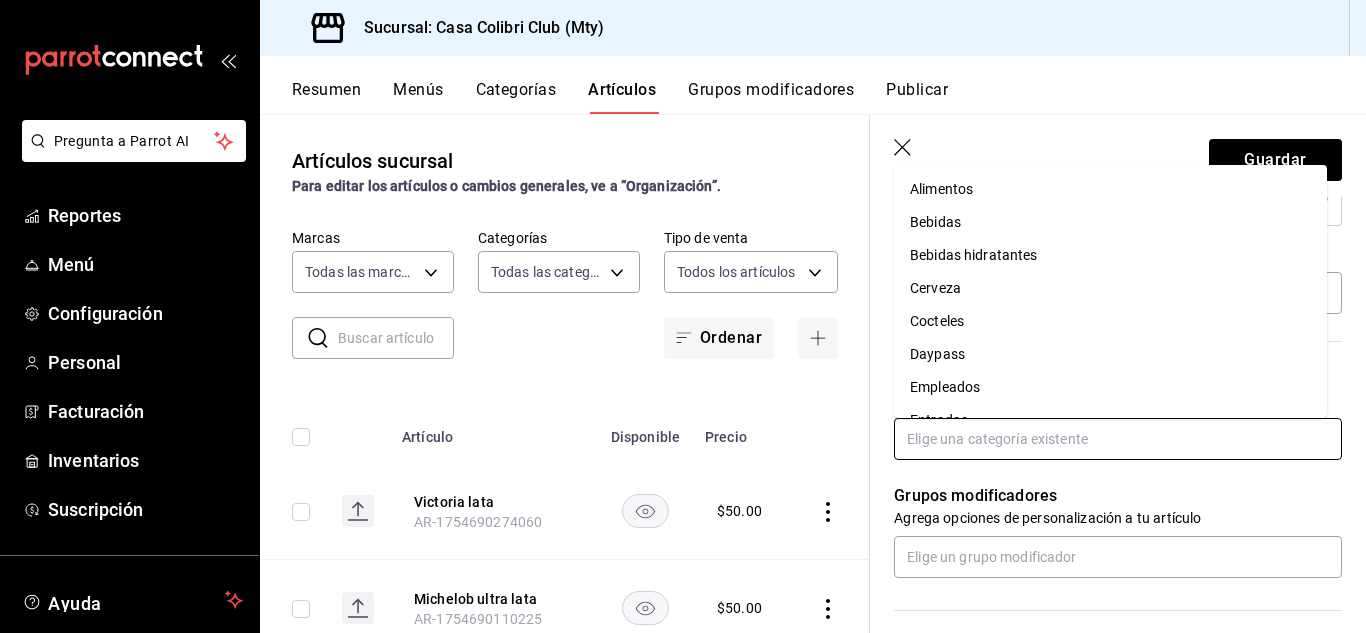 click at bounding box center (1118, 439) 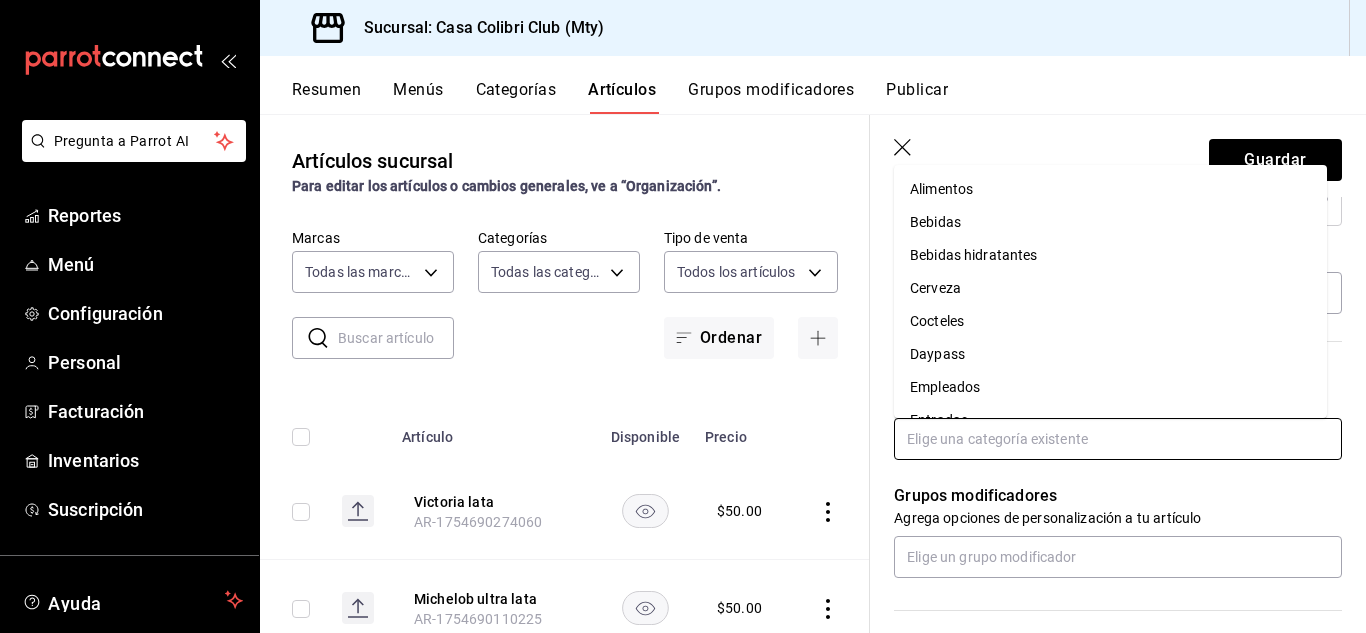 click on "Cerveza" at bounding box center [1110, 288] 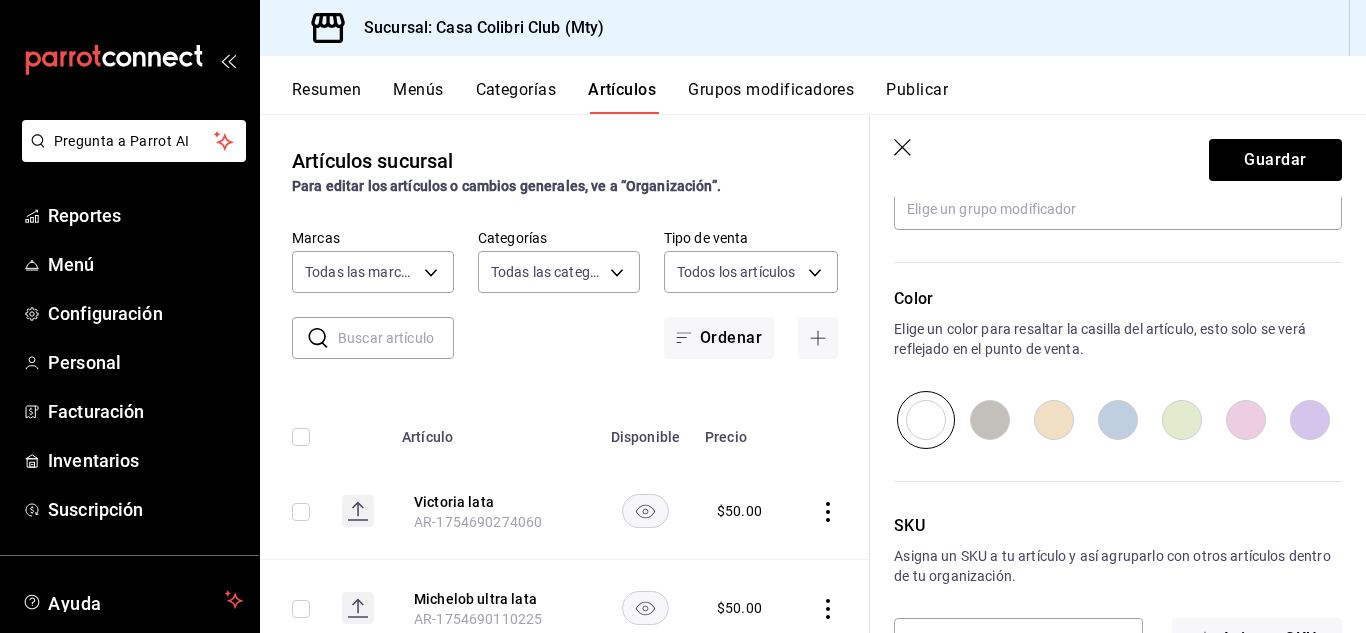 scroll, scrollTop: 1032, scrollLeft: 0, axis: vertical 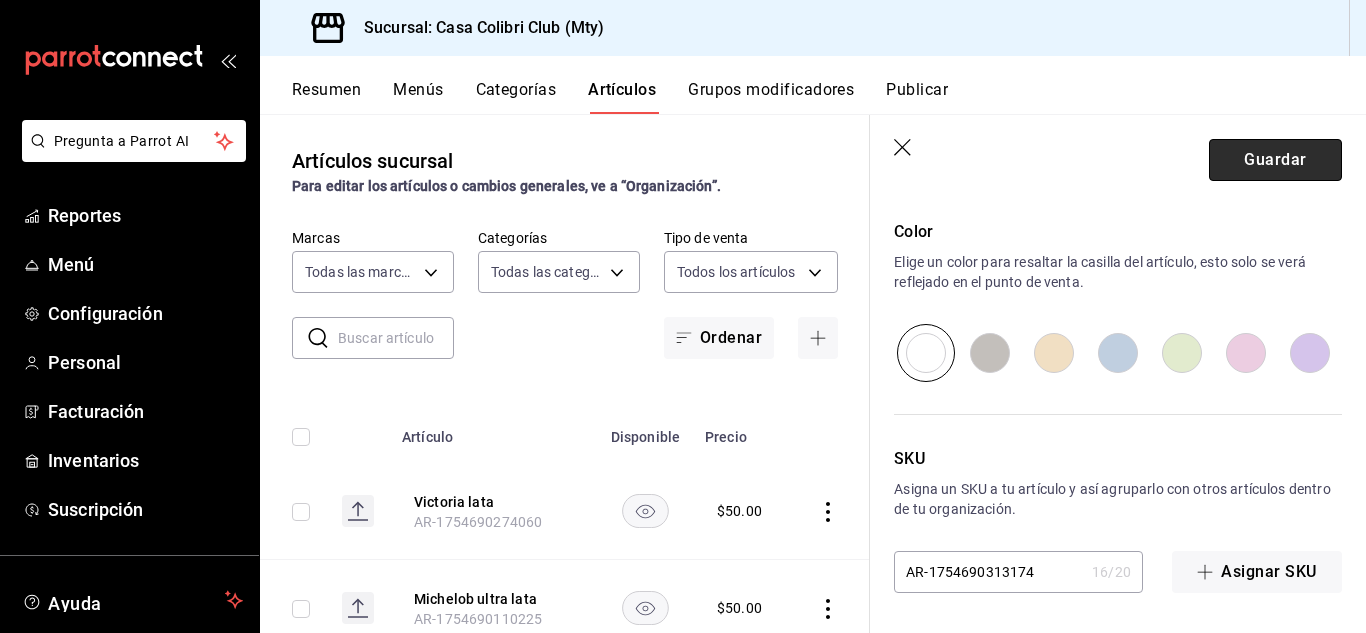 click on "Guardar" at bounding box center [1275, 160] 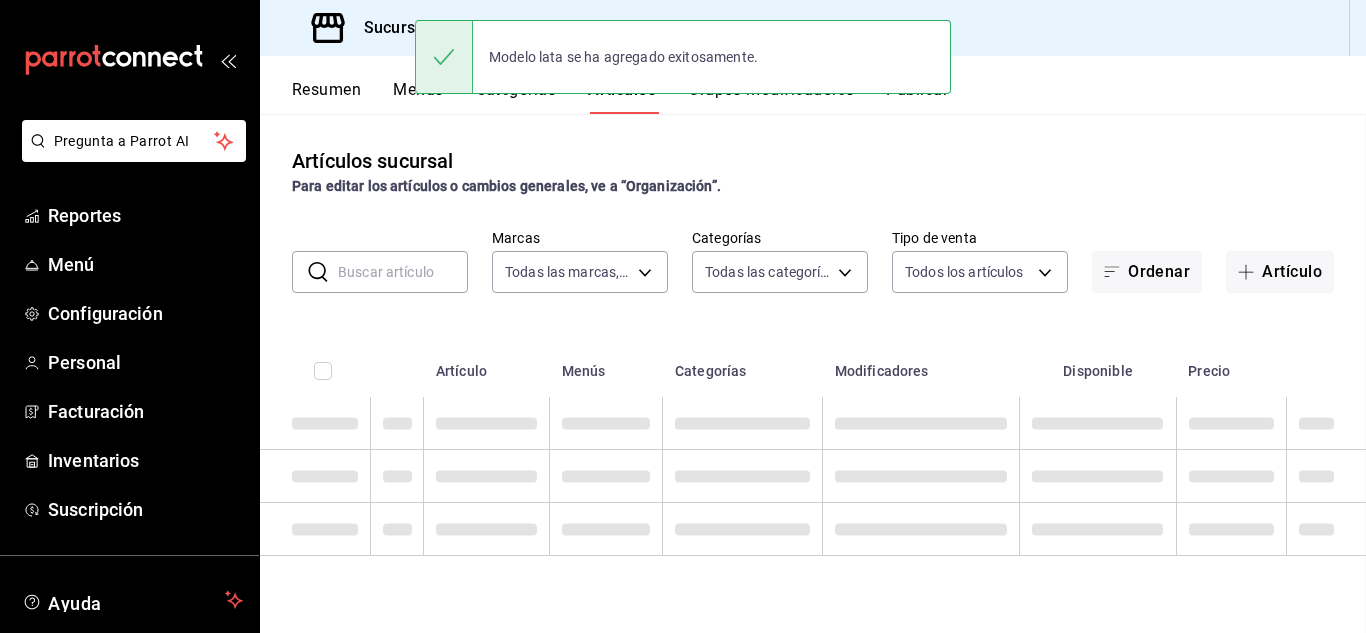 scroll, scrollTop: 0, scrollLeft: 0, axis: both 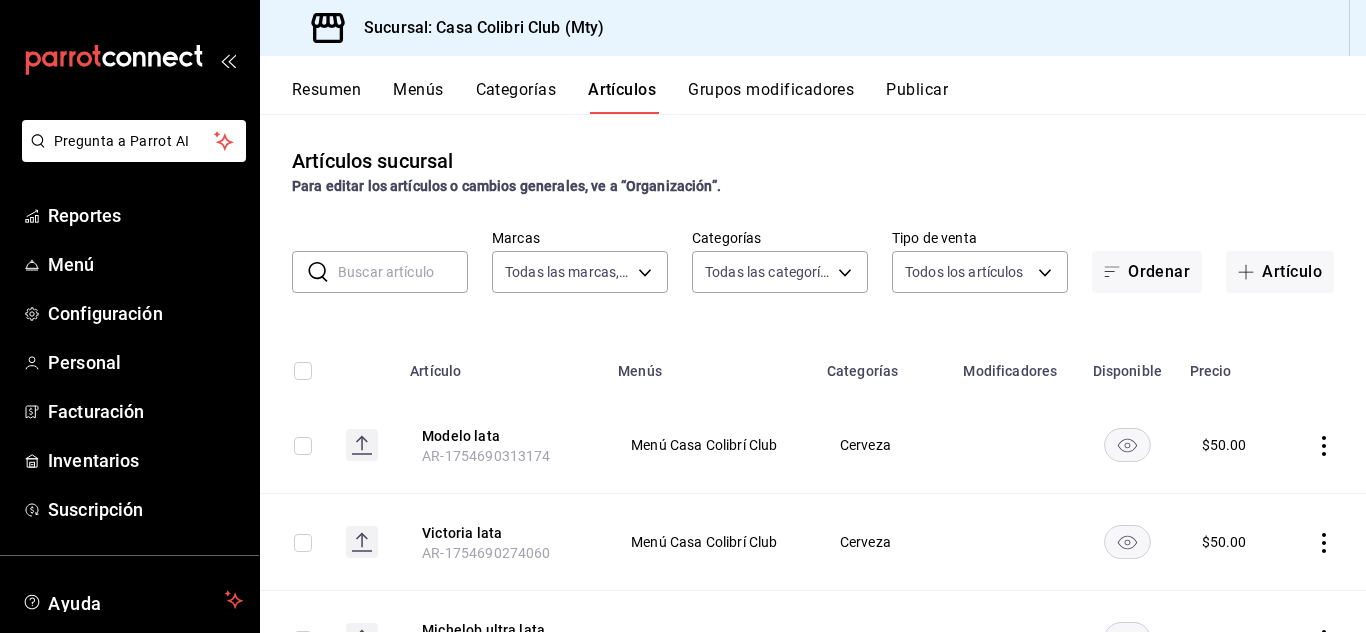 click on "Menús" at bounding box center (418, 97) 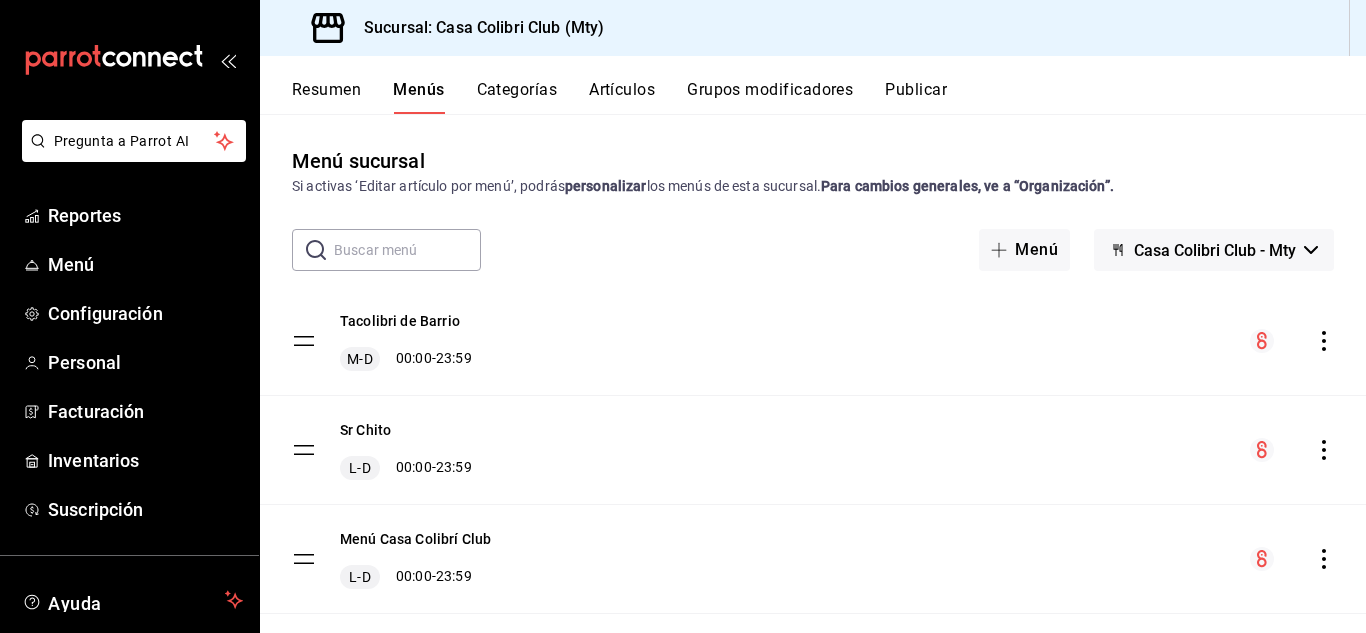 click on "Categorías" at bounding box center (517, 97) 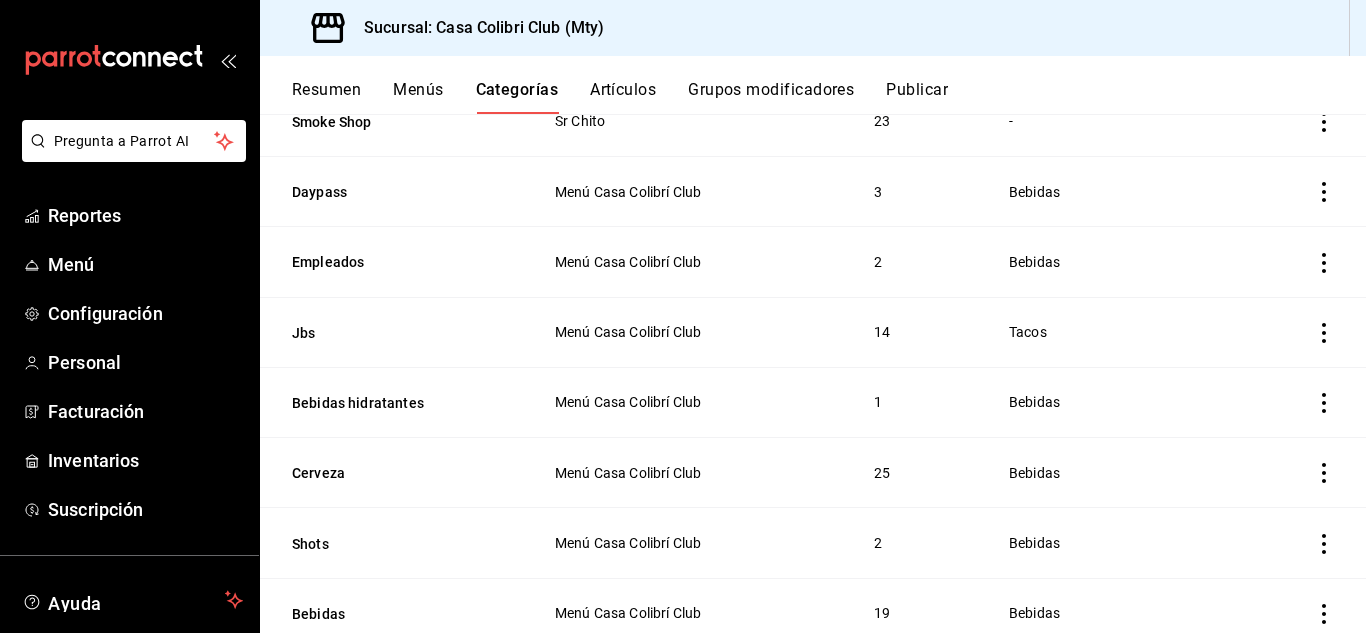 scroll, scrollTop: 538, scrollLeft: 0, axis: vertical 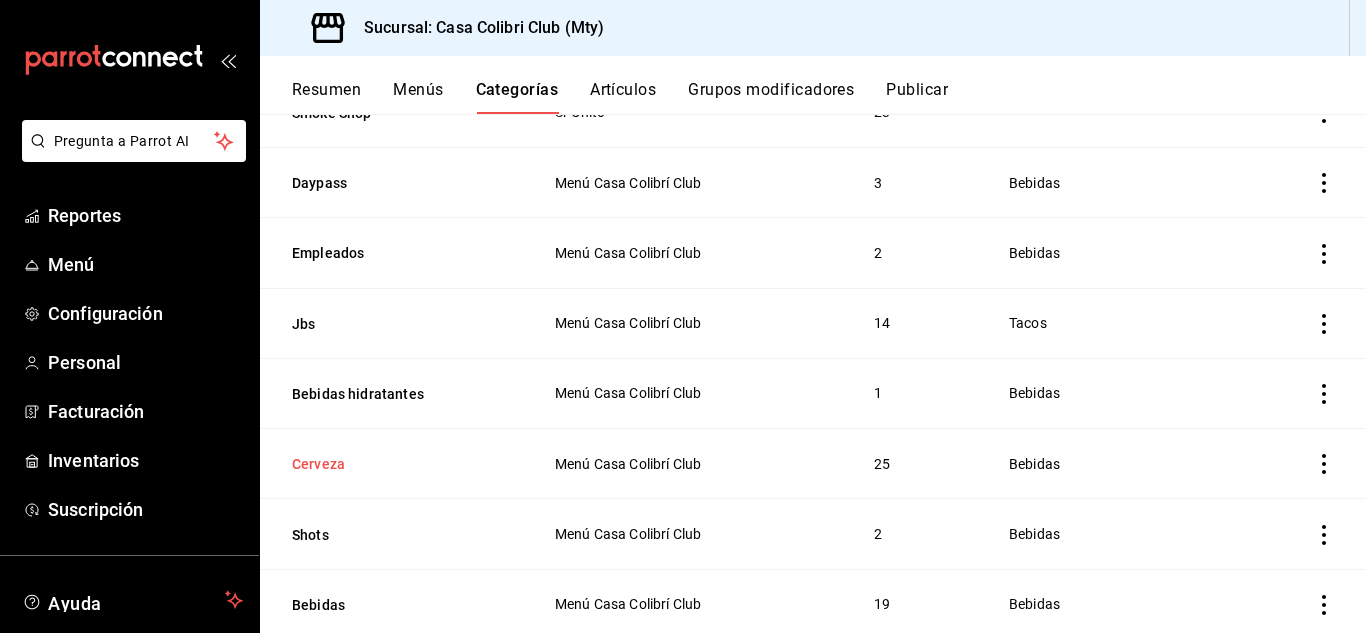 click on "Cerveza" at bounding box center (392, 464) 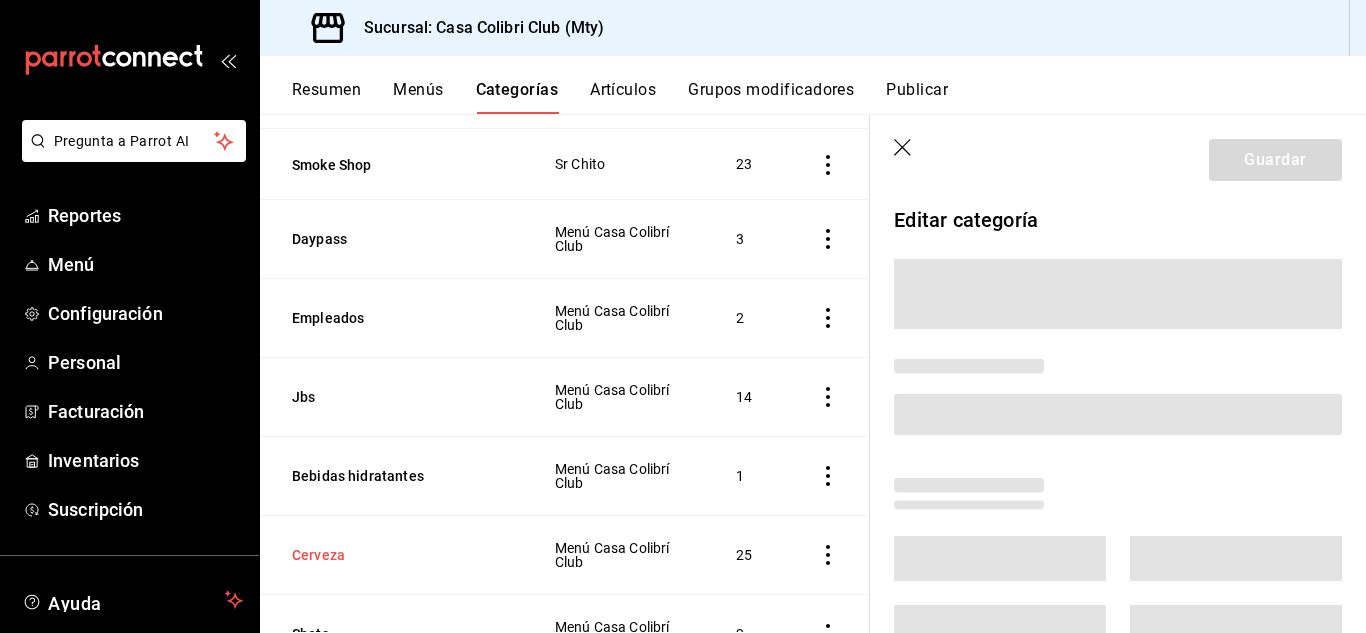 scroll, scrollTop: 537, scrollLeft: 0, axis: vertical 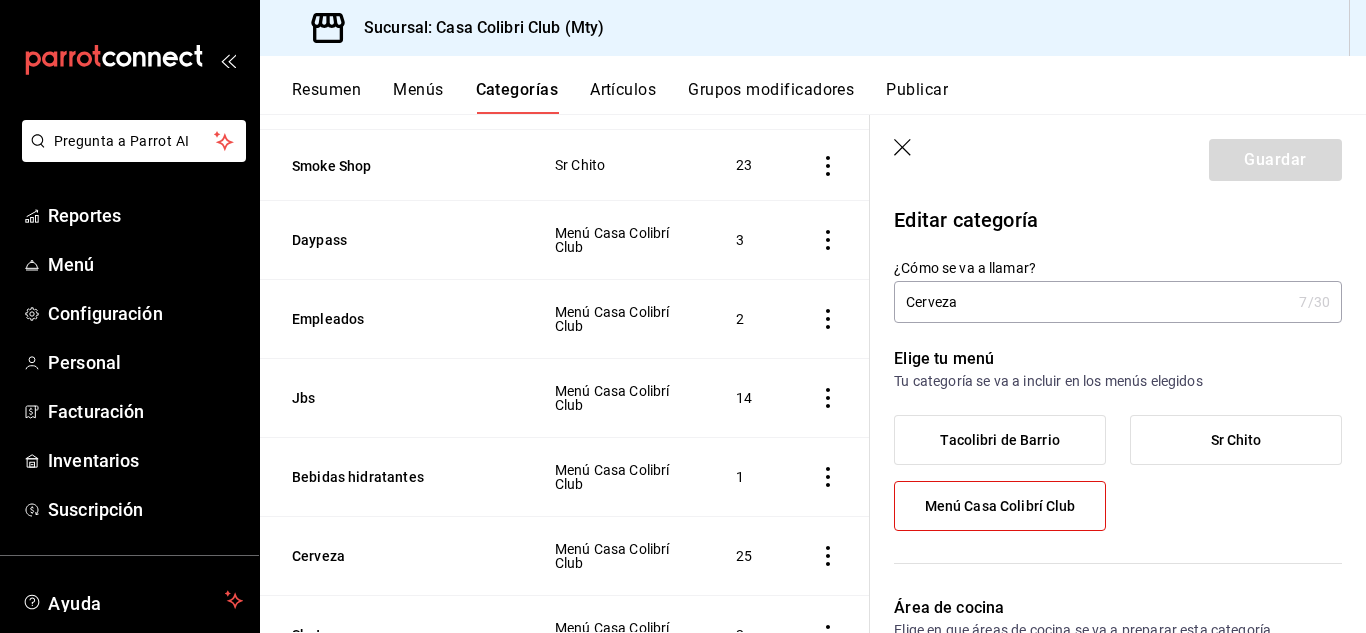 click on "Guardar" at bounding box center [1118, 156] 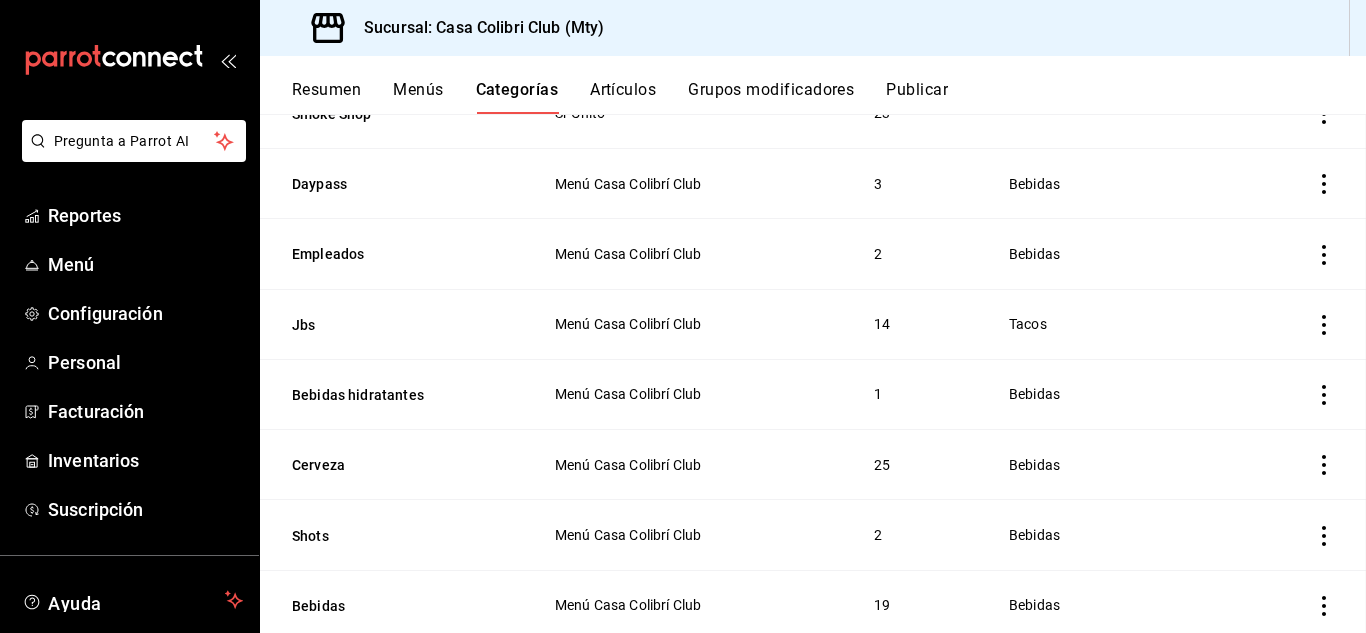 scroll, scrollTop: 634, scrollLeft: 0, axis: vertical 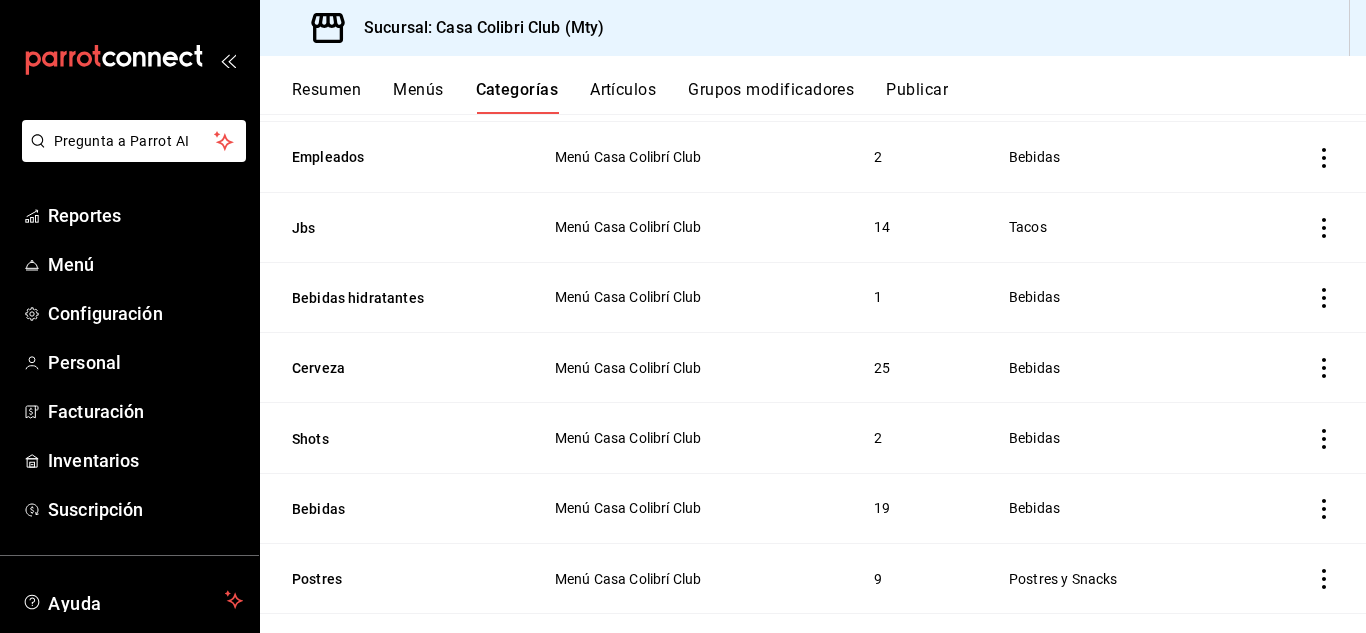 click 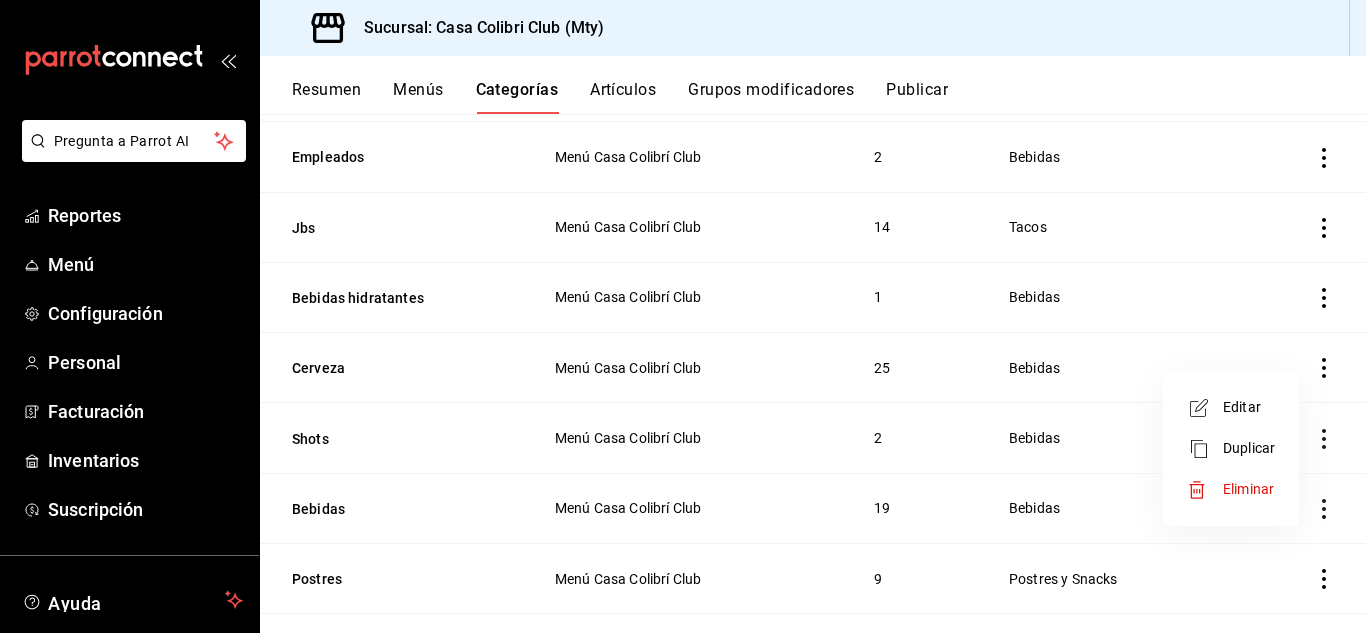 click on "Editar" at bounding box center [1249, 407] 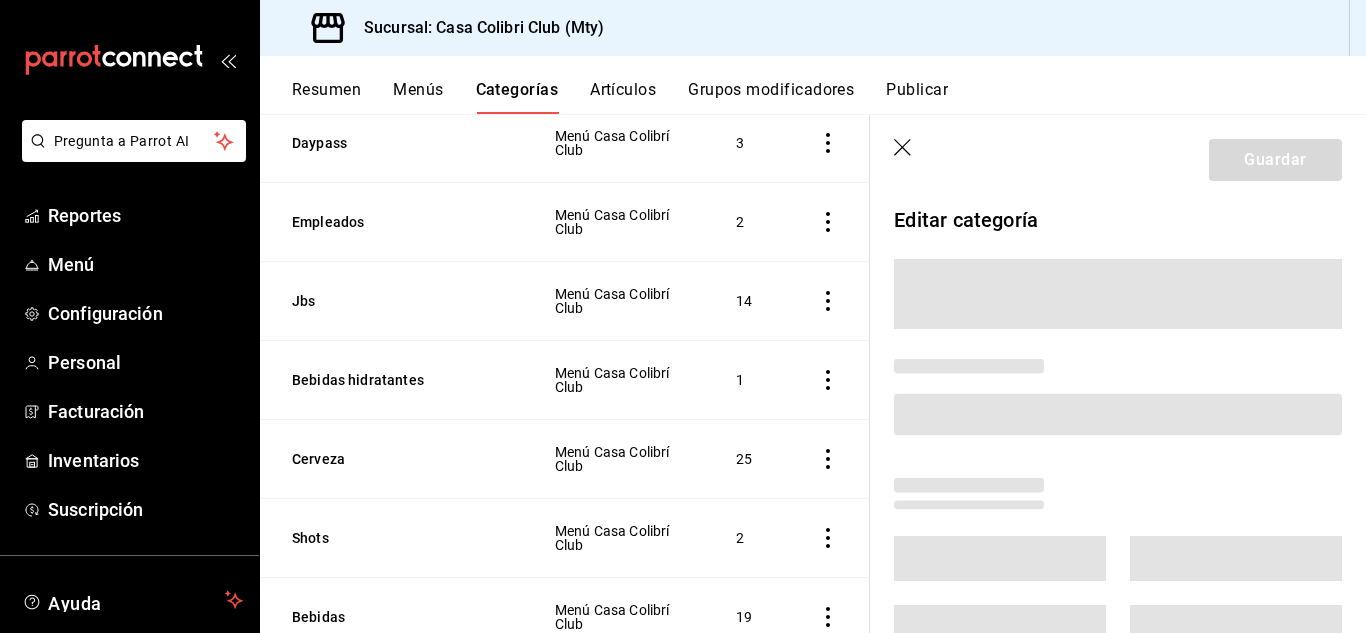 scroll, scrollTop: 633, scrollLeft: 0, axis: vertical 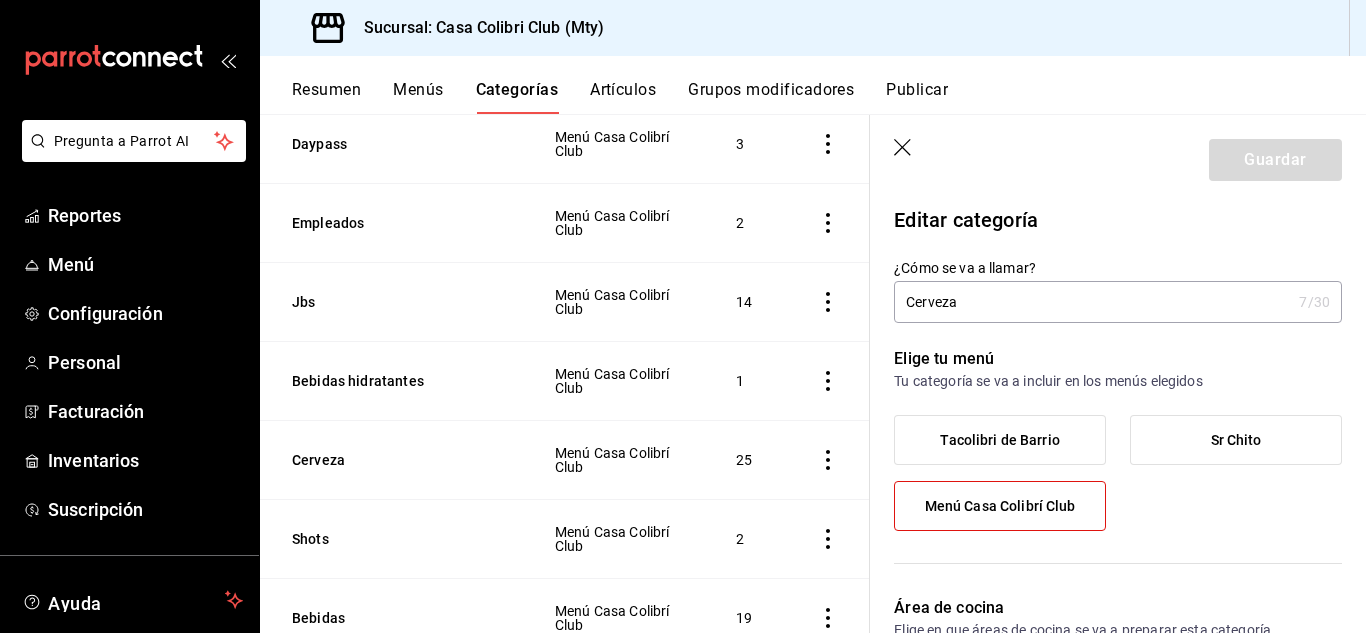click 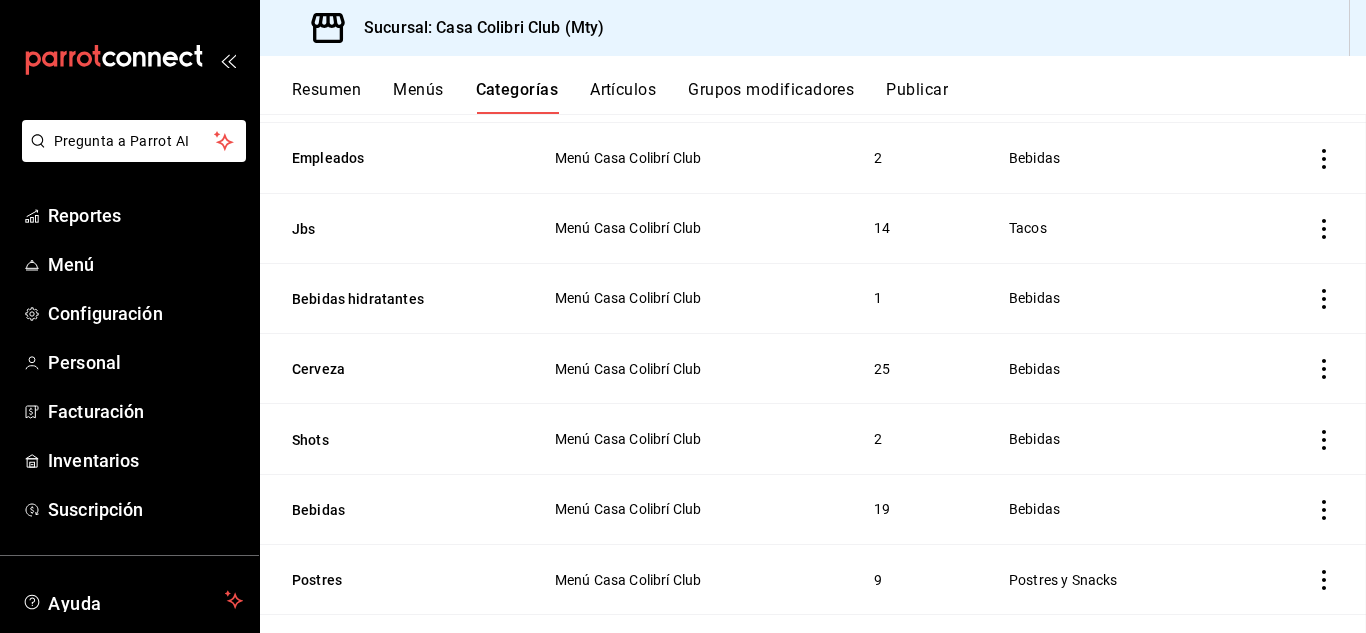 scroll, scrollTop: 773, scrollLeft: 0, axis: vertical 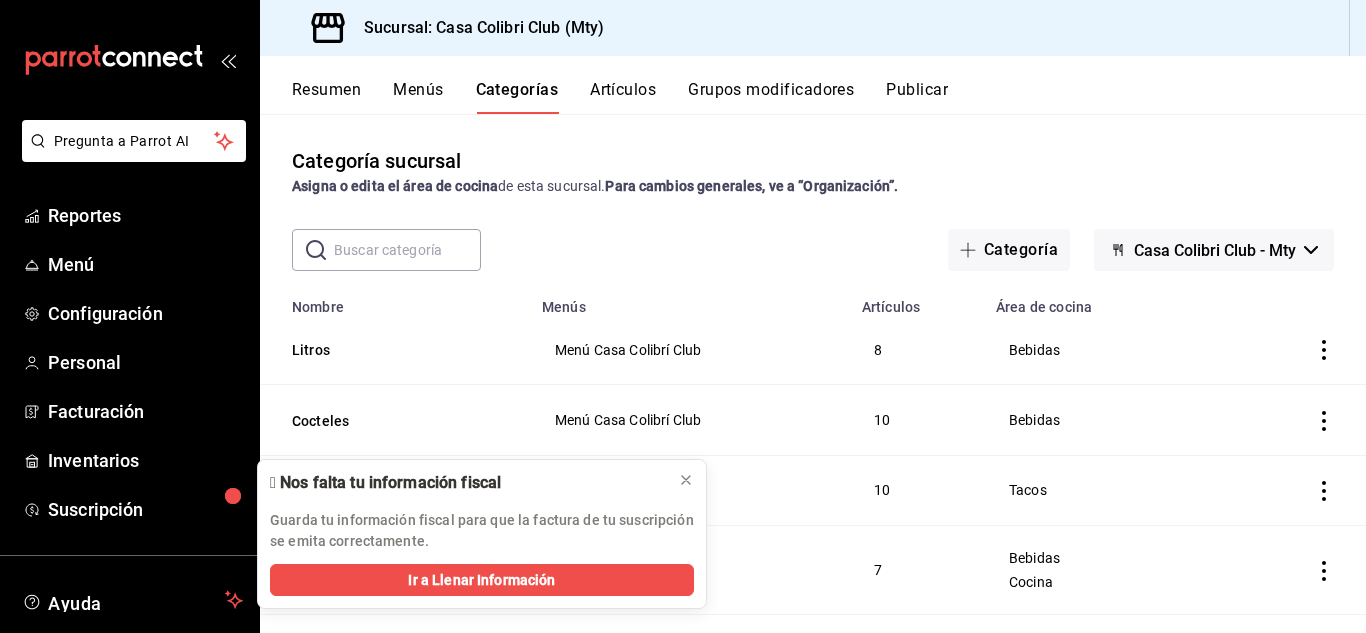 click on "Artículos" at bounding box center (623, 97) 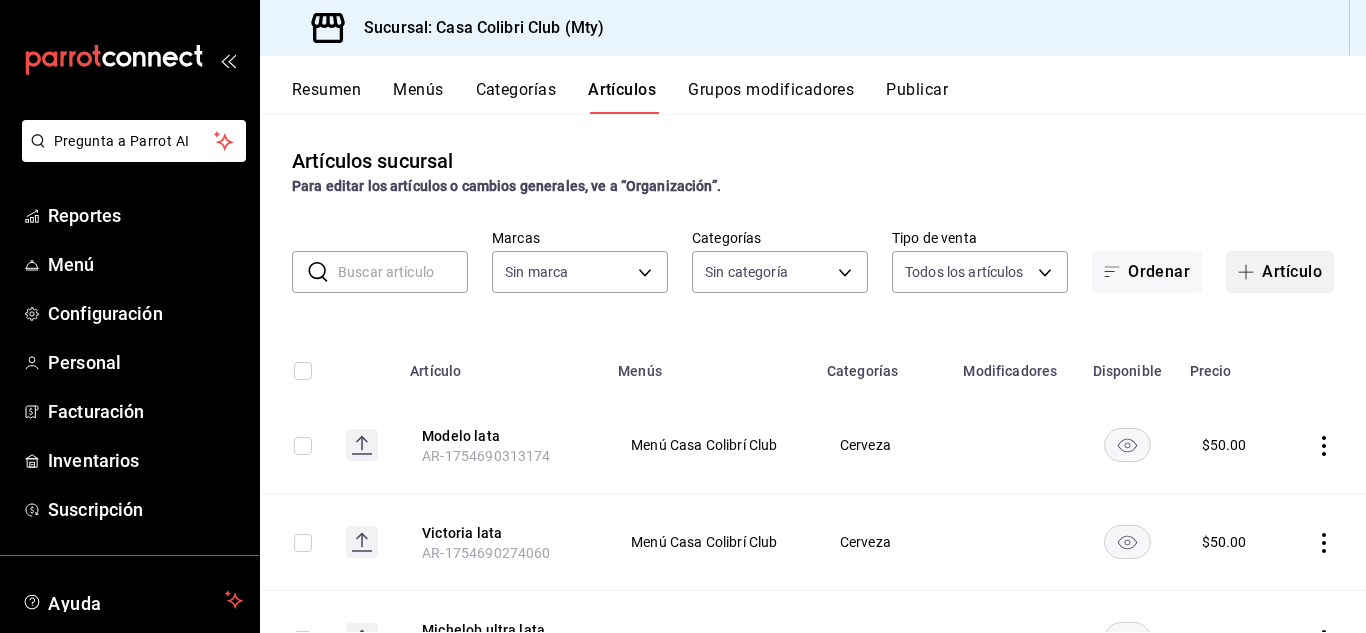 type on "d9c7a848-6a39-49e9-a245-e7d19dcca844,bf07a195-ba52-4a35-bb00-dddd6b084f6a,cd88270c-f133-46b7-930b-c78f5f4bd9da,41a3b1dc-a3a6-445d-b566-c1e1dbc60d8d,38537ca7-404c-418d-98ca-e8a873917bc1,d1d633c9-df15-42be-bb61-78658066a055,e71d3167-e3c5-4d95-b856-eef47bf27c58,3de62c1e-5b6e-46e6-80d0-b7bff459e0e3,dd177d6d-ec88-49e5-9bf4-e2bbb2486179,f309c771-a94e-41ff-9c79-7d433e1d8d10,2e9c1020-a5d5-4c8c-b8e6-404826cbe24c,1e2dd578-d1b5-4b7b-8161-45d9e68f5ad0,332de00d-6cc1-4993-95d6-031866da27ec,0af920ca-51bf-4ea1-89a4-1aeffaa14358,2c95d823-cb87-4f43-ad2a-43c64467275f,331a05e4-4190-43fc-97d3-d90d8efc3d55,4dca4c11-9297-4b88-992e-0b23feefc9fb" 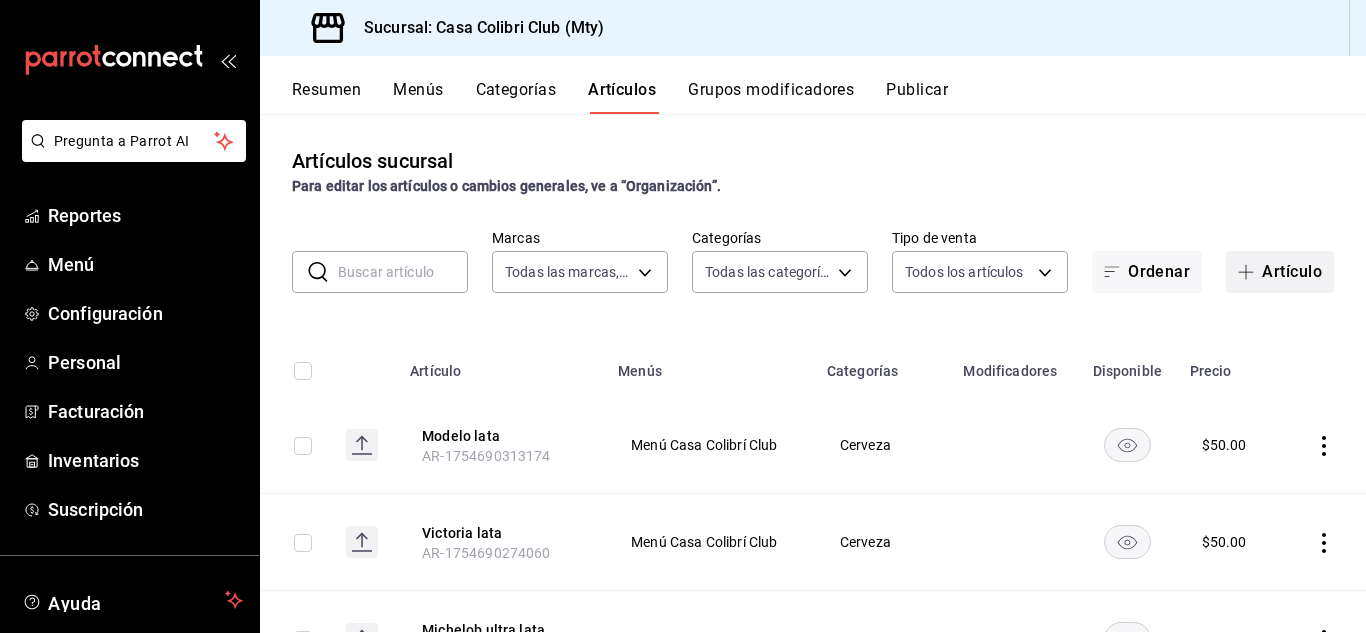 type on "51376f23-c189-4798-a143-22766f9dfc19" 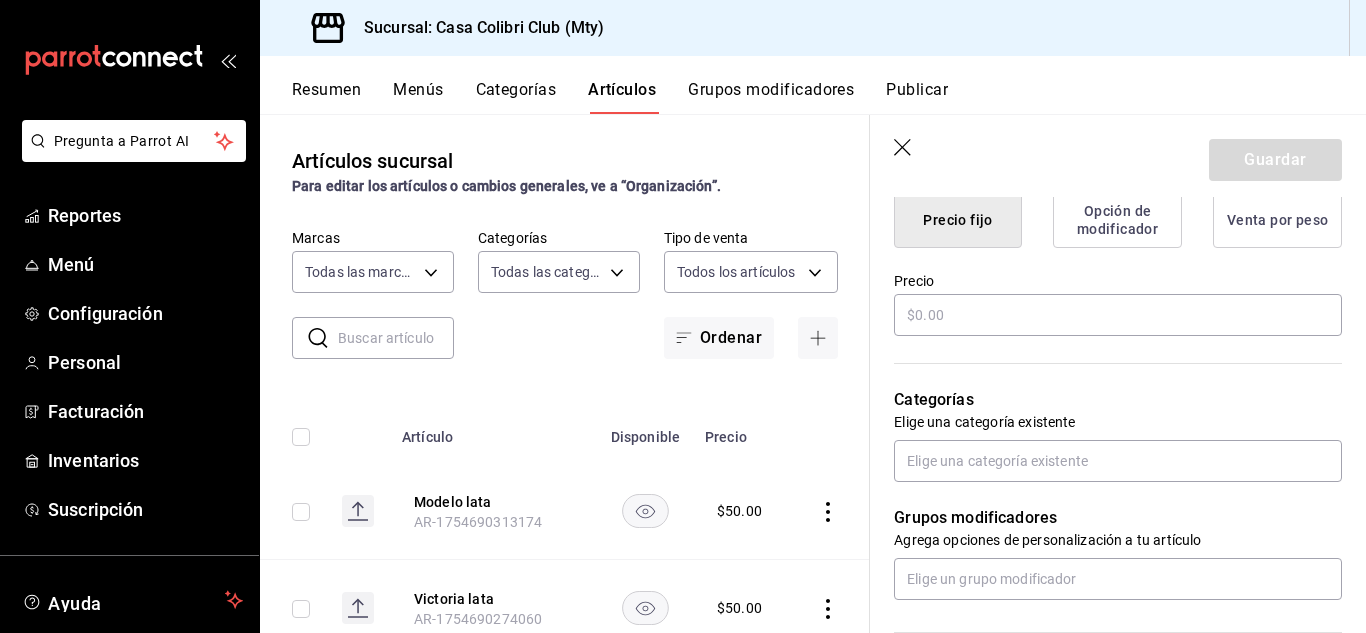 scroll, scrollTop: 545, scrollLeft: 0, axis: vertical 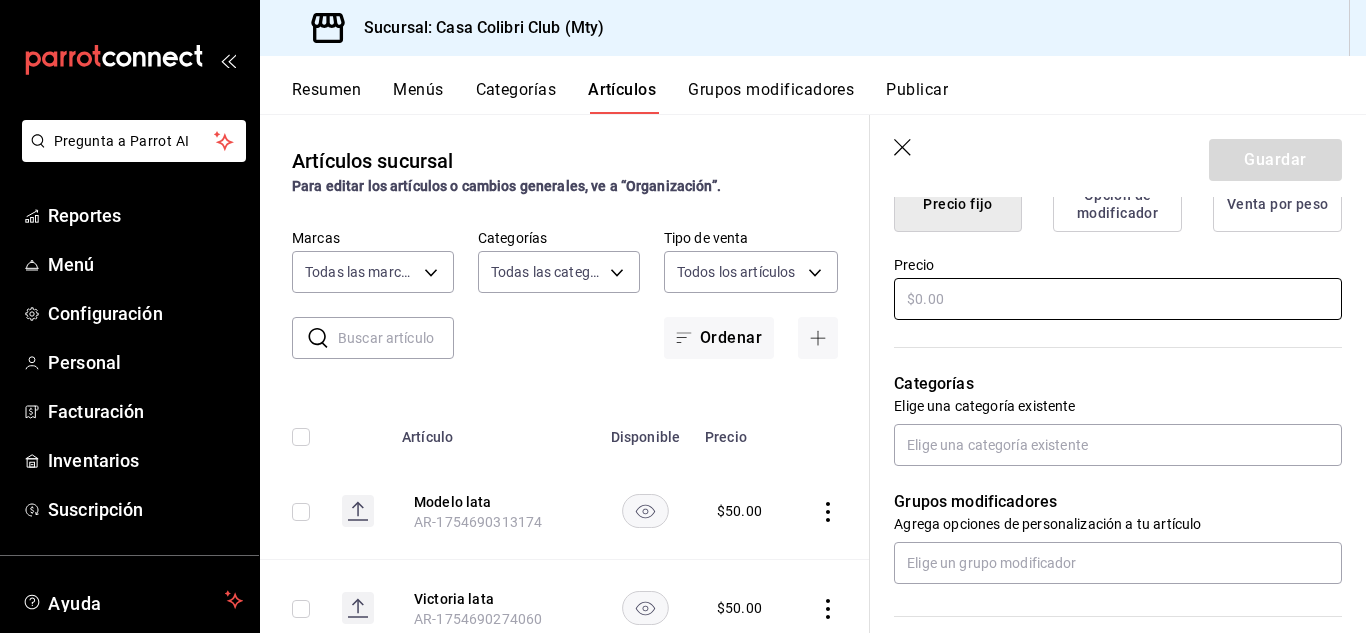 type on "Gringa Amanecida" 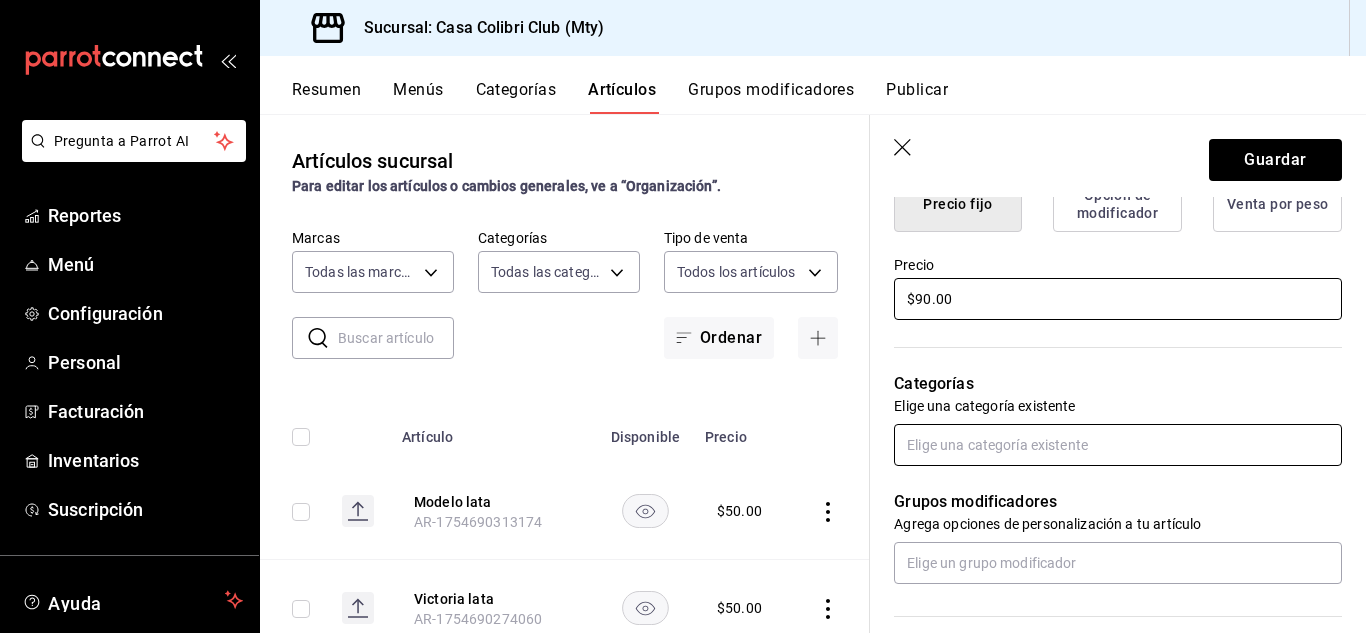 type on "$90.00" 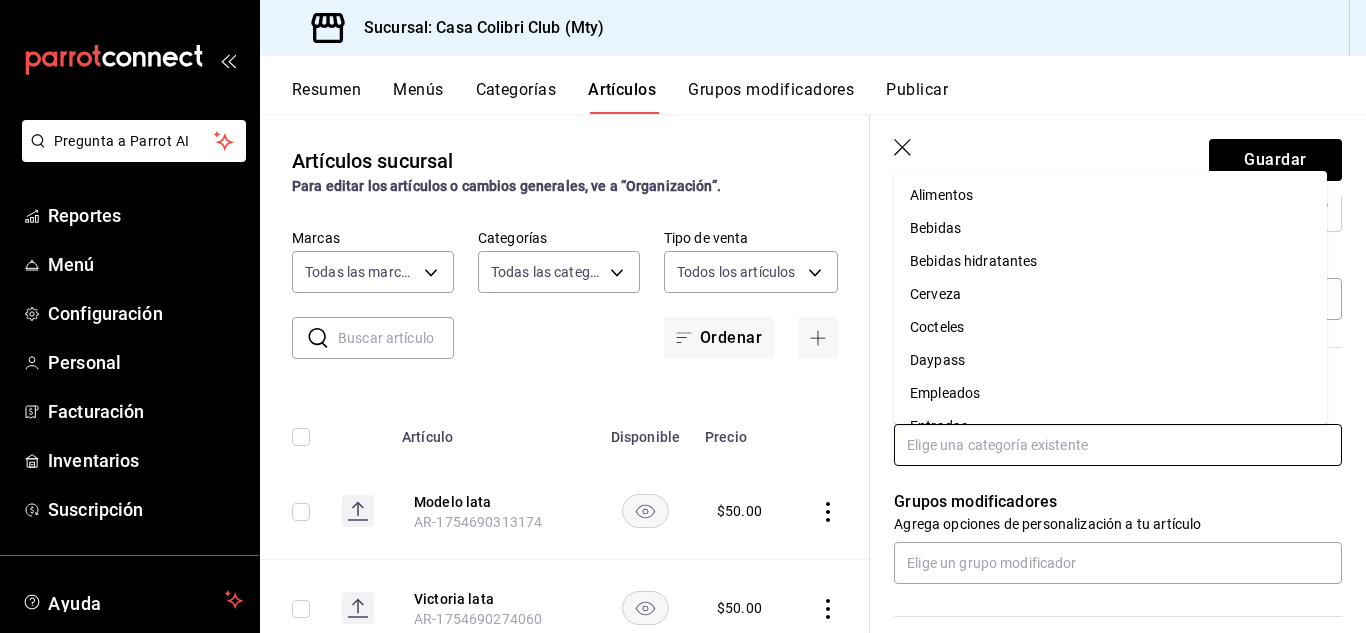 click at bounding box center [1118, 445] 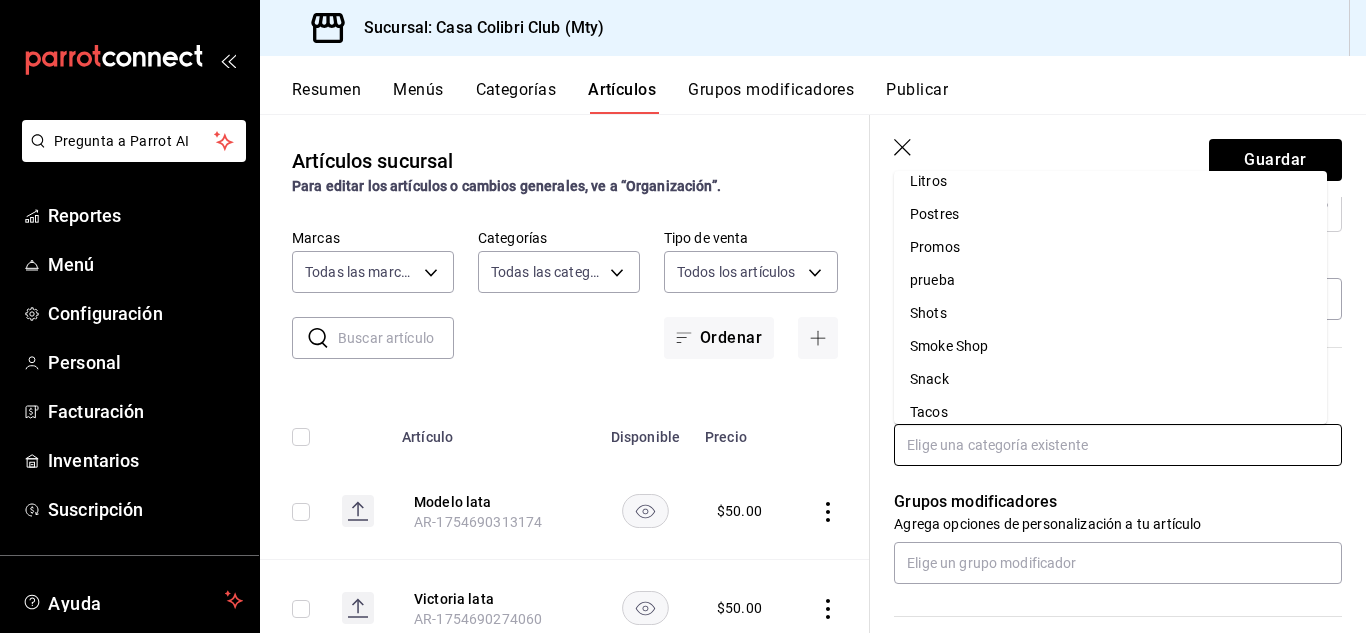 scroll, scrollTop: 324, scrollLeft: 0, axis: vertical 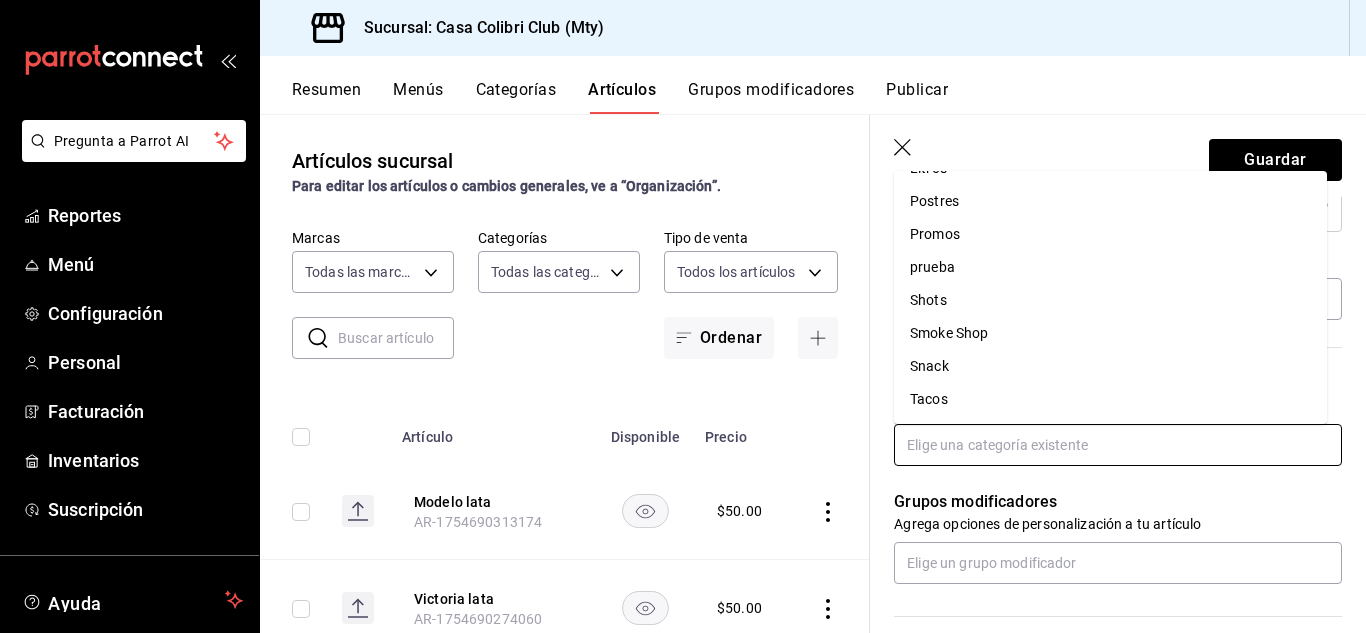click on "Tacos" at bounding box center (1110, 399) 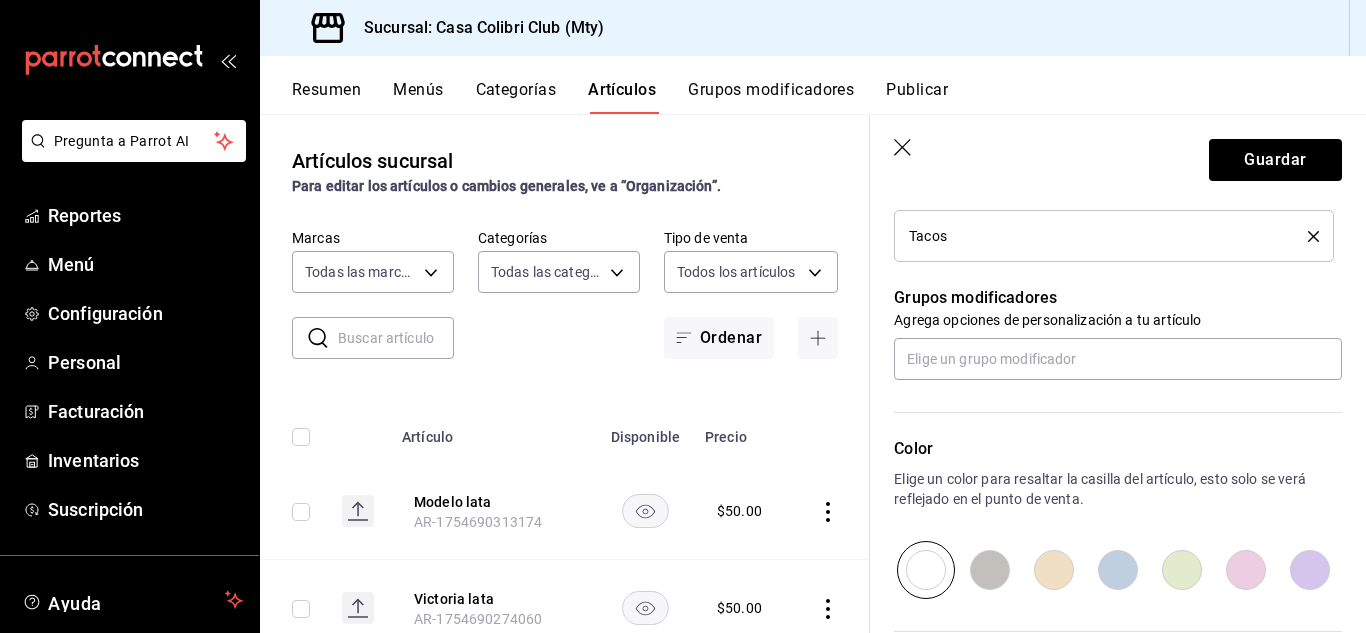 scroll, scrollTop: 895, scrollLeft: 0, axis: vertical 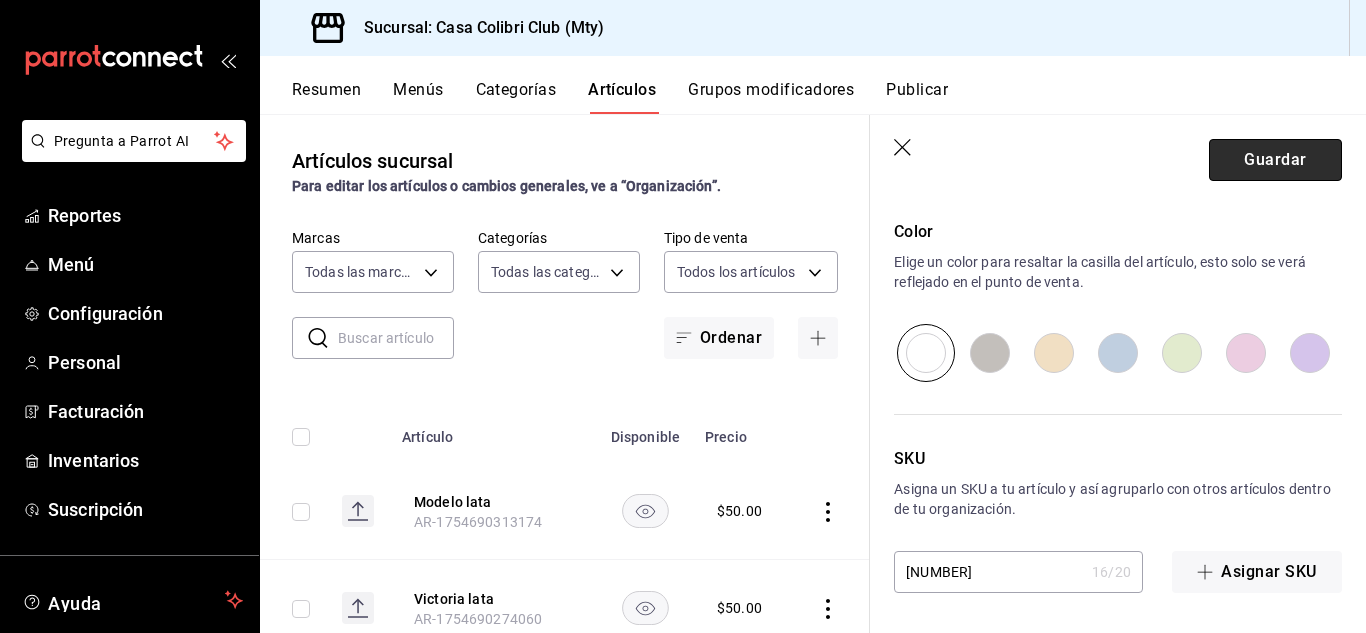 click on "Guardar" at bounding box center (1275, 160) 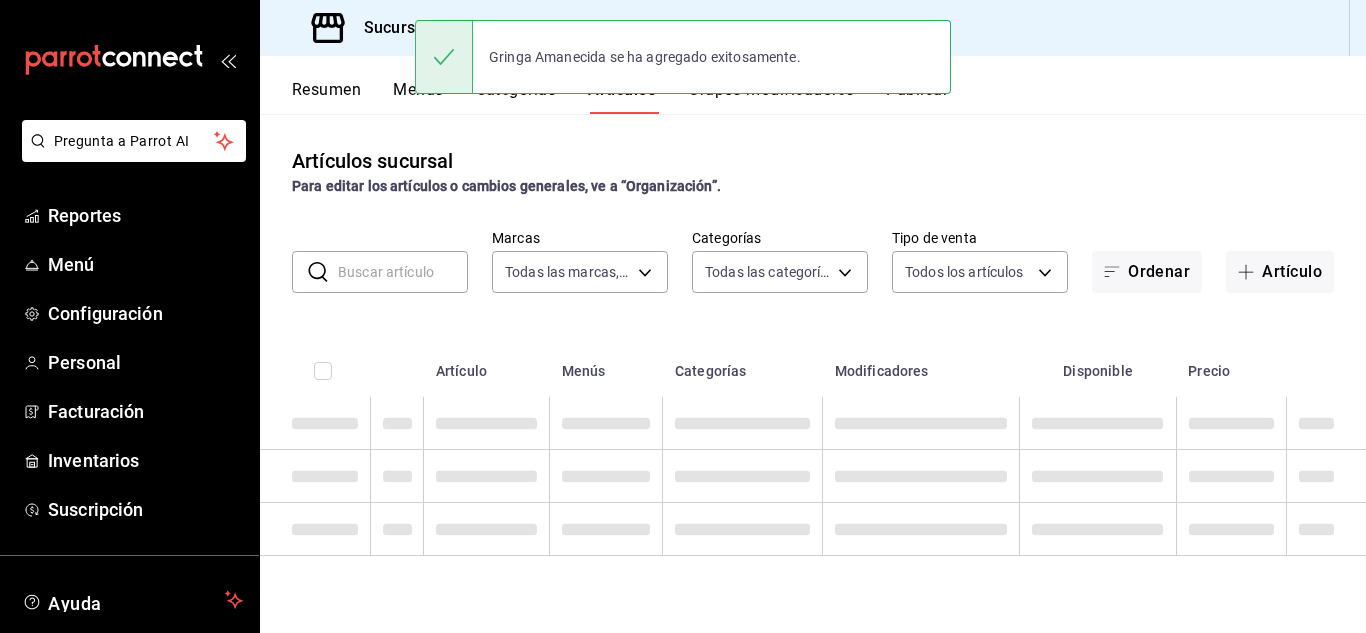 scroll, scrollTop: 0, scrollLeft: 0, axis: both 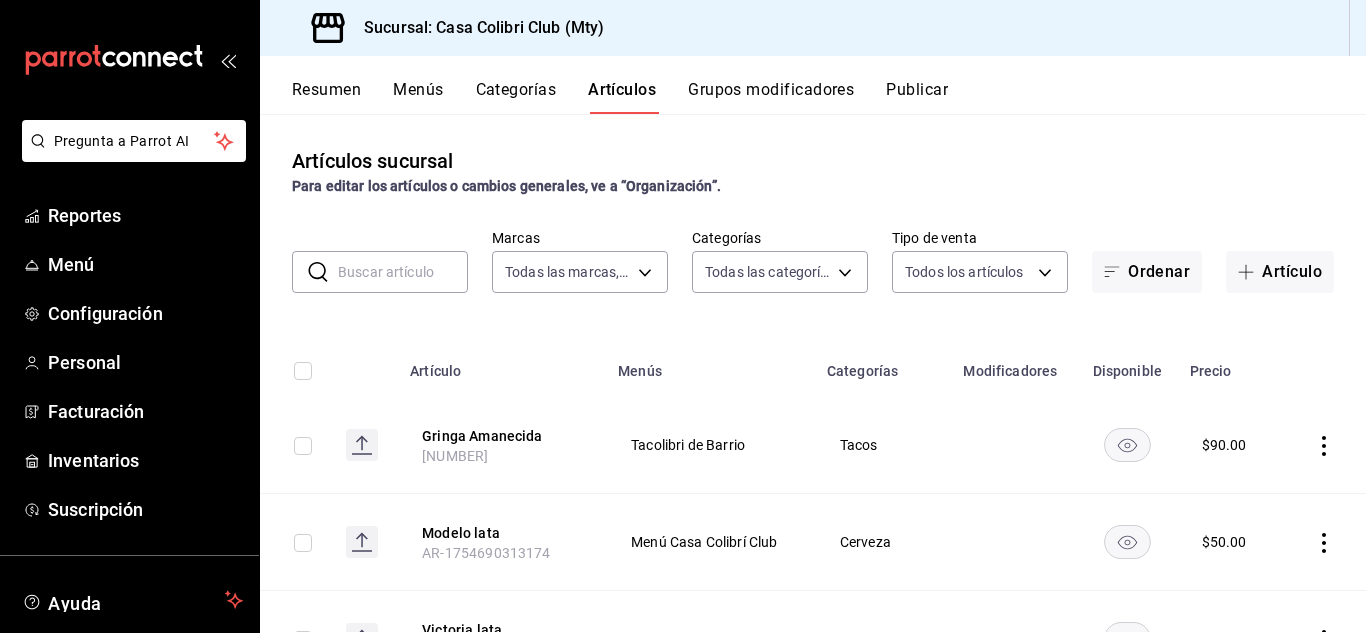 click on "Menús" at bounding box center [418, 97] 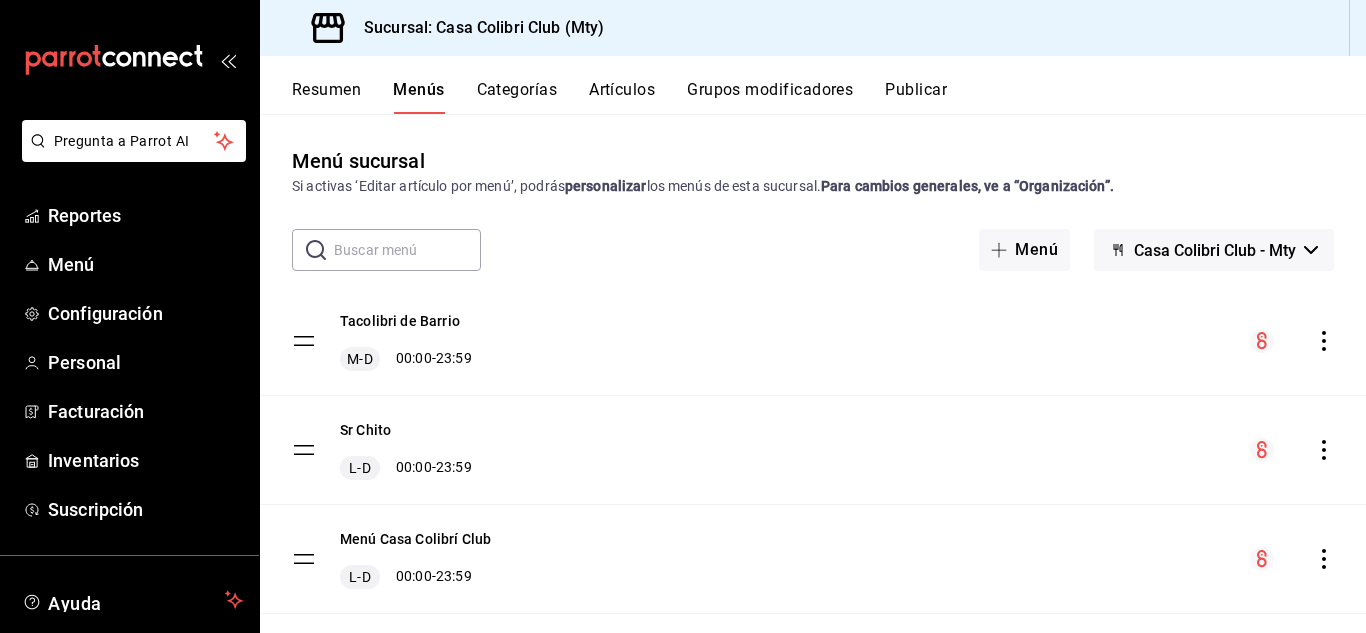 click on "Categorías" at bounding box center [517, 97] 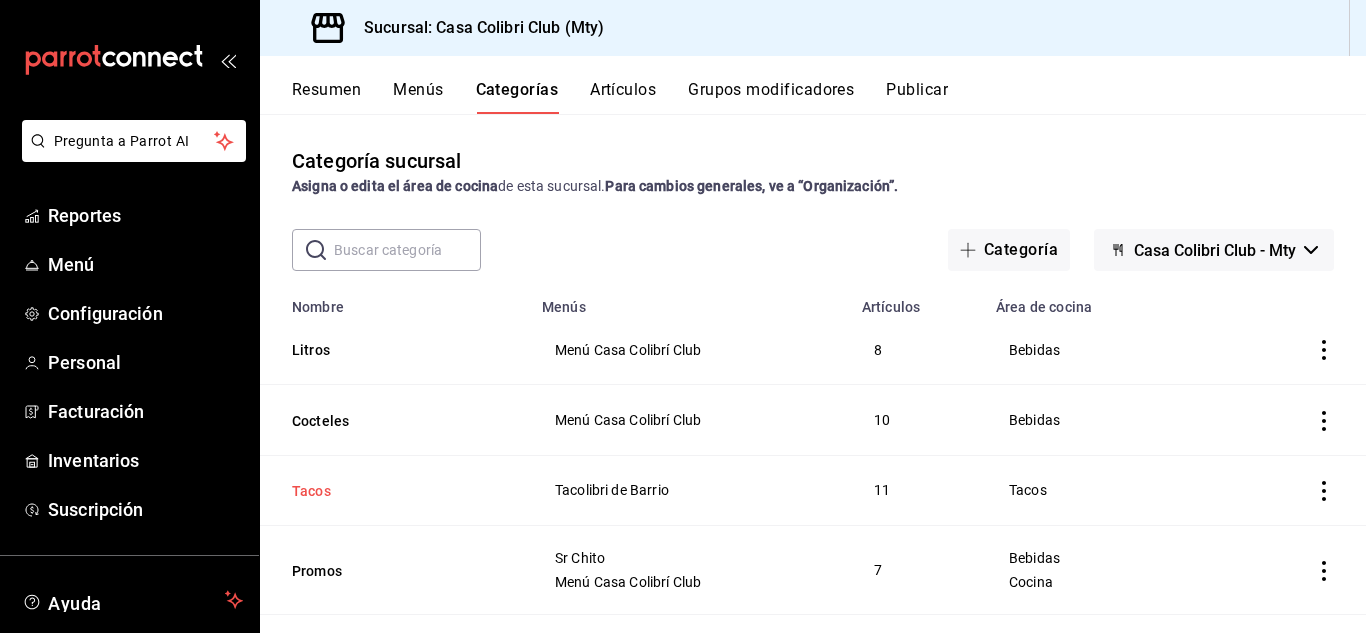 click on "Tacos" at bounding box center (392, 491) 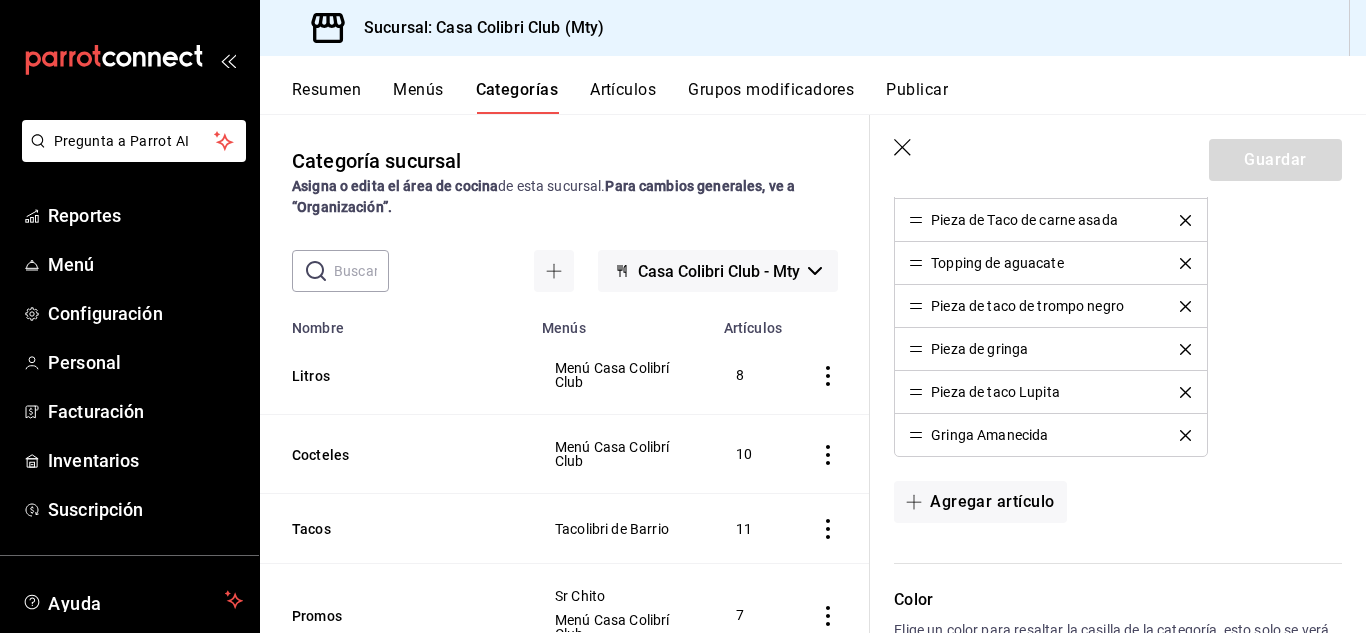 scroll, scrollTop: 878, scrollLeft: 0, axis: vertical 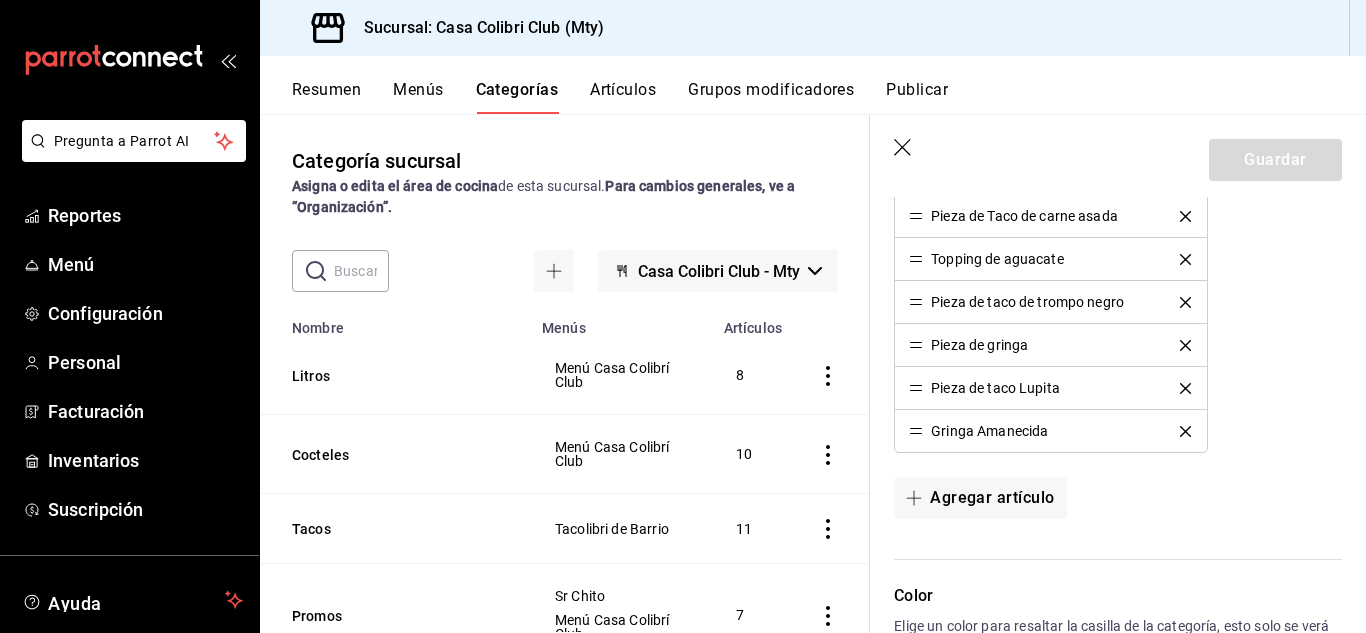 click on "Guardar" at bounding box center (1118, 156) 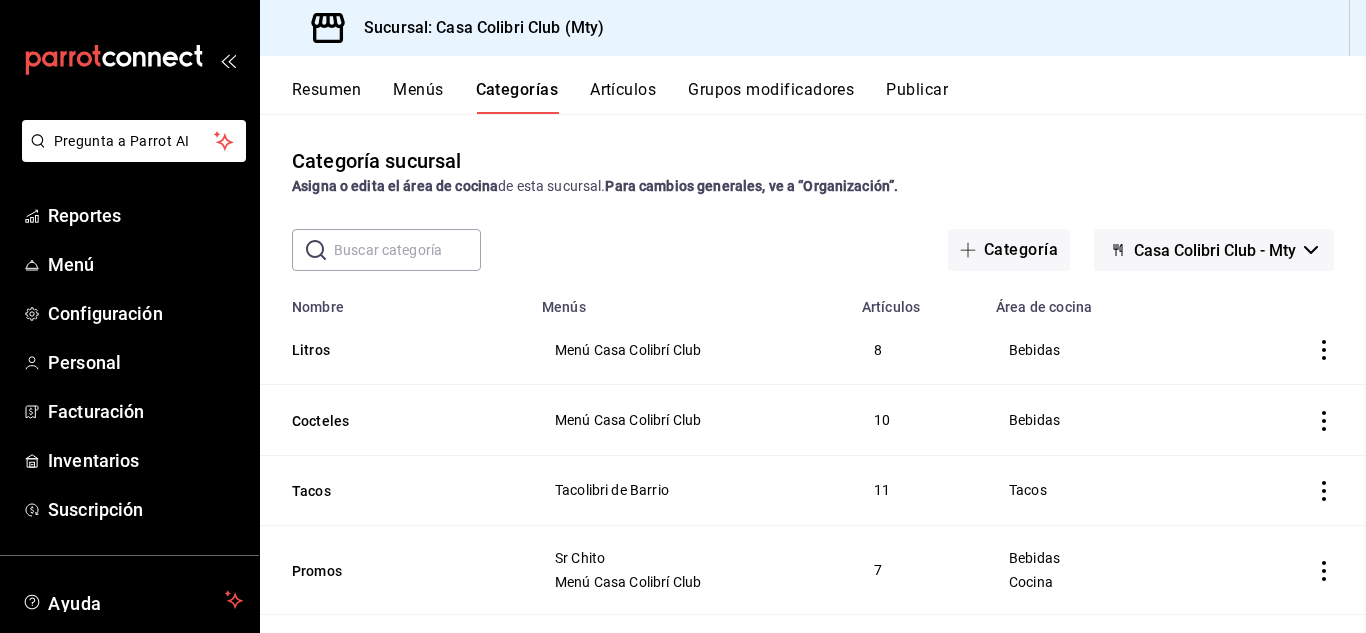 scroll, scrollTop: 0, scrollLeft: 0, axis: both 